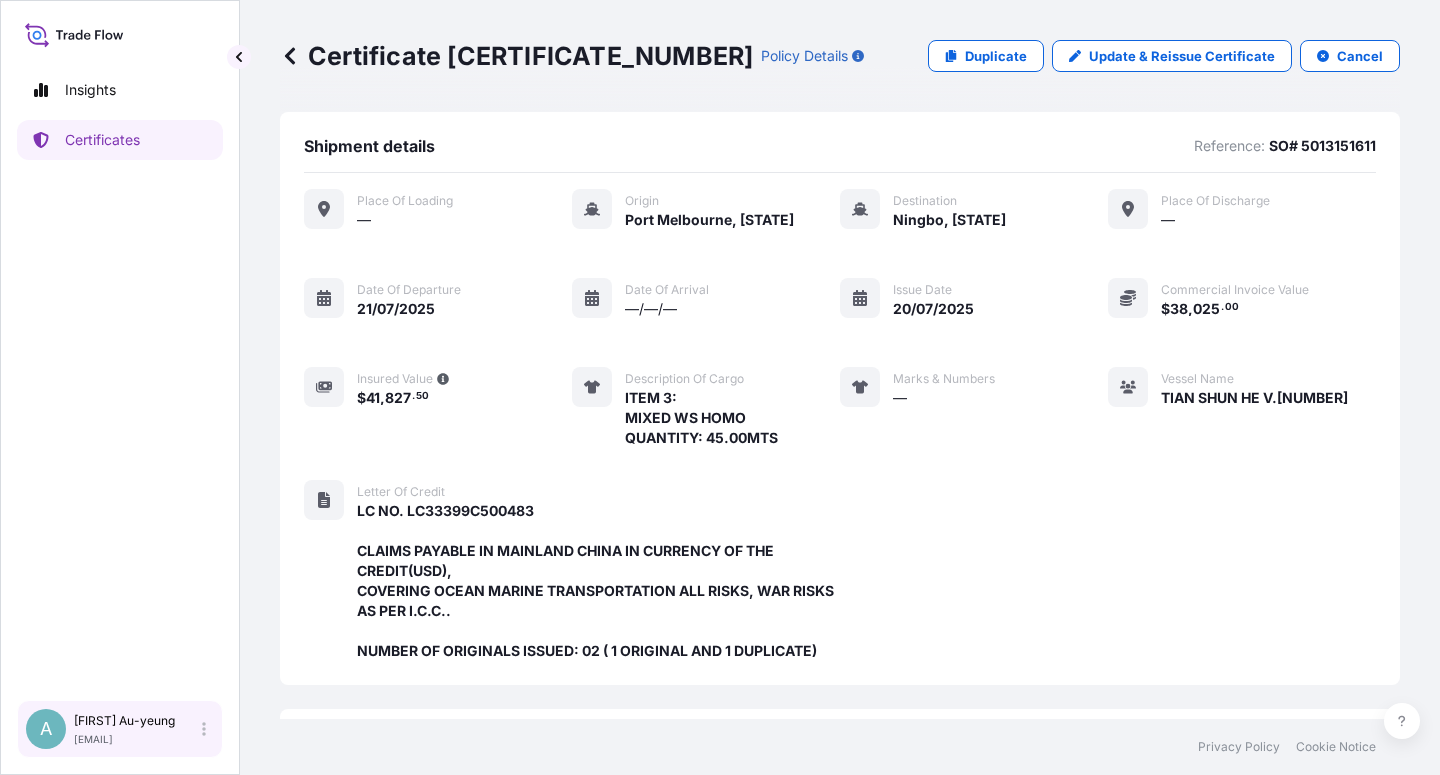 scroll, scrollTop: 0, scrollLeft: 0, axis: both 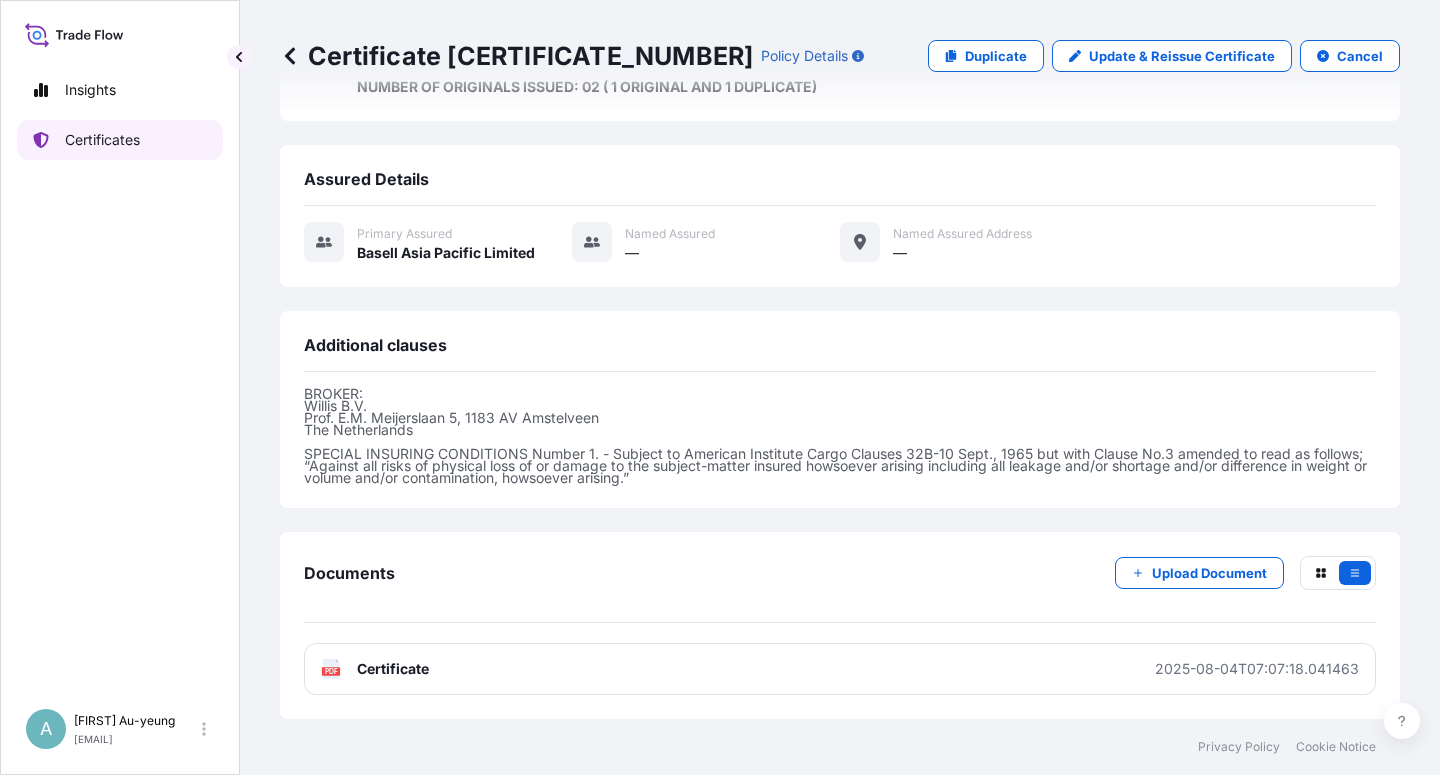 click on "Certificates" at bounding box center [102, 140] 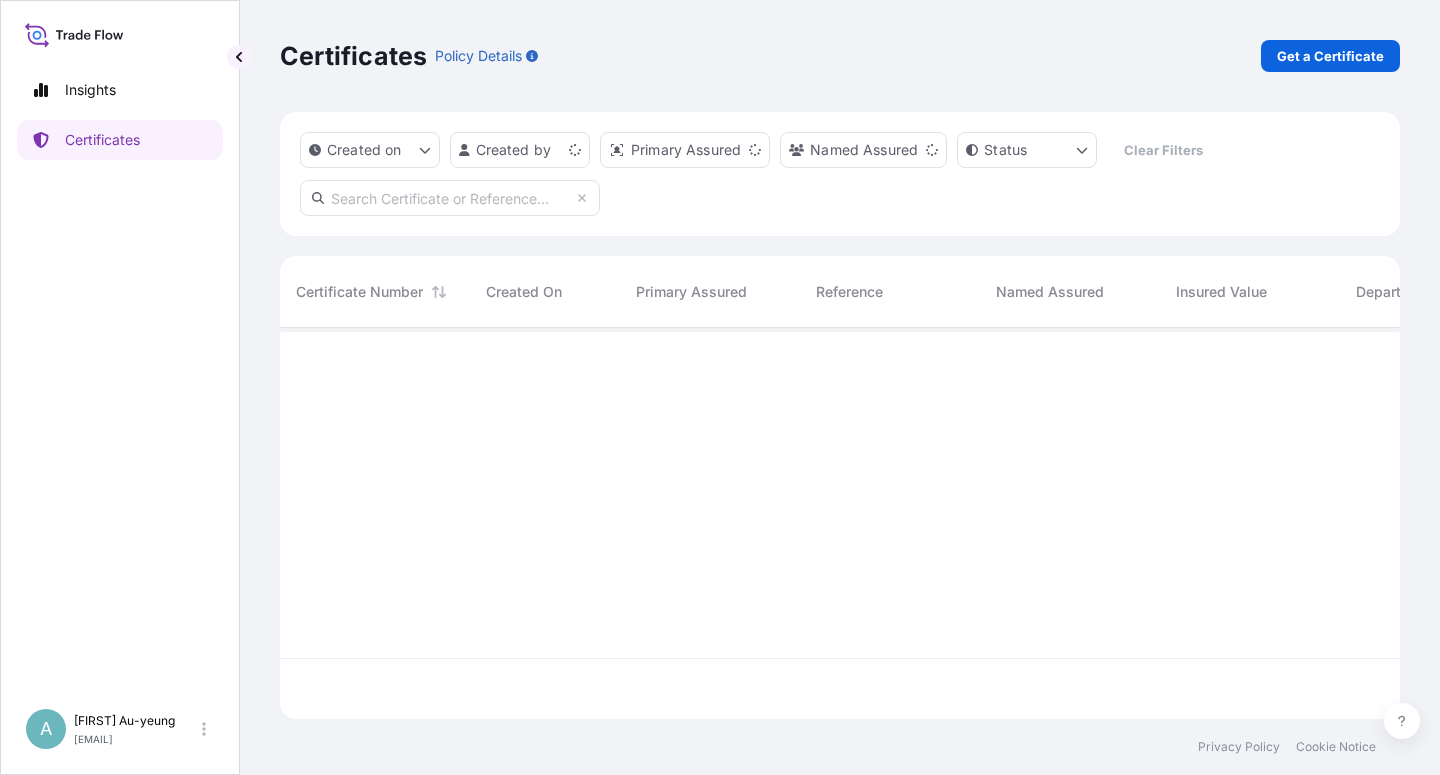 scroll, scrollTop: 18, scrollLeft: 18, axis: both 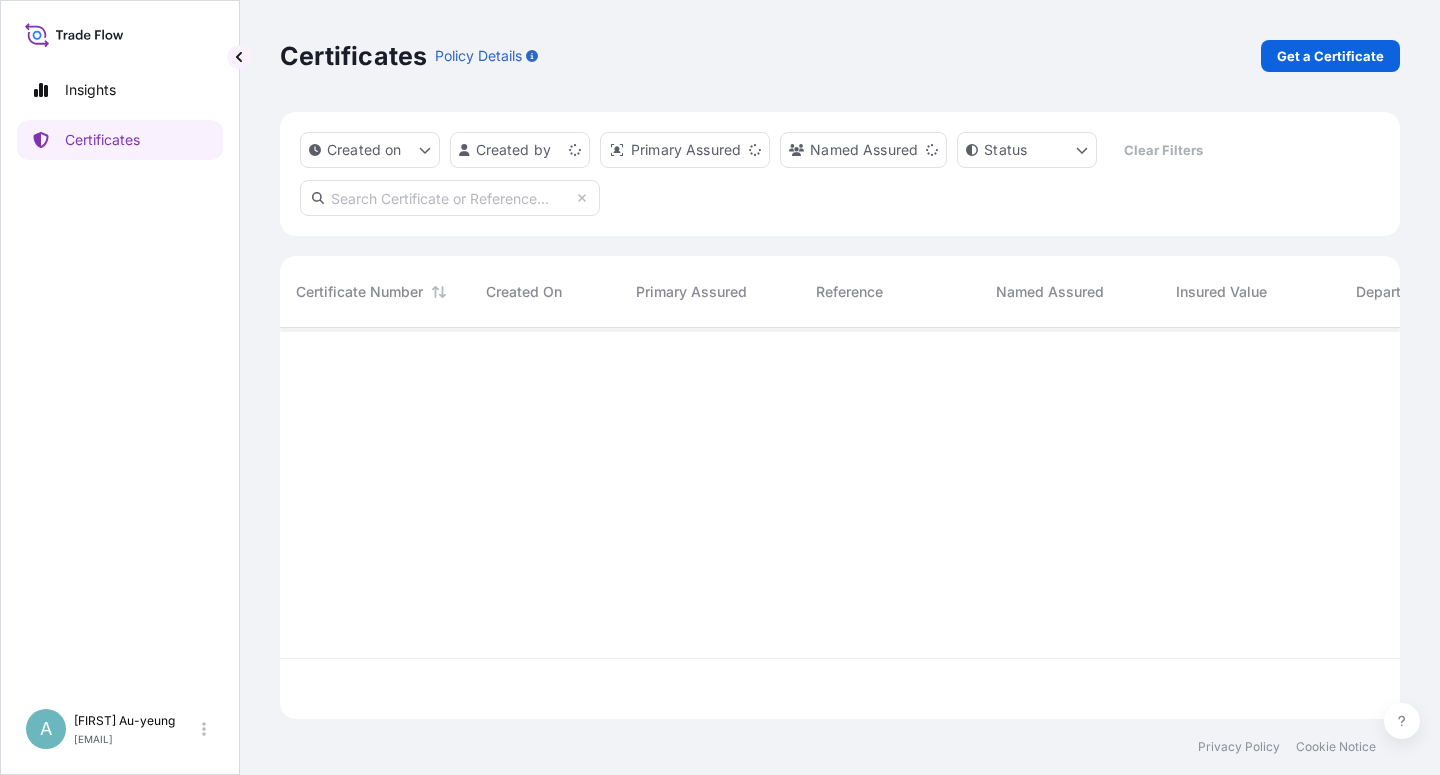 click at bounding box center [450, 198] 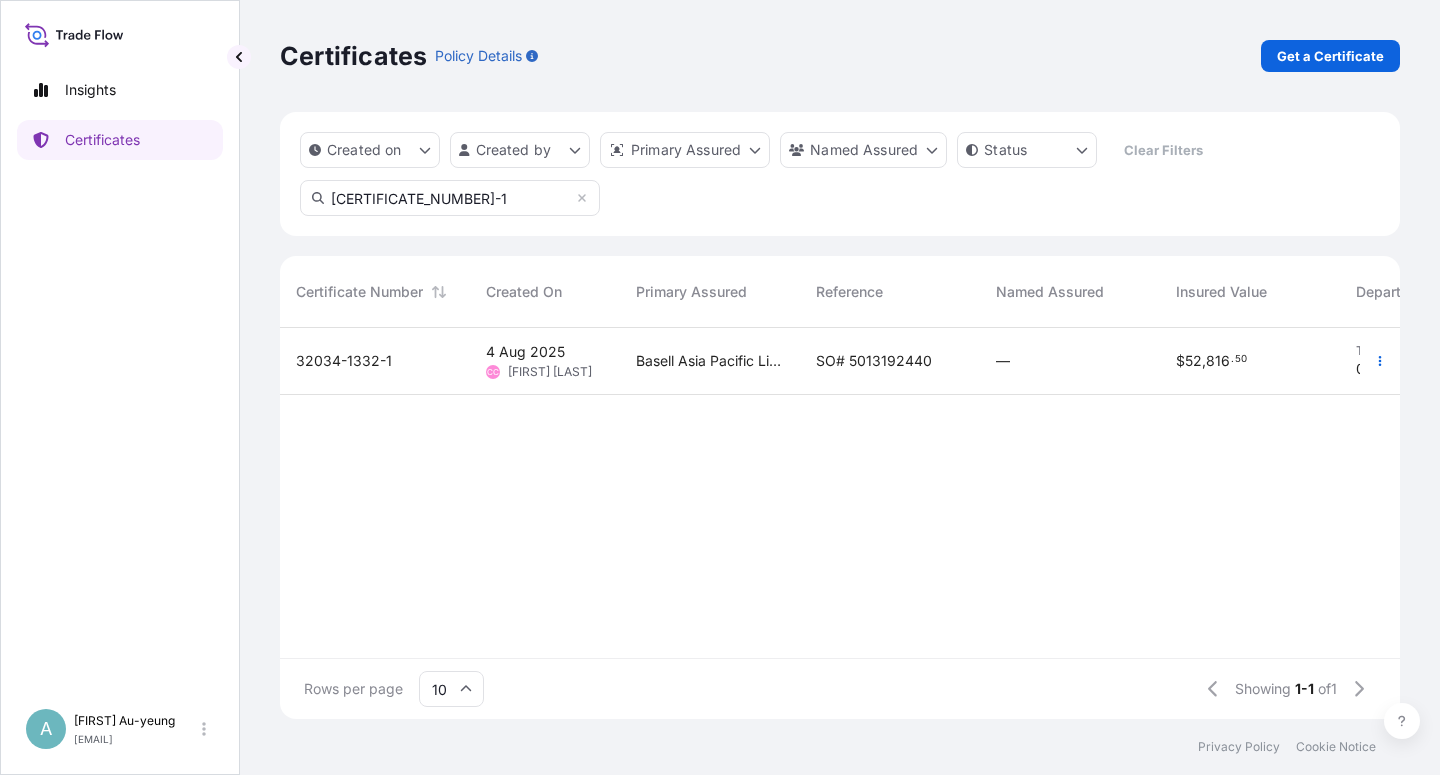 type on "[CERTIFICATE_NUMBER]-1" 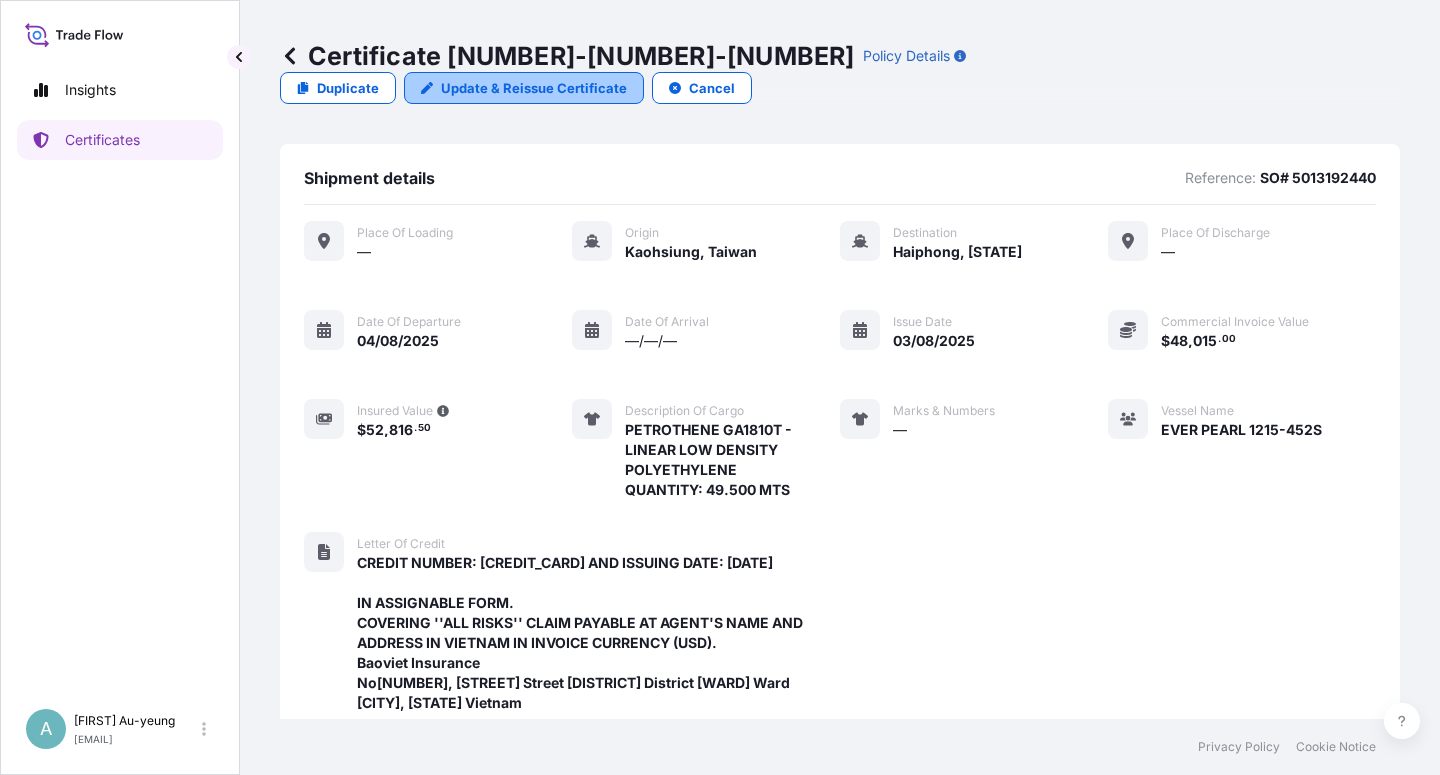 click on "Update & Reissue Certificate" at bounding box center [534, 88] 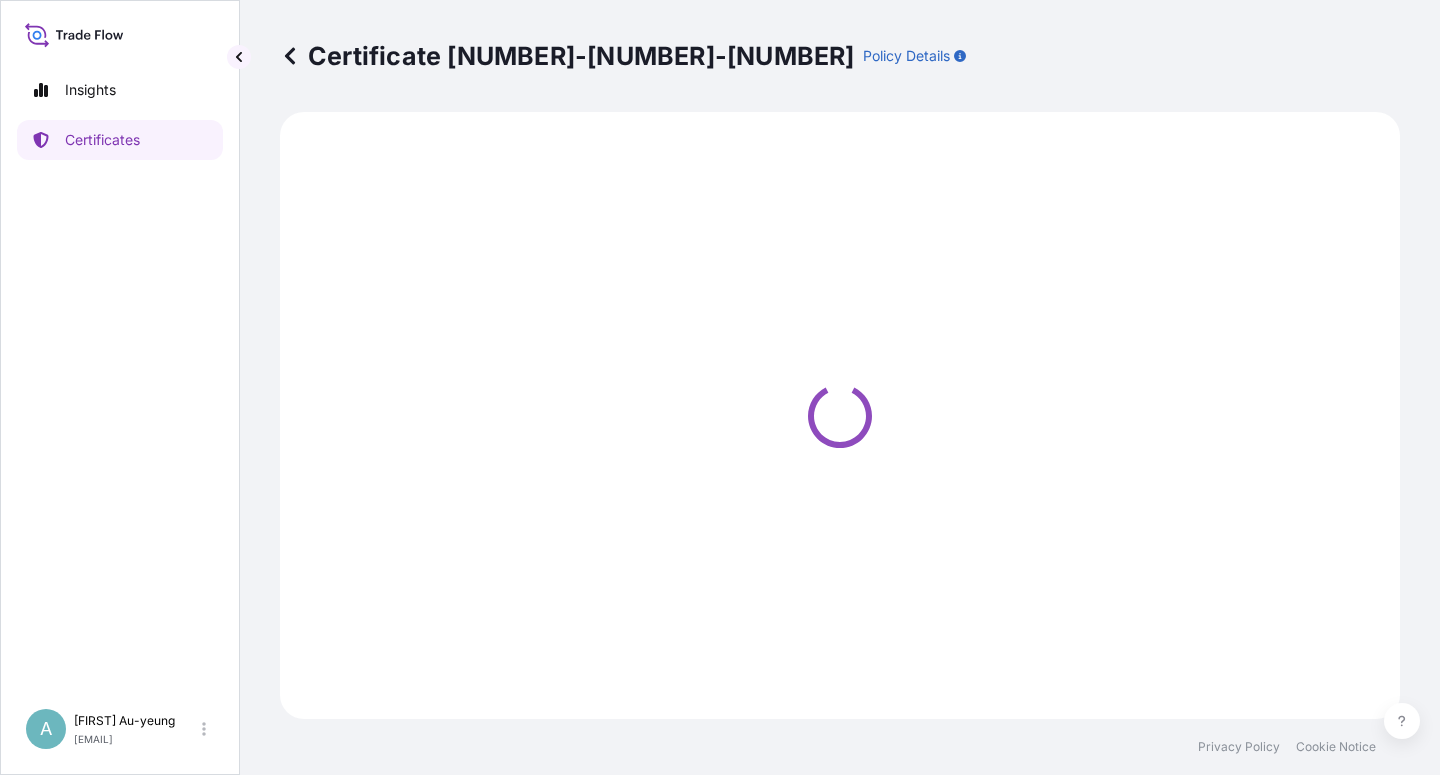 select on "Sea" 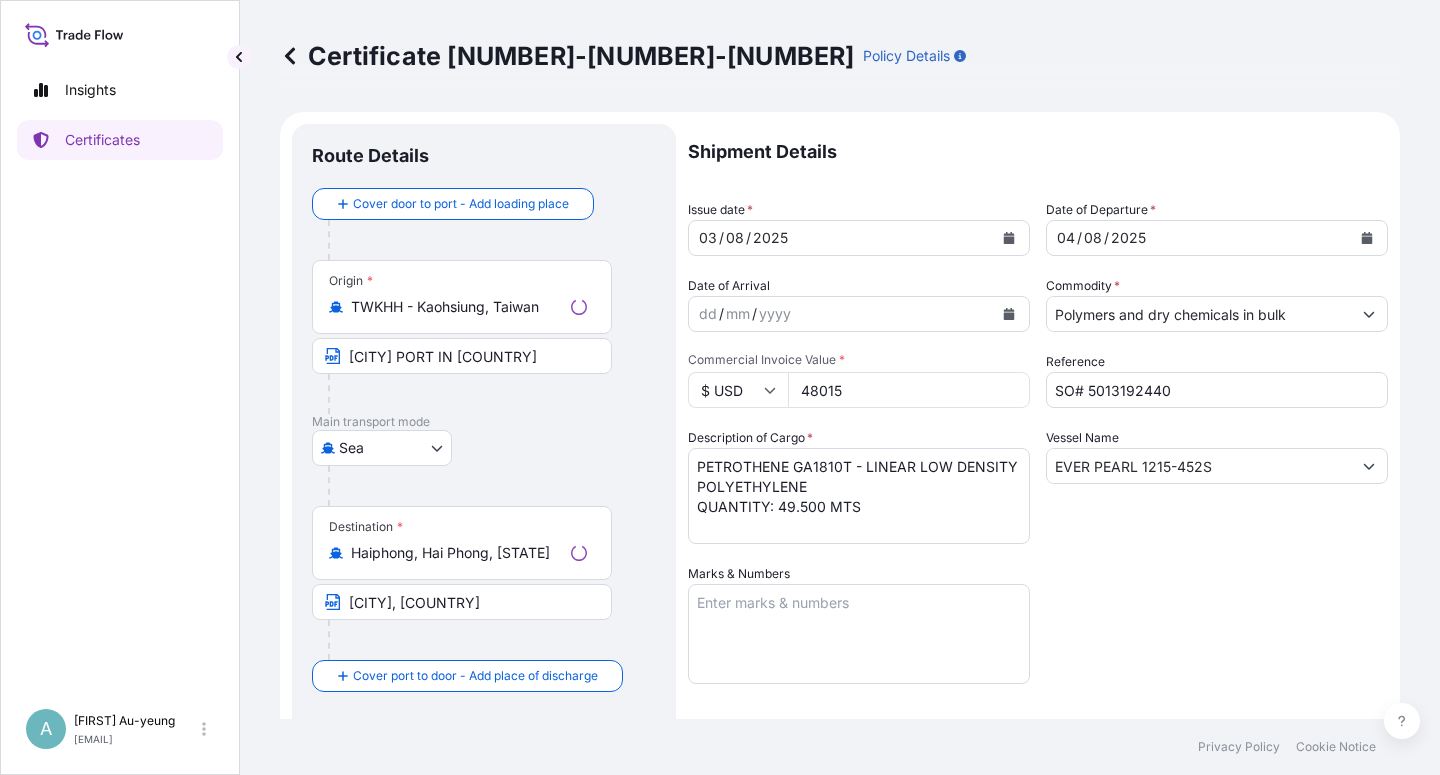 select on "32034" 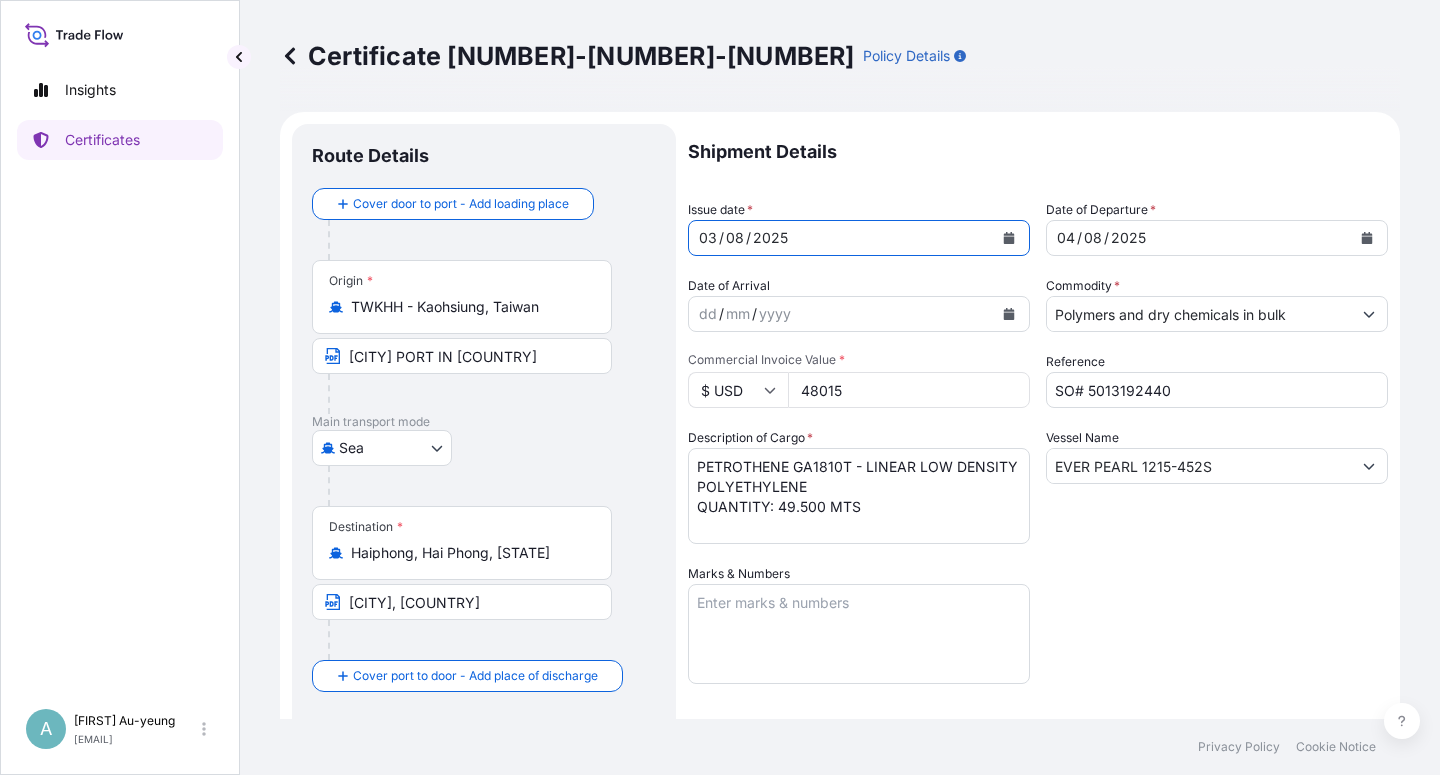 click 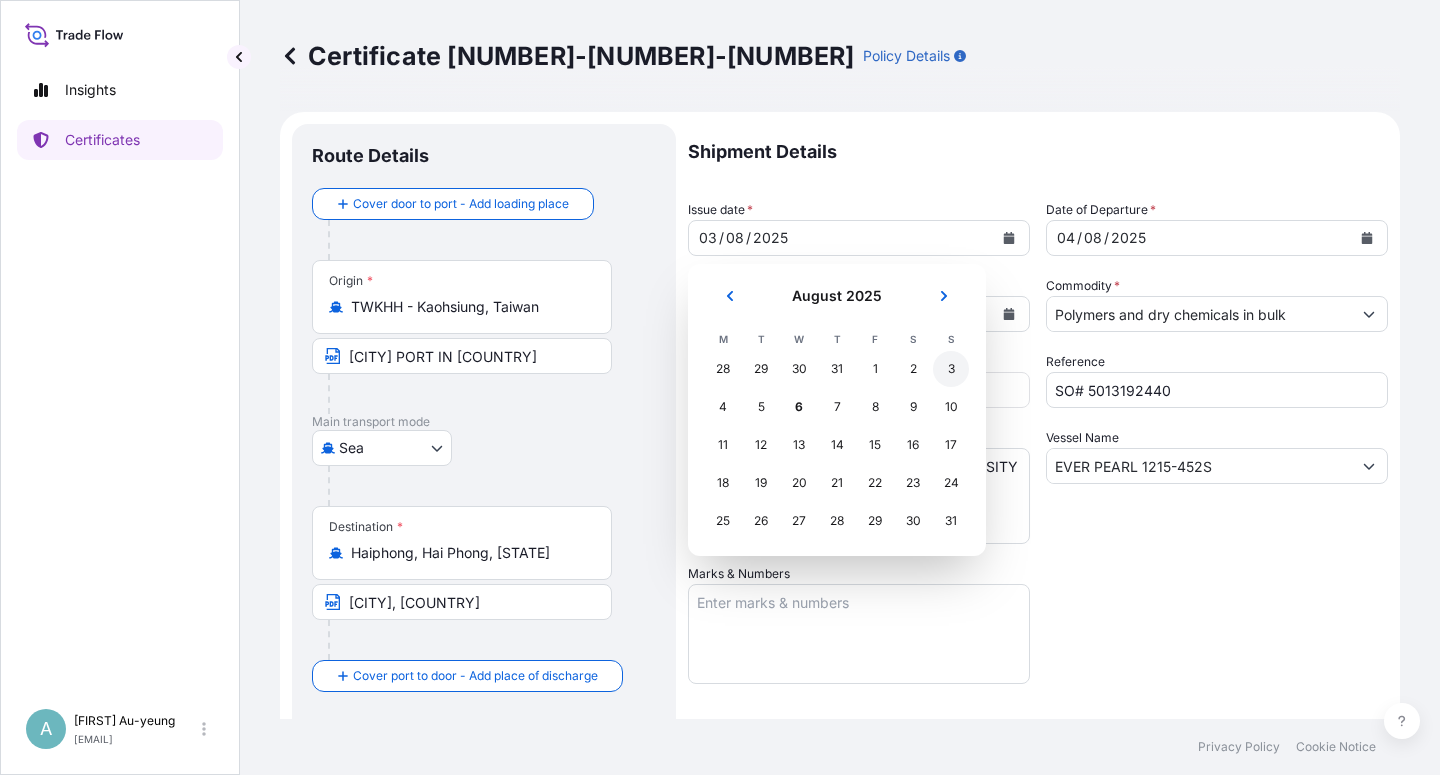 click on "3" at bounding box center [951, 369] 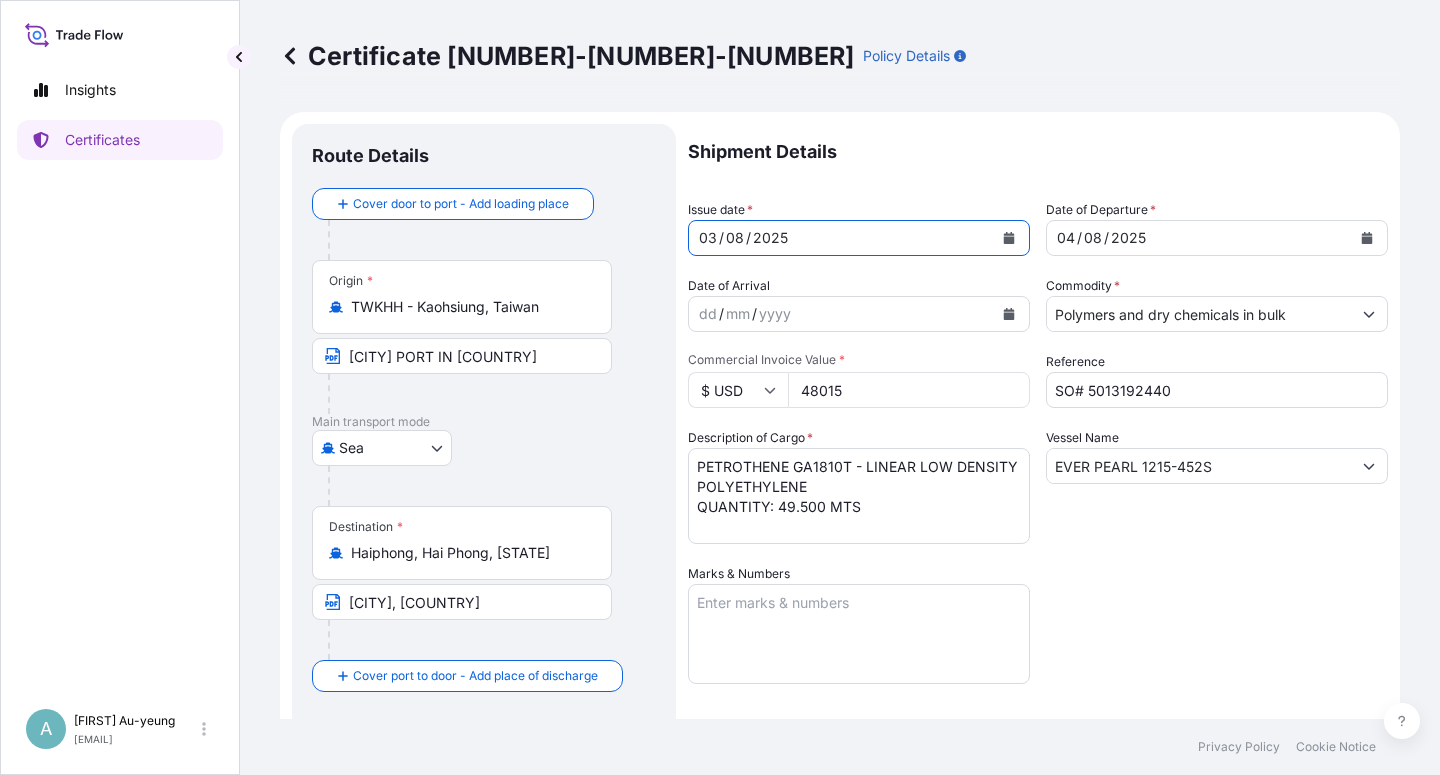 drag, startPoint x: 1094, startPoint y: 568, endPoint x: 1051, endPoint y: 552, distance: 45.88028 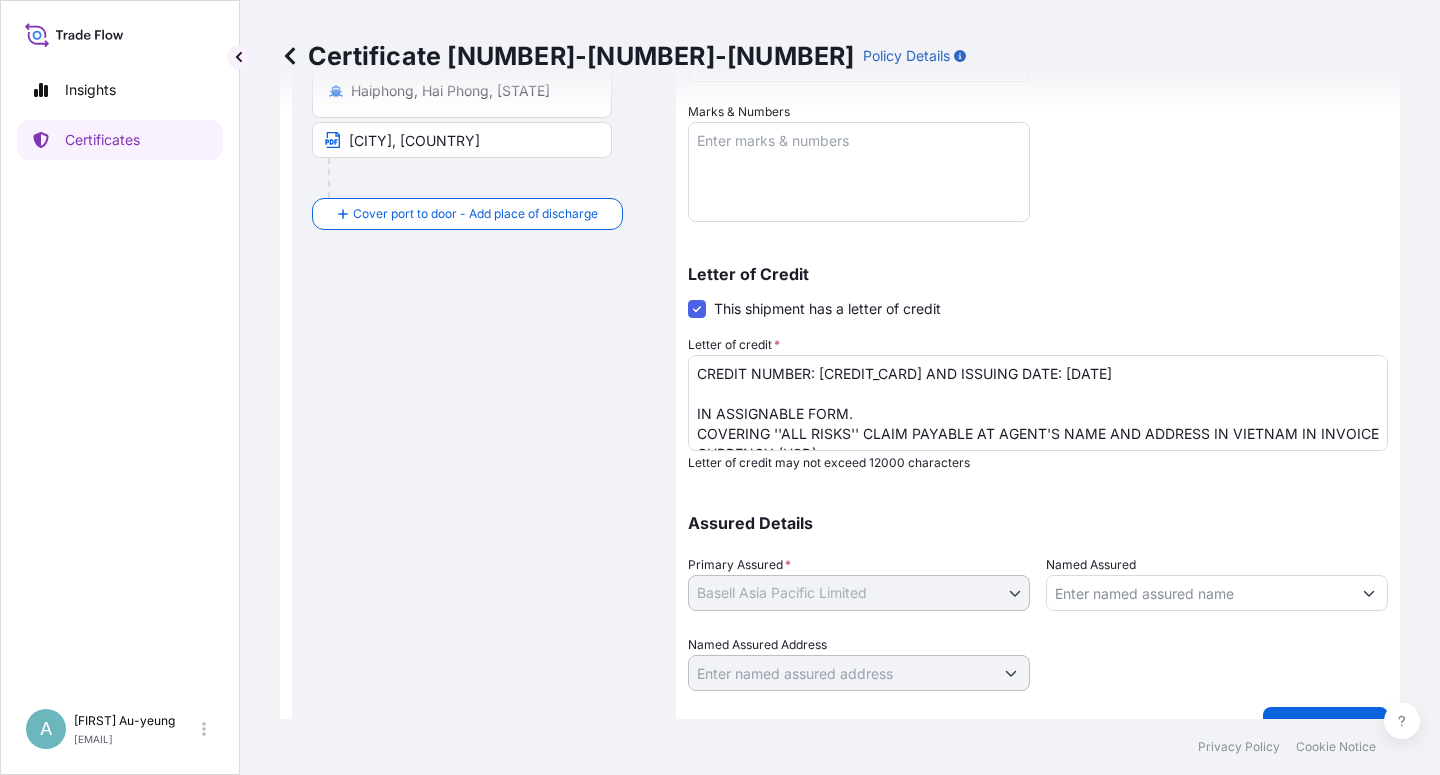 scroll, scrollTop: 490, scrollLeft: 0, axis: vertical 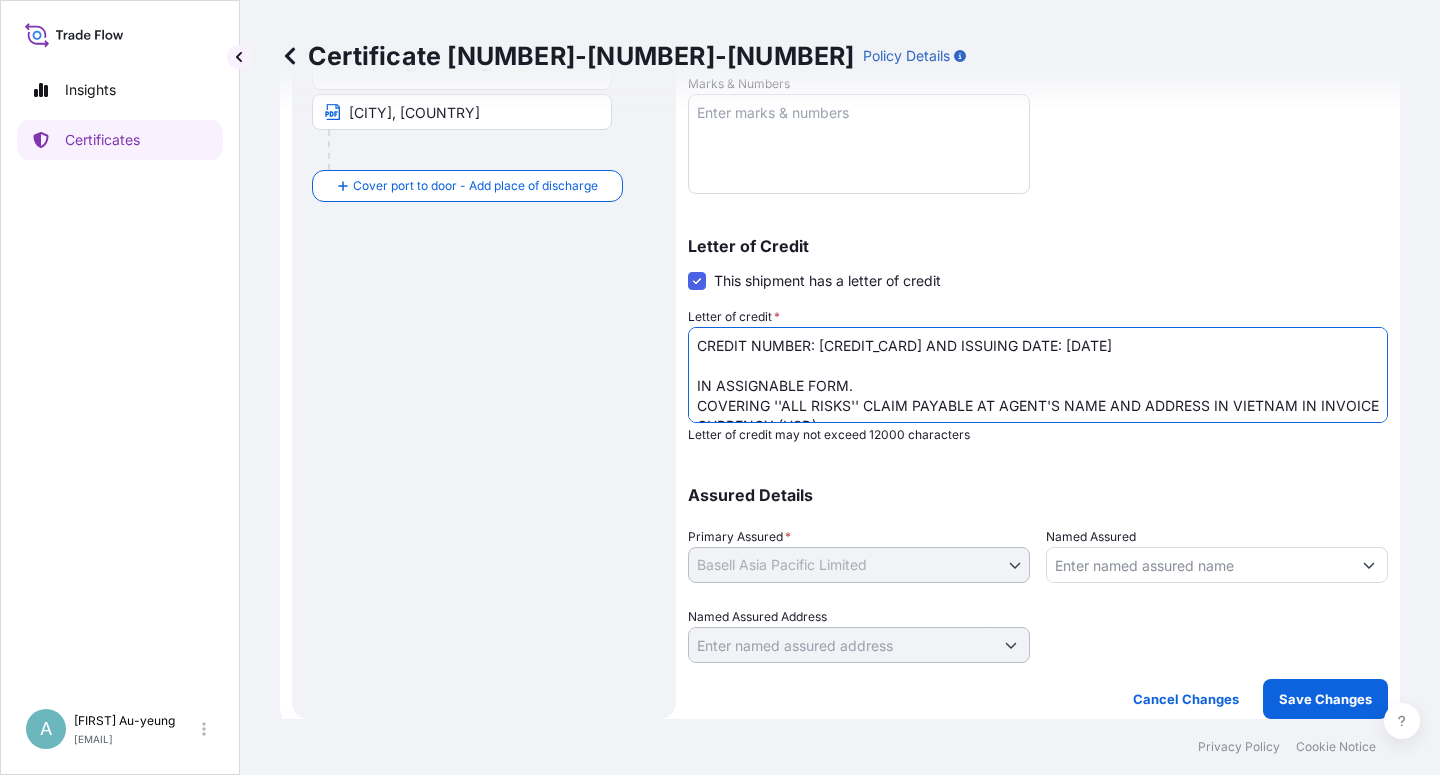 click on "CREDIT NUMBER: [CREDIT_CARD] AND ISSUING DATE: [DATE]
IN ASSIGNABLE FORM.
COVERING ''ALL RISKS'' CLAIM PAYABLE AT AGENT'S NAME AND ADDRESS IN VIETNAM IN INVOICE CURRENCY (USD).
Baoviet Insurance
No[NUMBER], [STREET] Street [DISTRICT] District [WARD] Ward [CITY], [STATE] Vietnam
TOTAL NUMBER OF ORIGINALS ISSUED: 03 ( 1 ORIGINAL + 2 DUPLICATE )" at bounding box center (1038, 375) 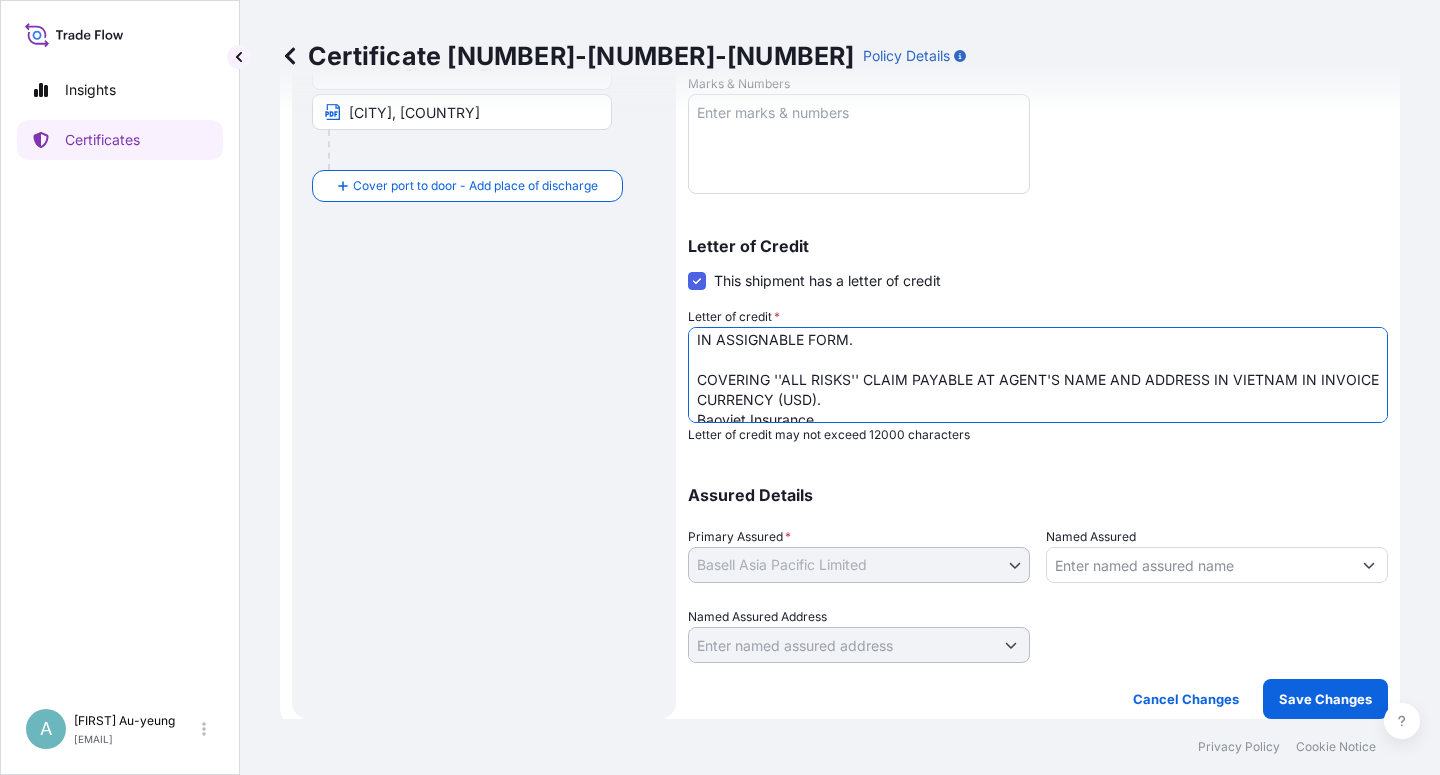 scroll, scrollTop: 51, scrollLeft: 0, axis: vertical 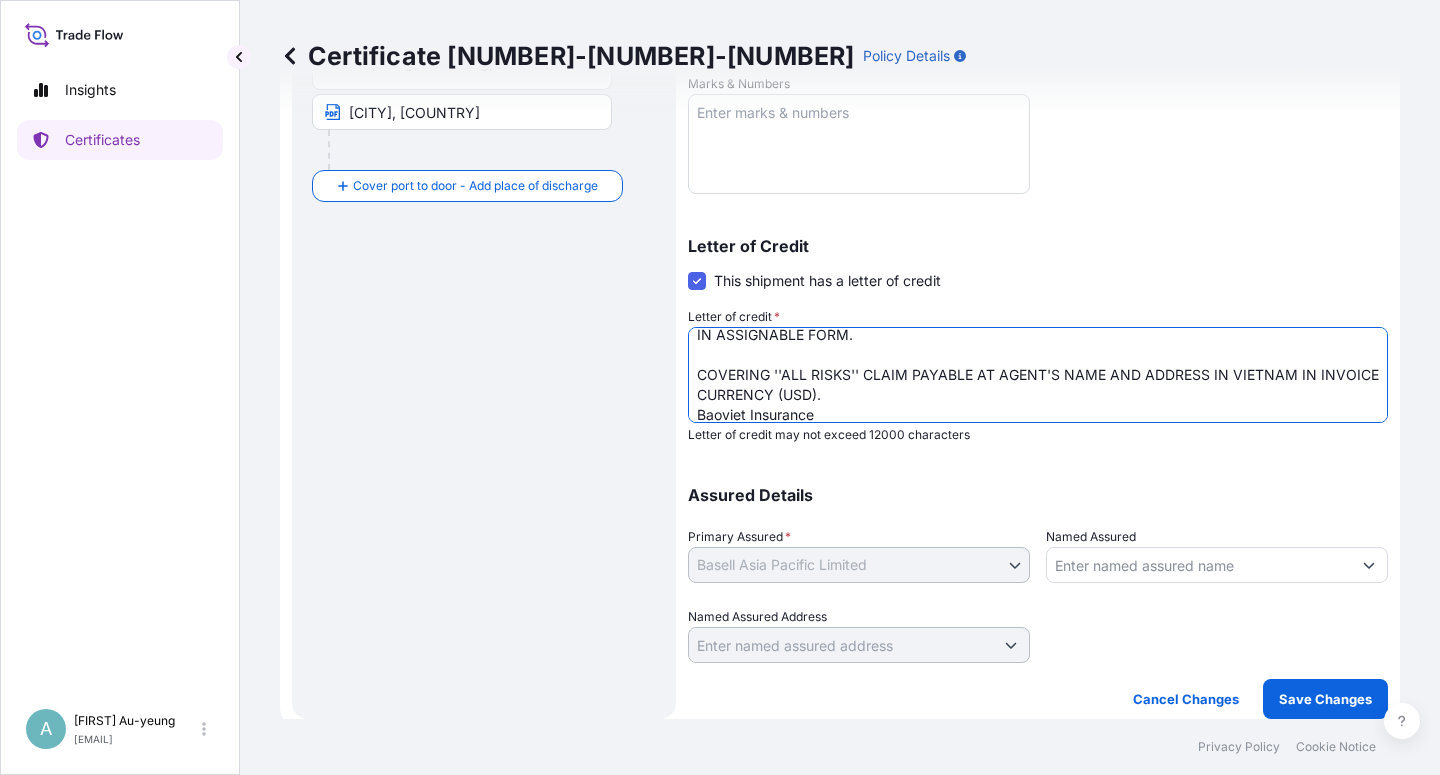 drag, startPoint x: 1293, startPoint y: 374, endPoint x: 1311, endPoint y: 391, distance: 24.758837 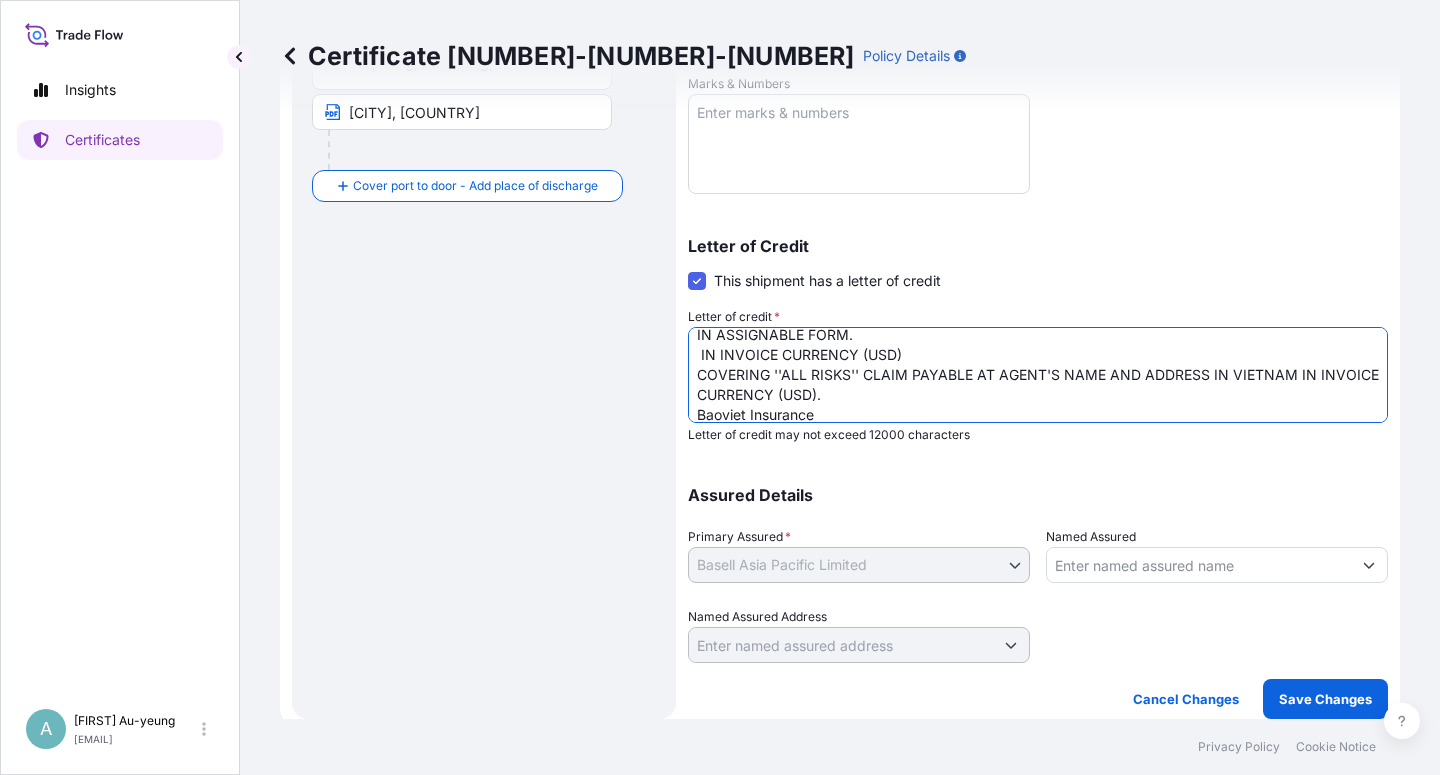 click on "CREDIT NUMBER: [CREDIT_CARD] AND ISSUING DATE: [DATE]
IN ASSIGNABLE FORM.
COVERING ''ALL RISKS'' CLAIM PAYABLE AT AGENT'S NAME AND ADDRESS IN VIETNAM IN INVOICE CURRENCY (USD).
Baoviet Insurance
No[NUMBER], [STREET] Street [DISTRICT] District [WARD] Ward [CITY], [STATE] Vietnam
TOTAL NUMBER OF ORIGINALS ISSUED: 03 ( 1 ORIGINAL + 2 DUPLICATE )" at bounding box center [1038, 375] 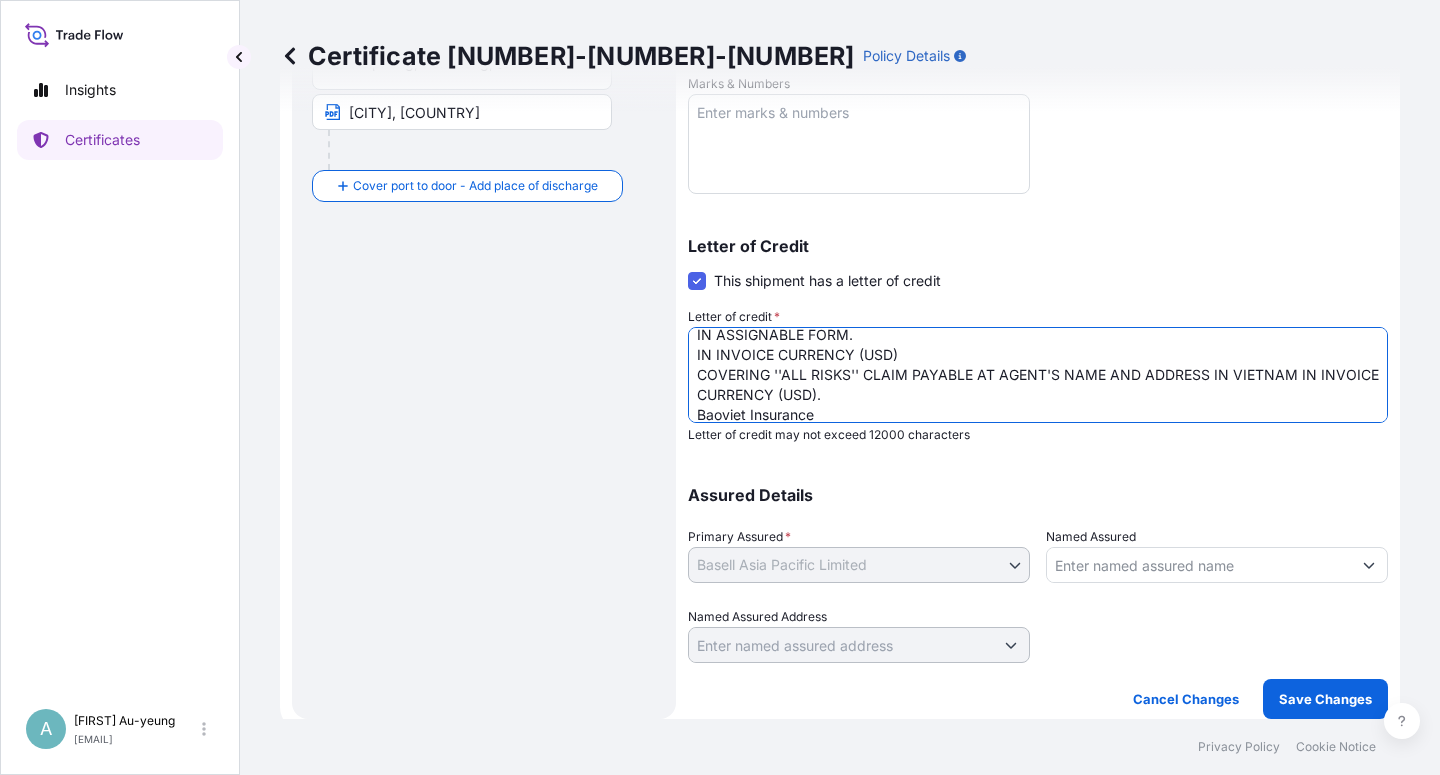 drag, startPoint x: 882, startPoint y: 401, endPoint x: 895, endPoint y: 397, distance: 13.601471 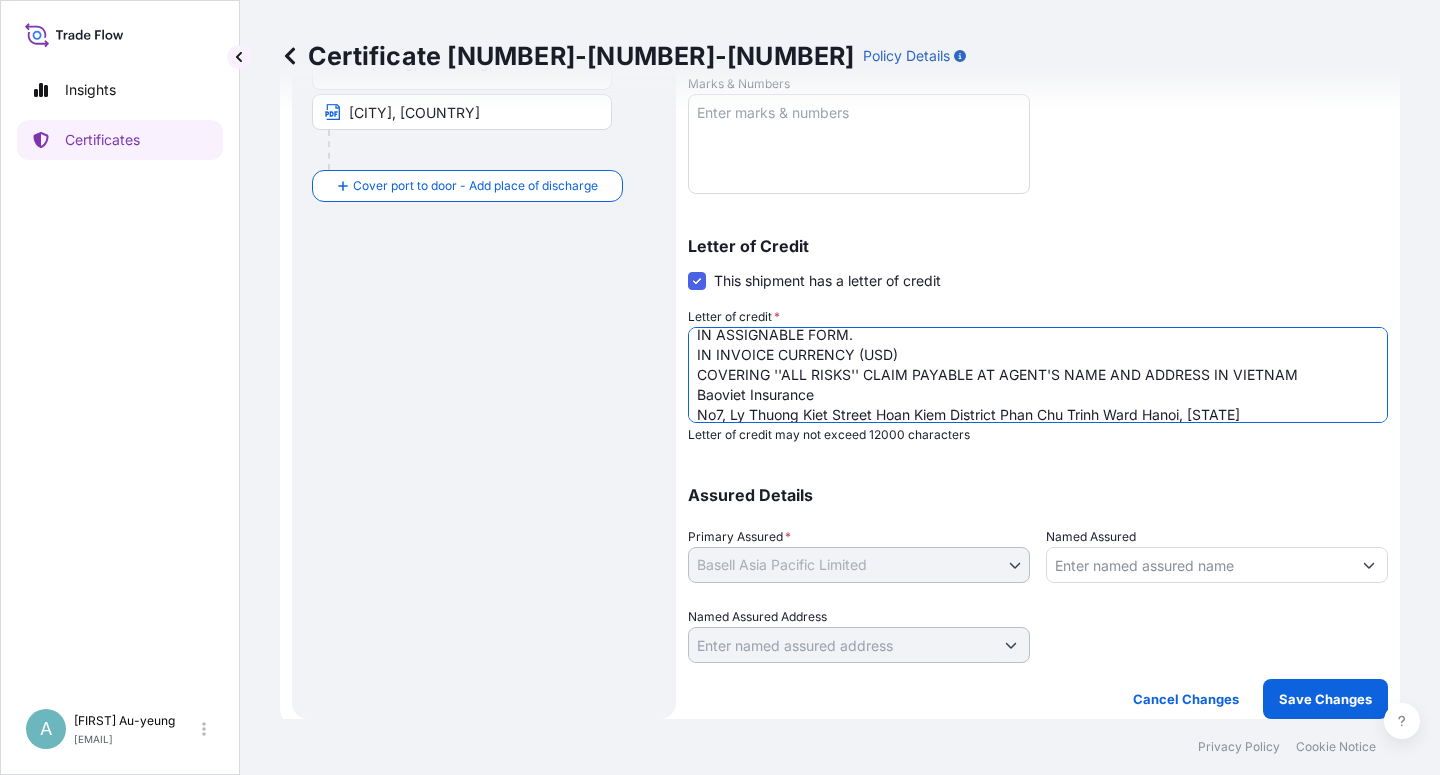 type on "CREDIT NUMBER: 0129IL2500340 AND ISSUING DATE: 250724
IN ASSIGNABLE FORM.
IN INVOICE CURRENCY (USD)
COVERING ''ALL RISKS'' CLAIM PAYABLE AT AGENT'S NAME AND ADDRESS IN VIETNAM
Baoviet Insurance
No7, Ly Thuong Kiet Street Hoan Kiem District Phan Chu Trinh Ward Hanoi, [STATE]
TOTAL NUMBER OF ORIGINALS ISSUED: 03 ( 1 ORIGINAL + 2 DUPLICATE )" 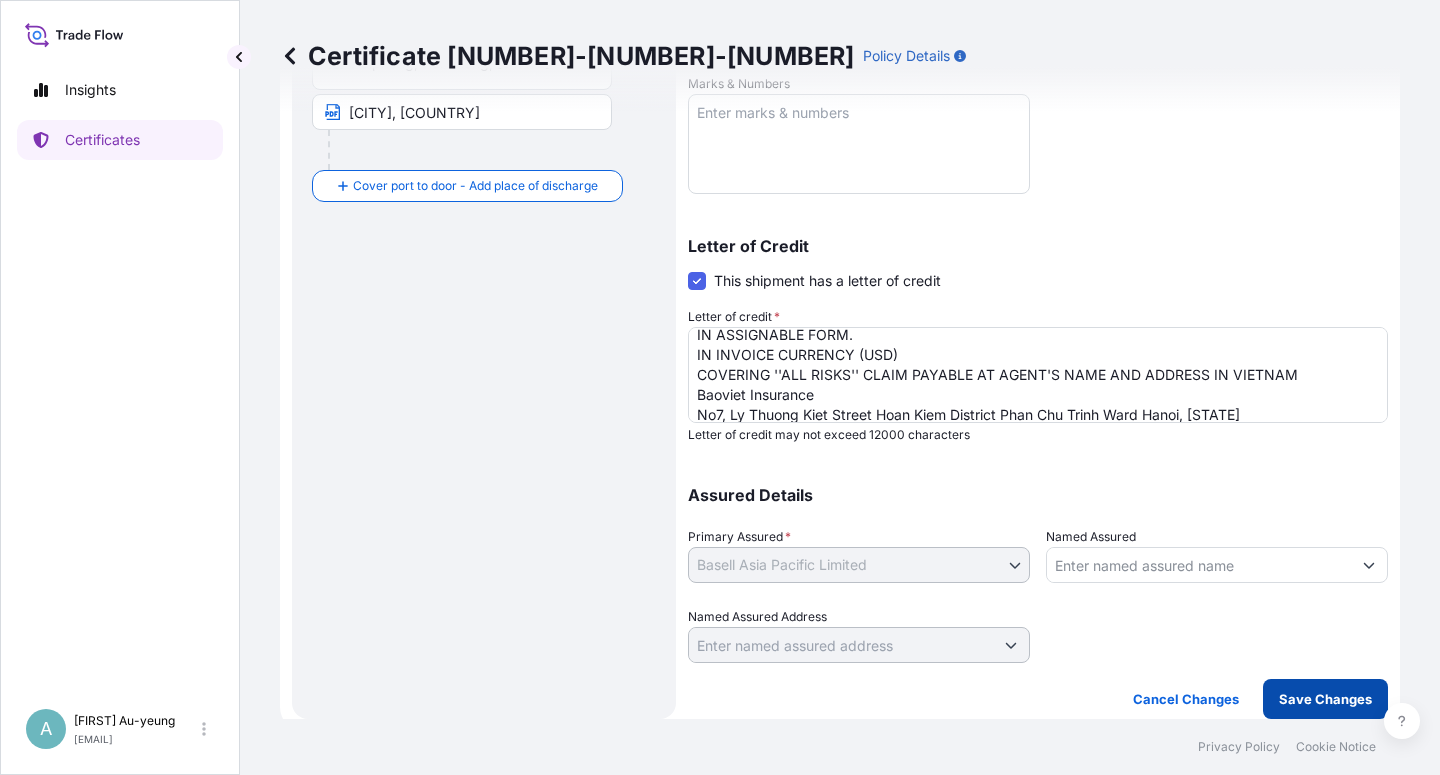 click on "Save Changes" at bounding box center (1325, 699) 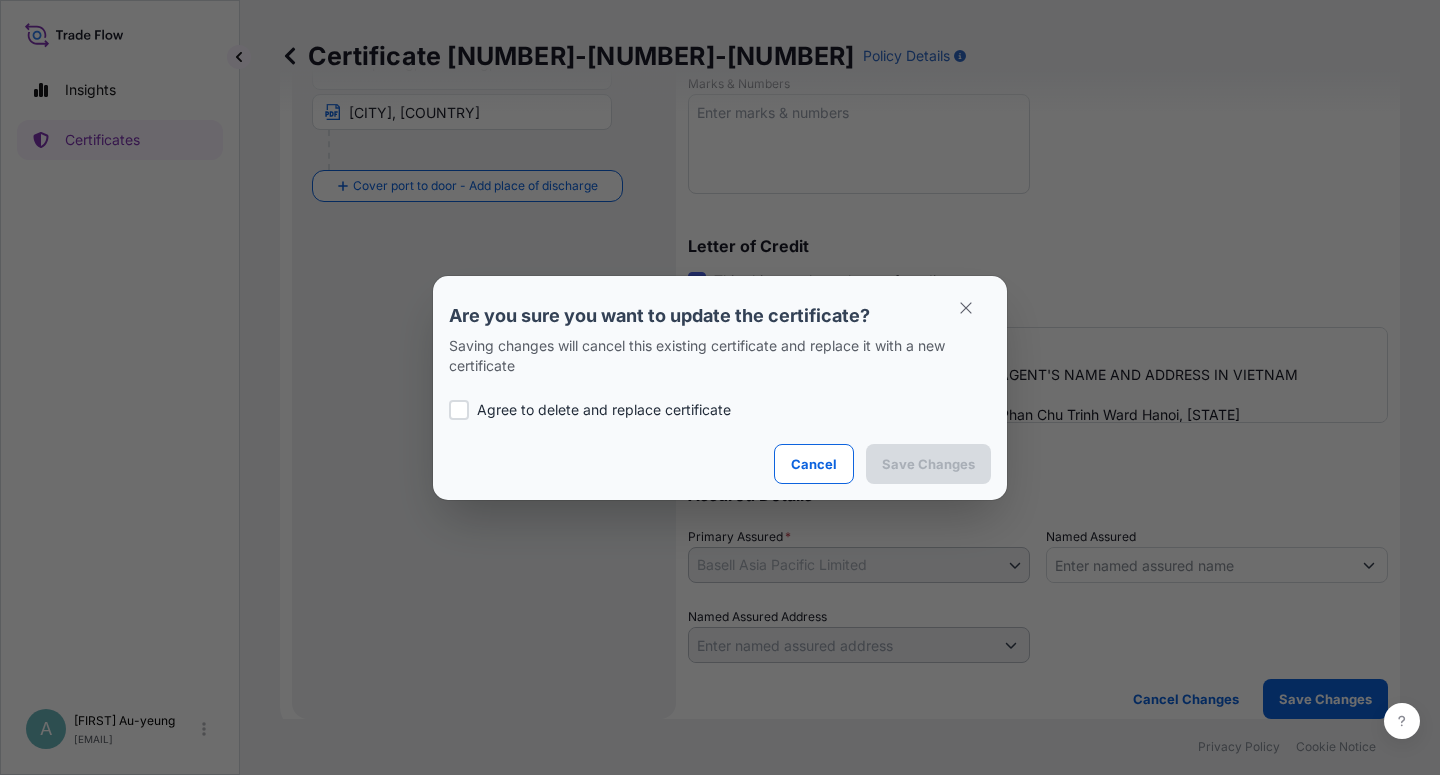 click on "Agree to delete and replace certificate" at bounding box center (604, 410) 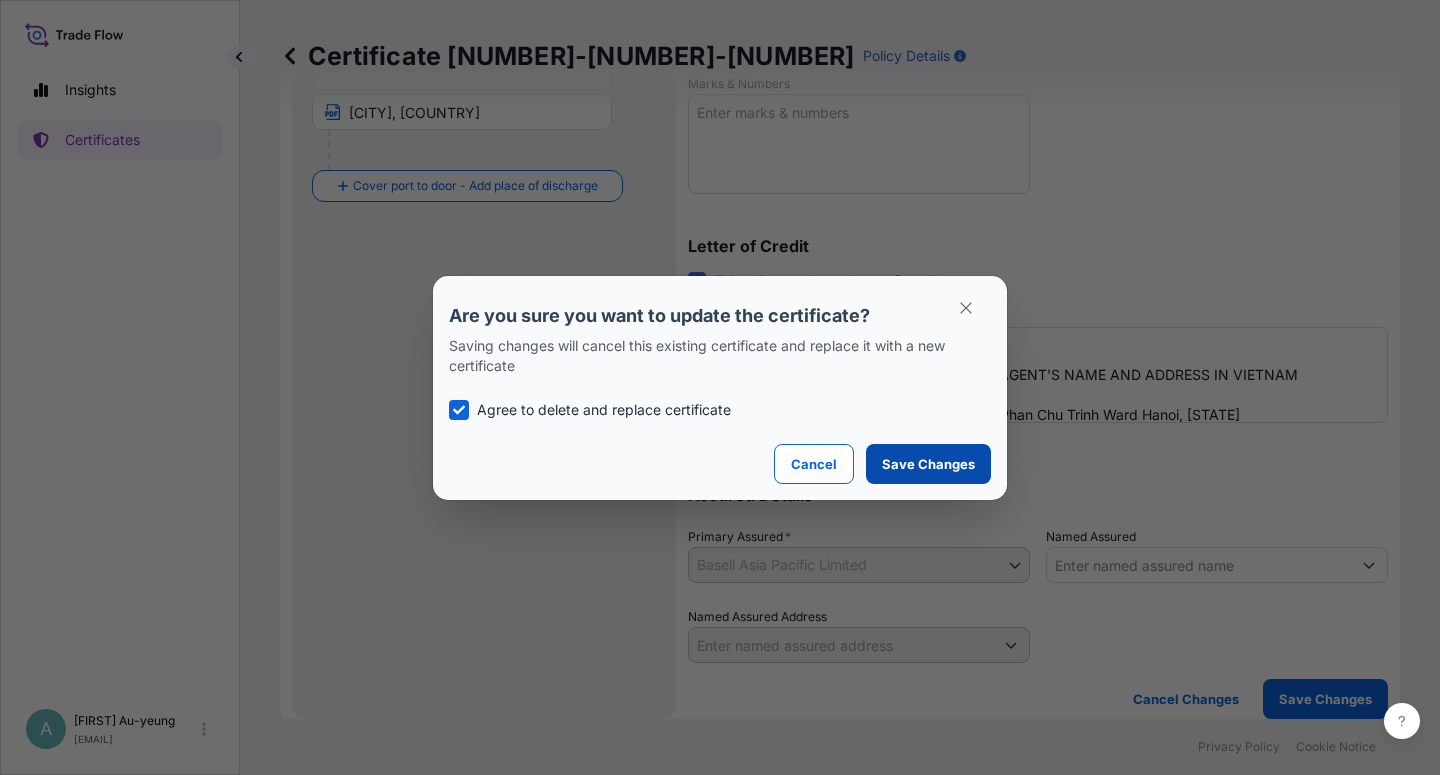 click on "Save Changes" at bounding box center [928, 464] 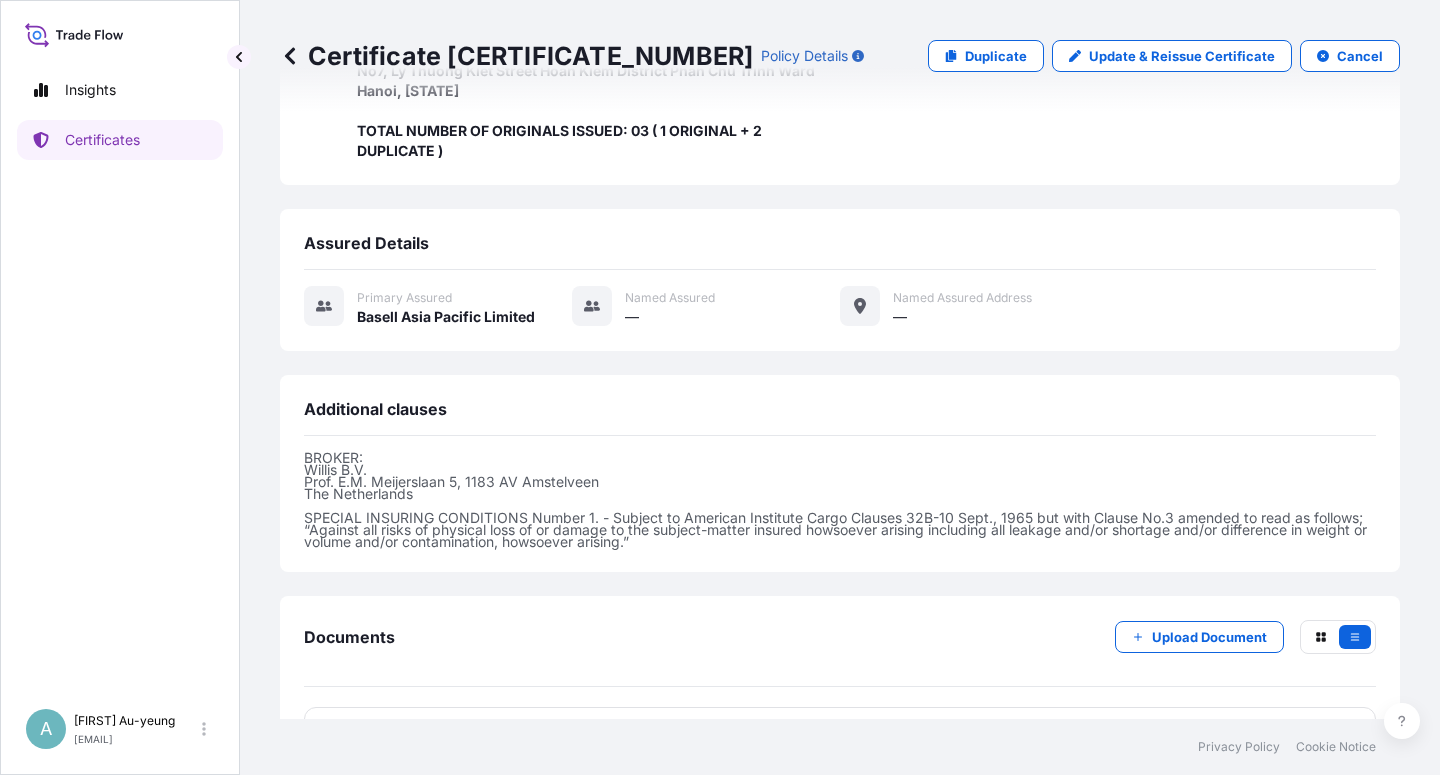 scroll, scrollTop: 674, scrollLeft: 0, axis: vertical 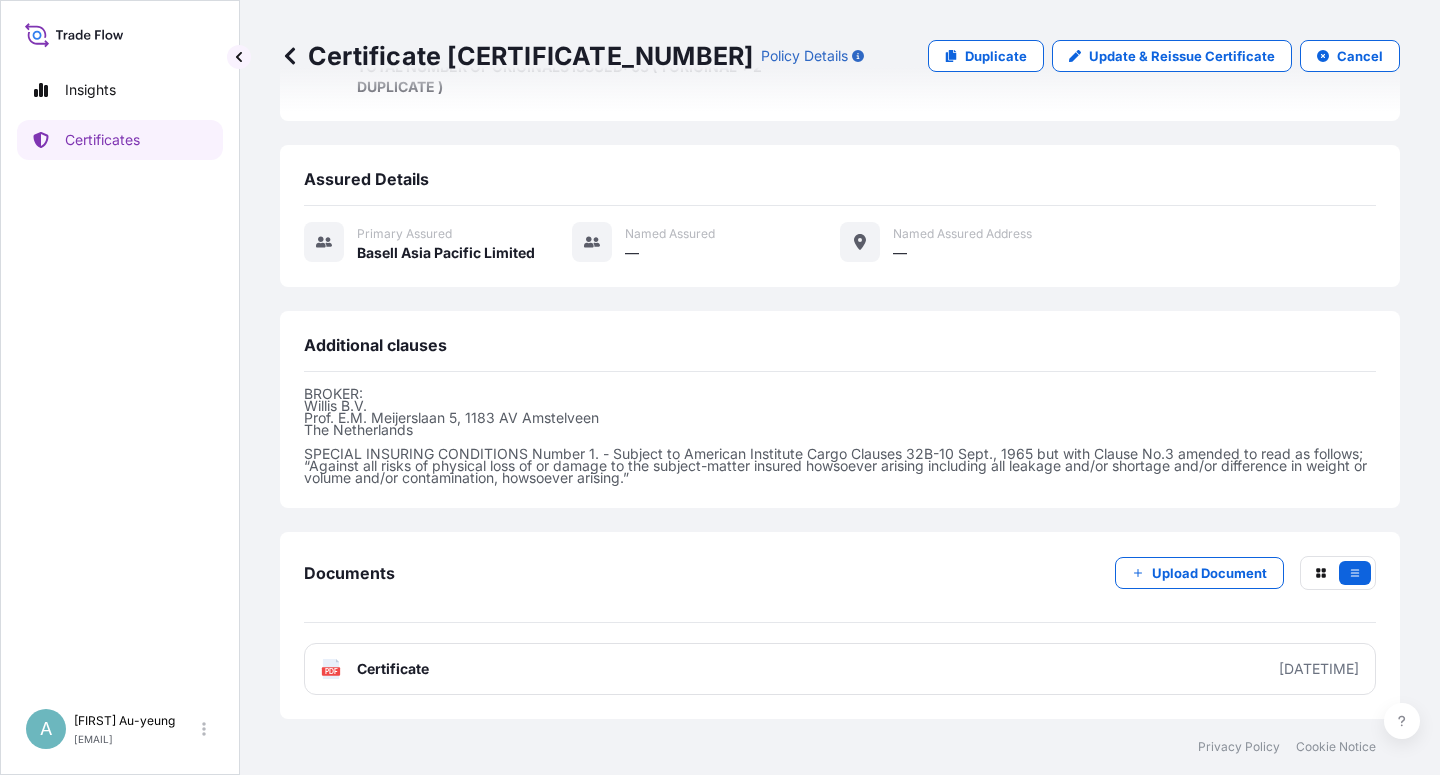 click on "Certificate" at bounding box center [393, 669] 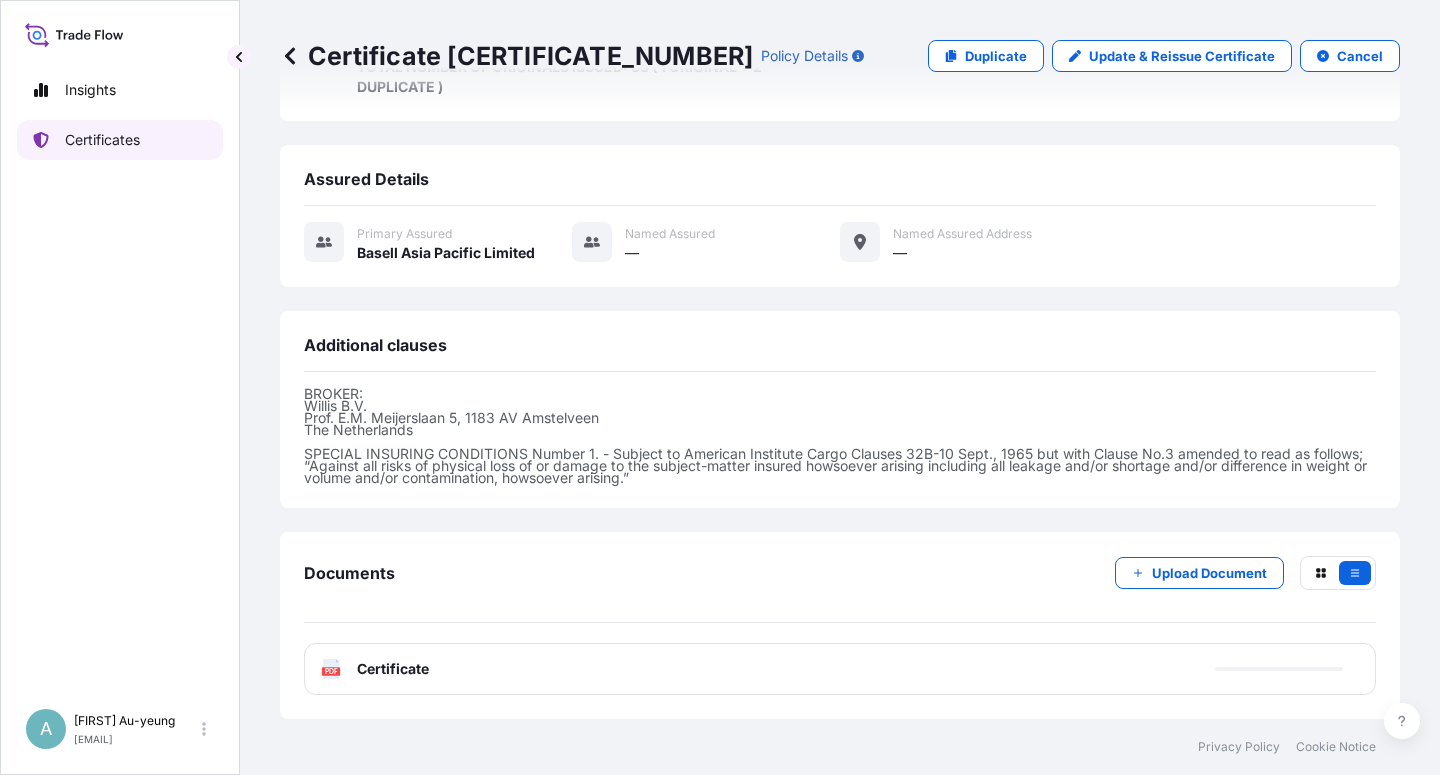 click on "Certificates" at bounding box center [102, 140] 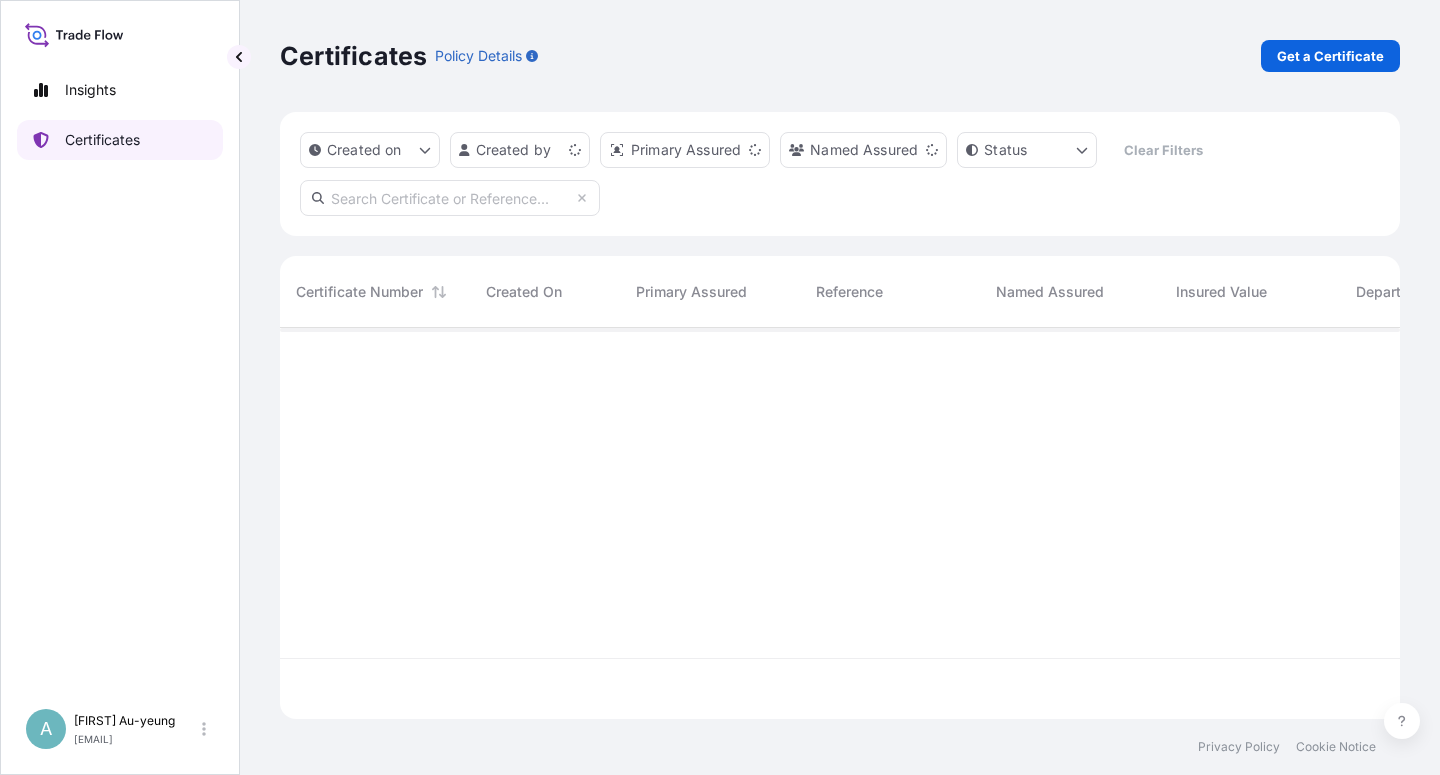 scroll, scrollTop: 0, scrollLeft: 0, axis: both 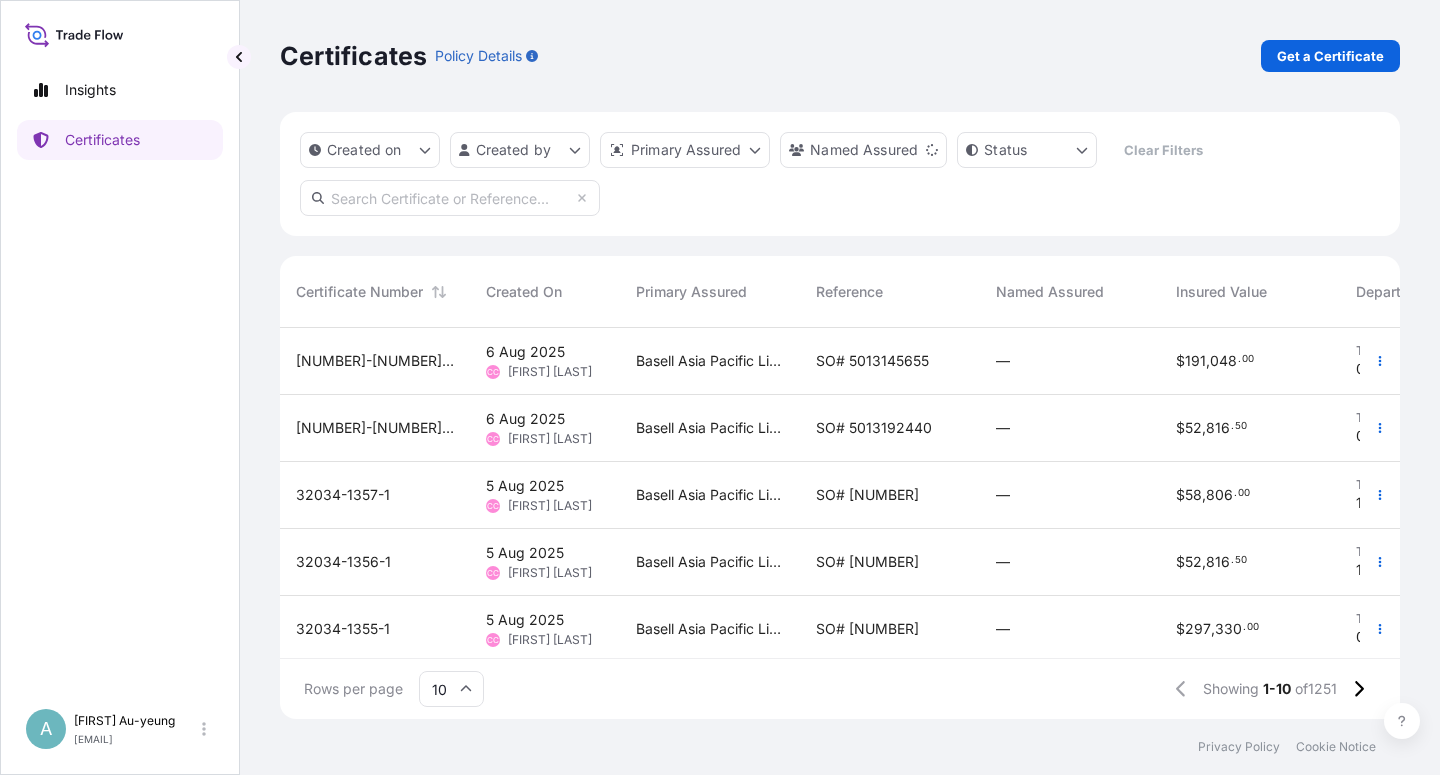 click at bounding box center [450, 198] 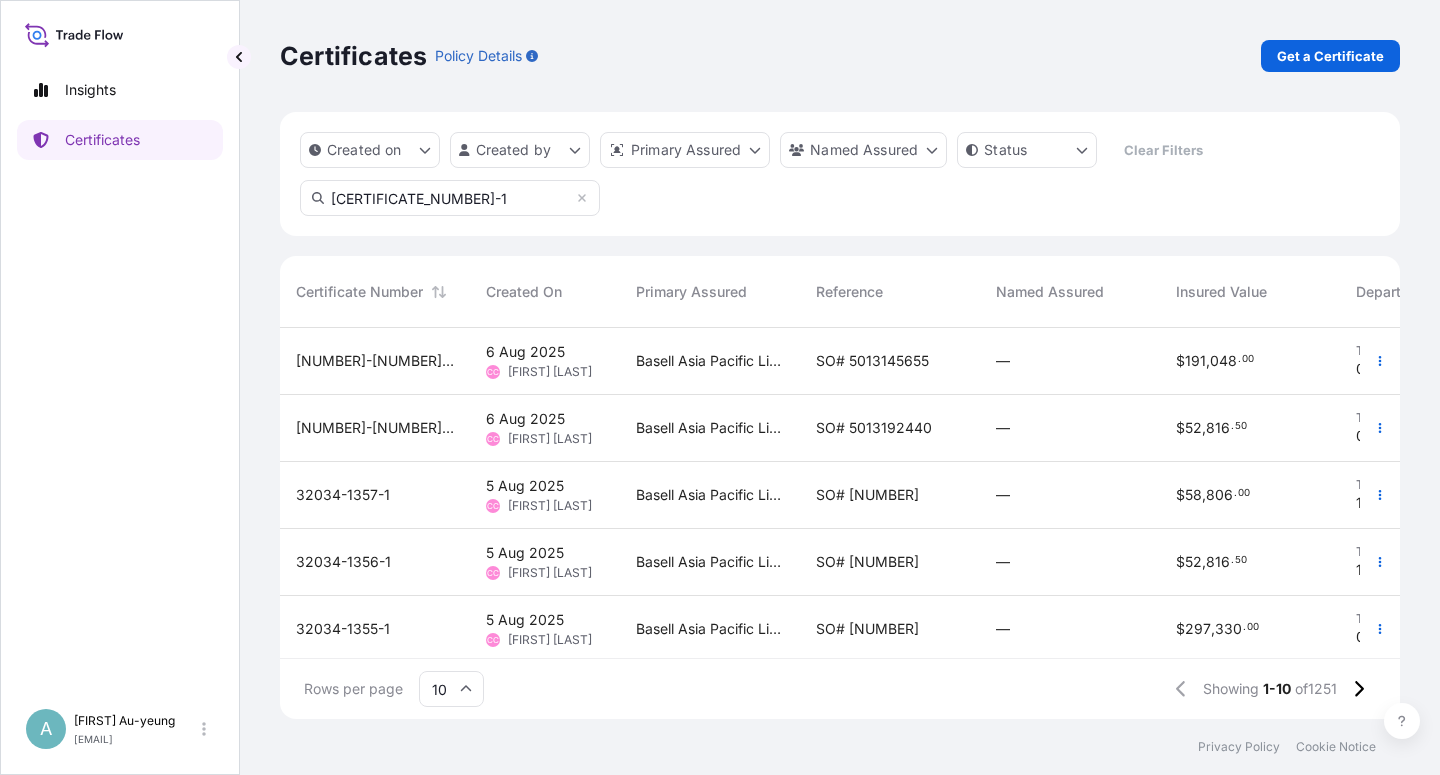 type on "[CERTIFICATE_NUMBER]-1" 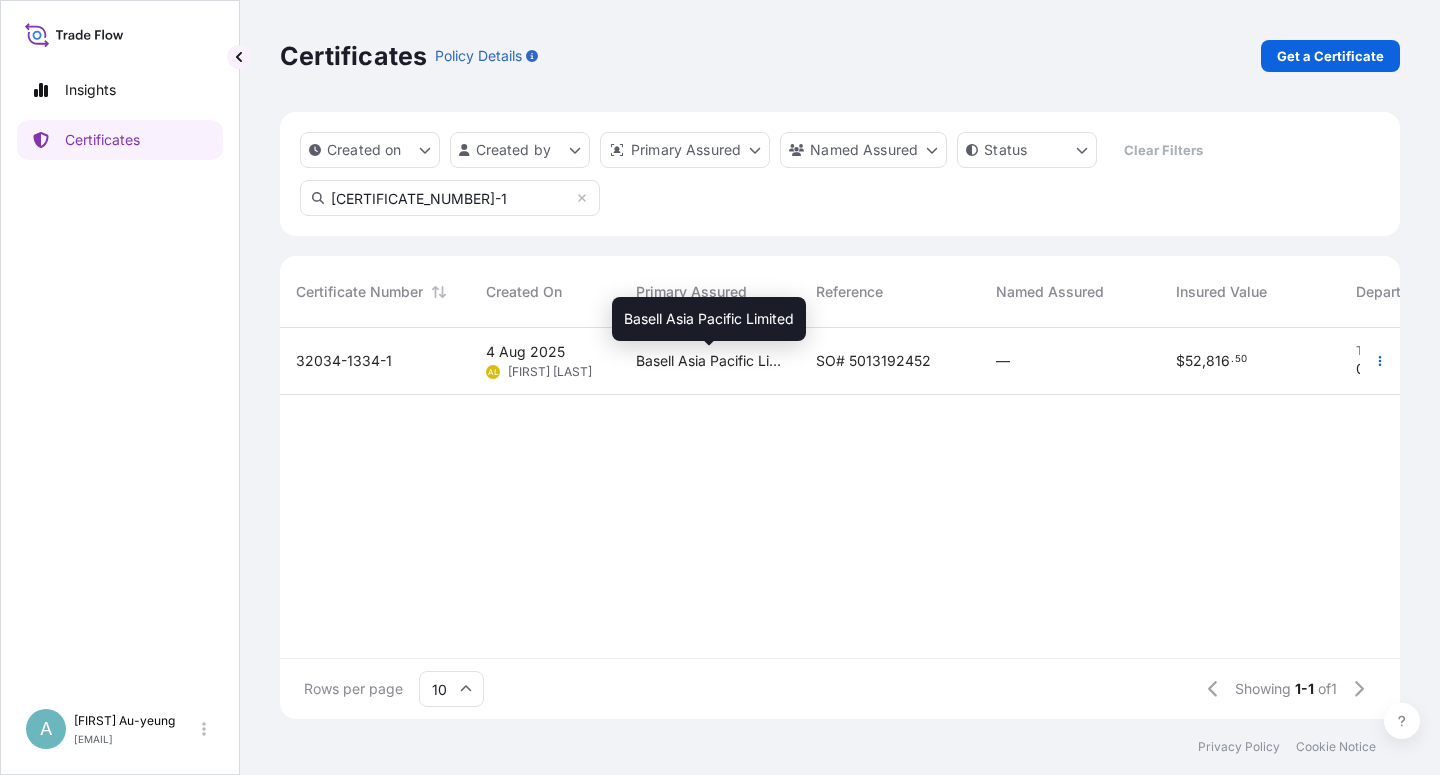click on "Basell Asia Pacific Limited" at bounding box center [710, 361] 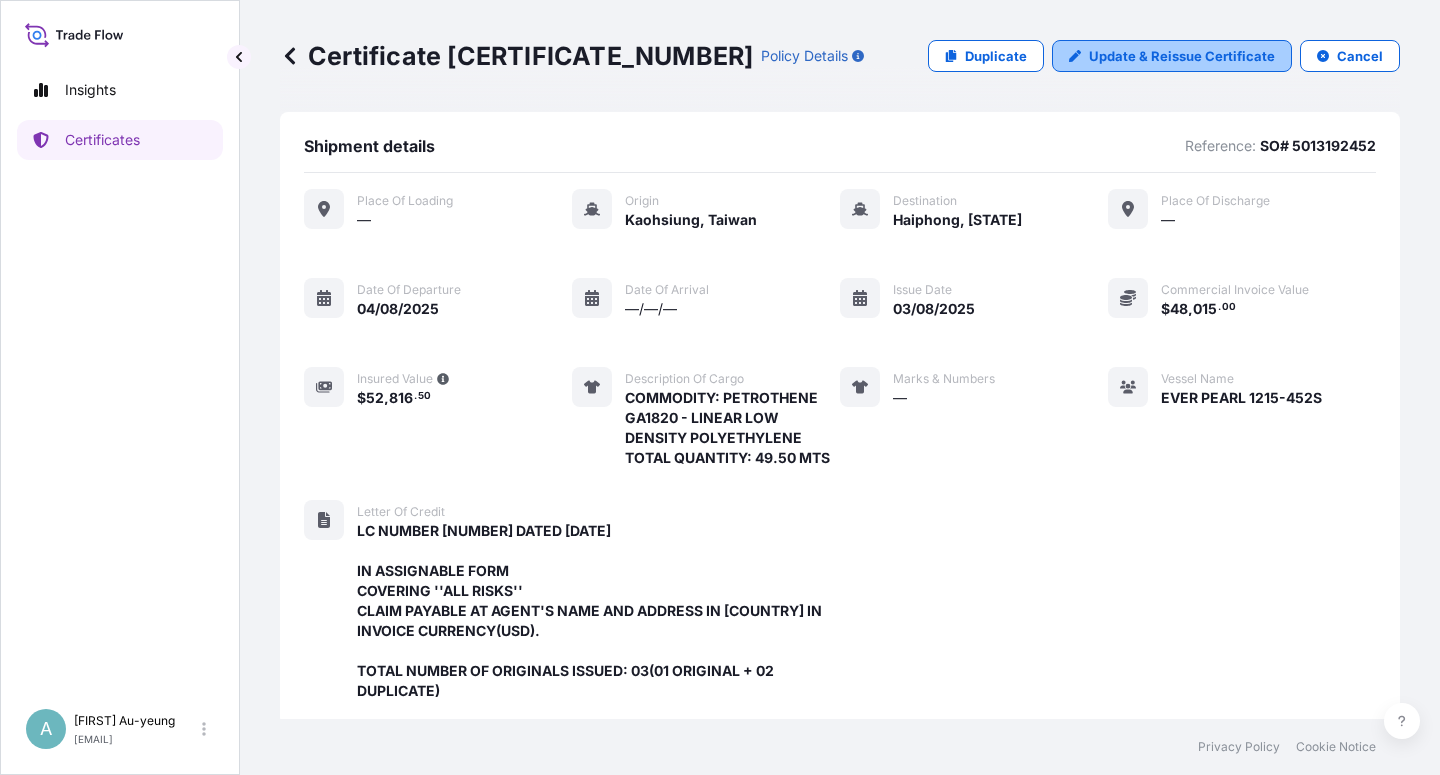 click on "Update & Reissue Certificate" at bounding box center (1182, 56) 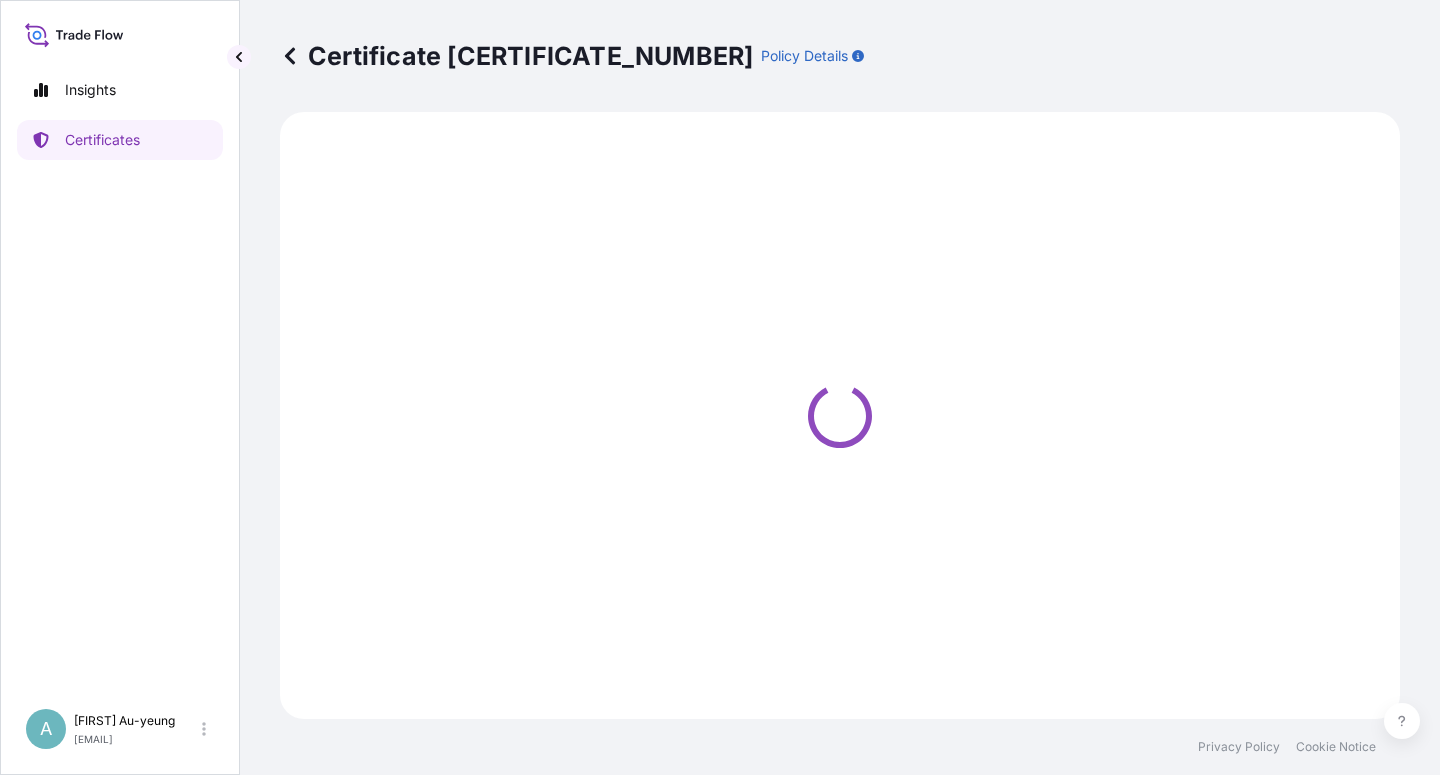 select on "Sea" 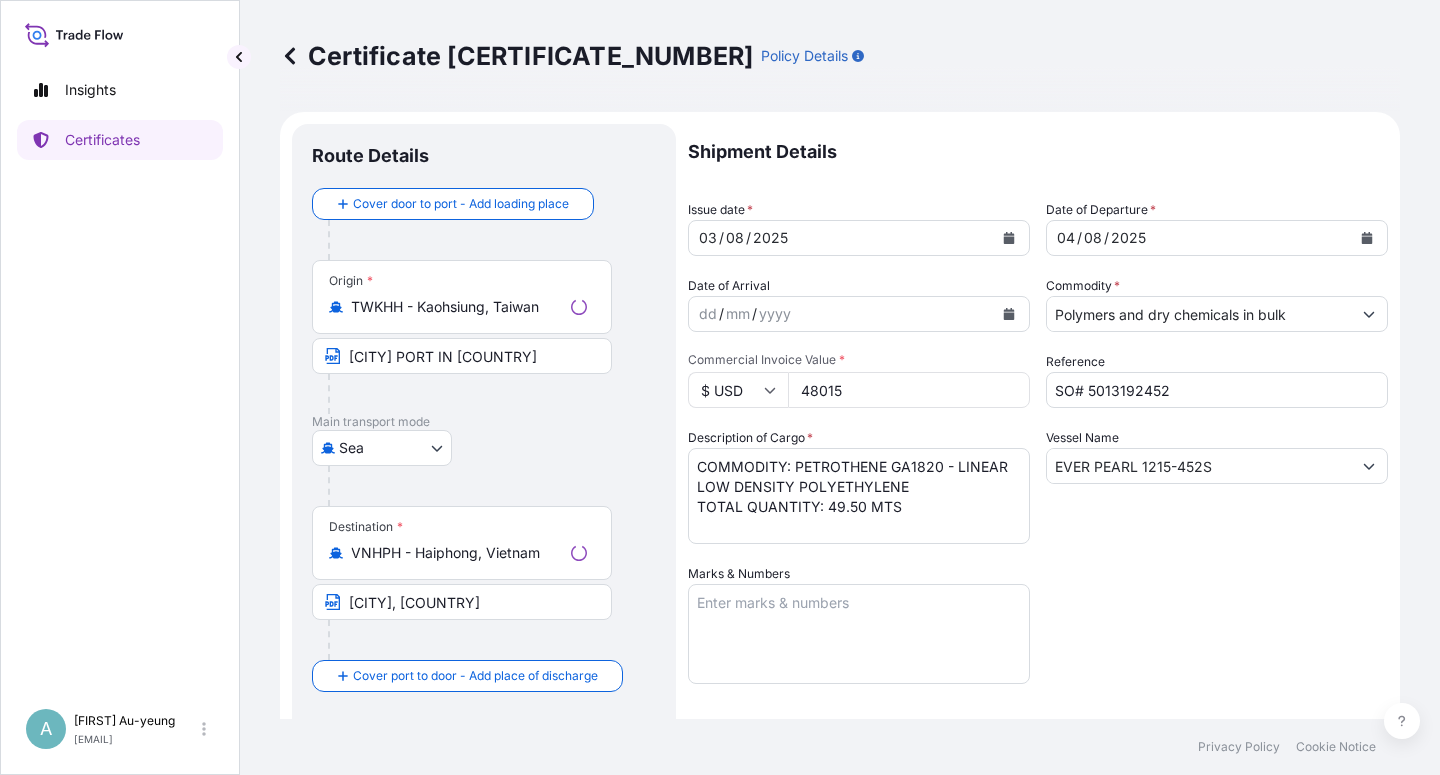 select on "32034" 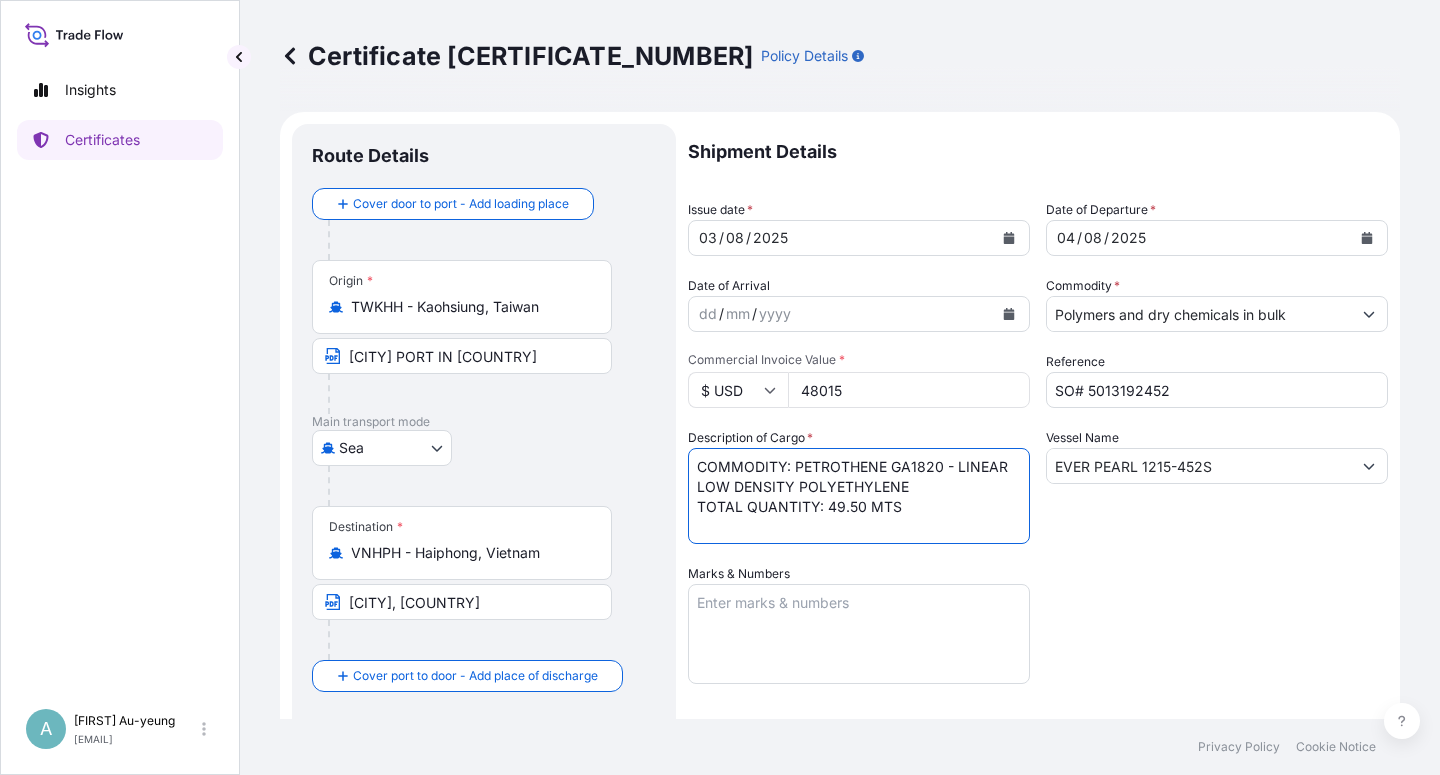 click on "COMMODITY: PETROTHENE GA1820 - LINEAR LOW DENSITY POLYETHYLENE
TOTAL QUANTITY: 49.50 MTS" at bounding box center (859, 496) 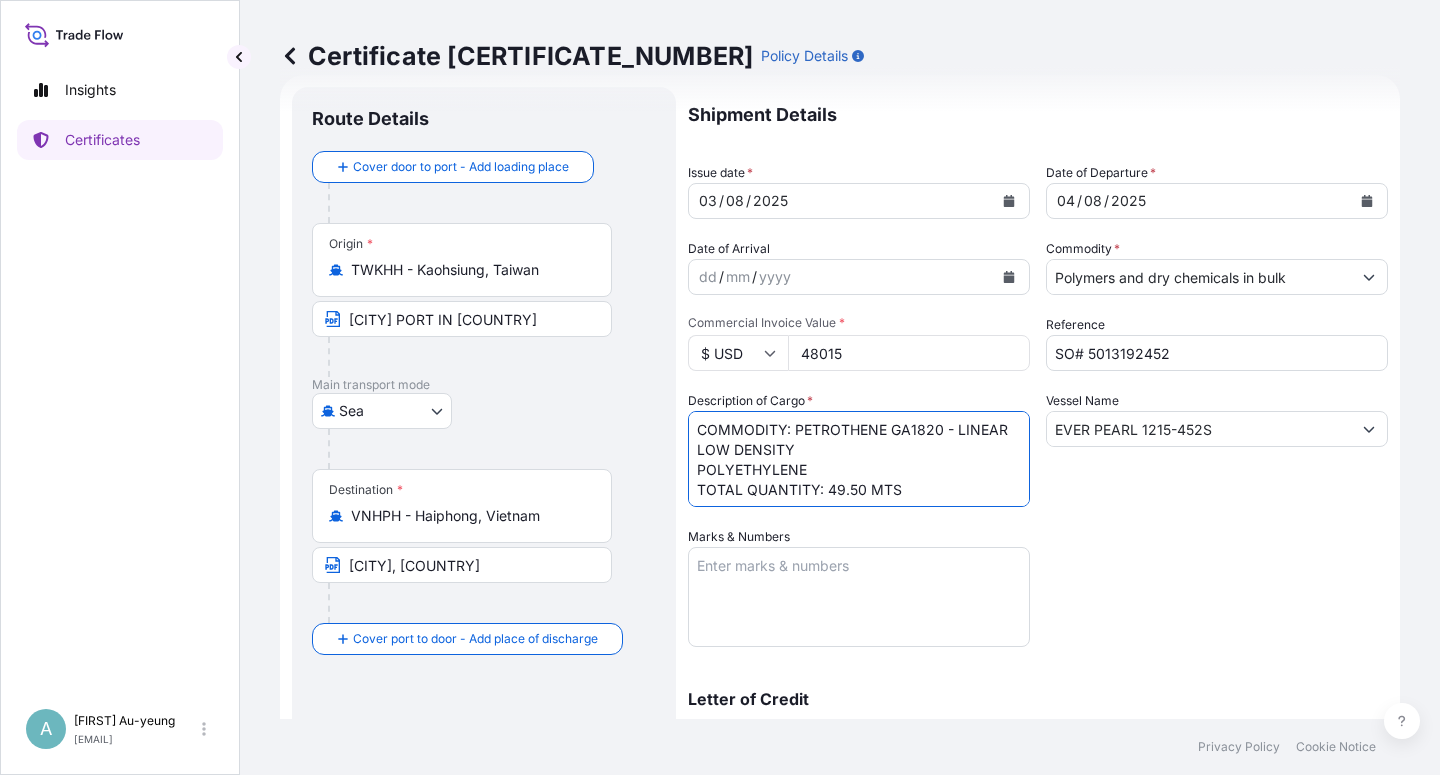 scroll, scrollTop: 0, scrollLeft: 0, axis: both 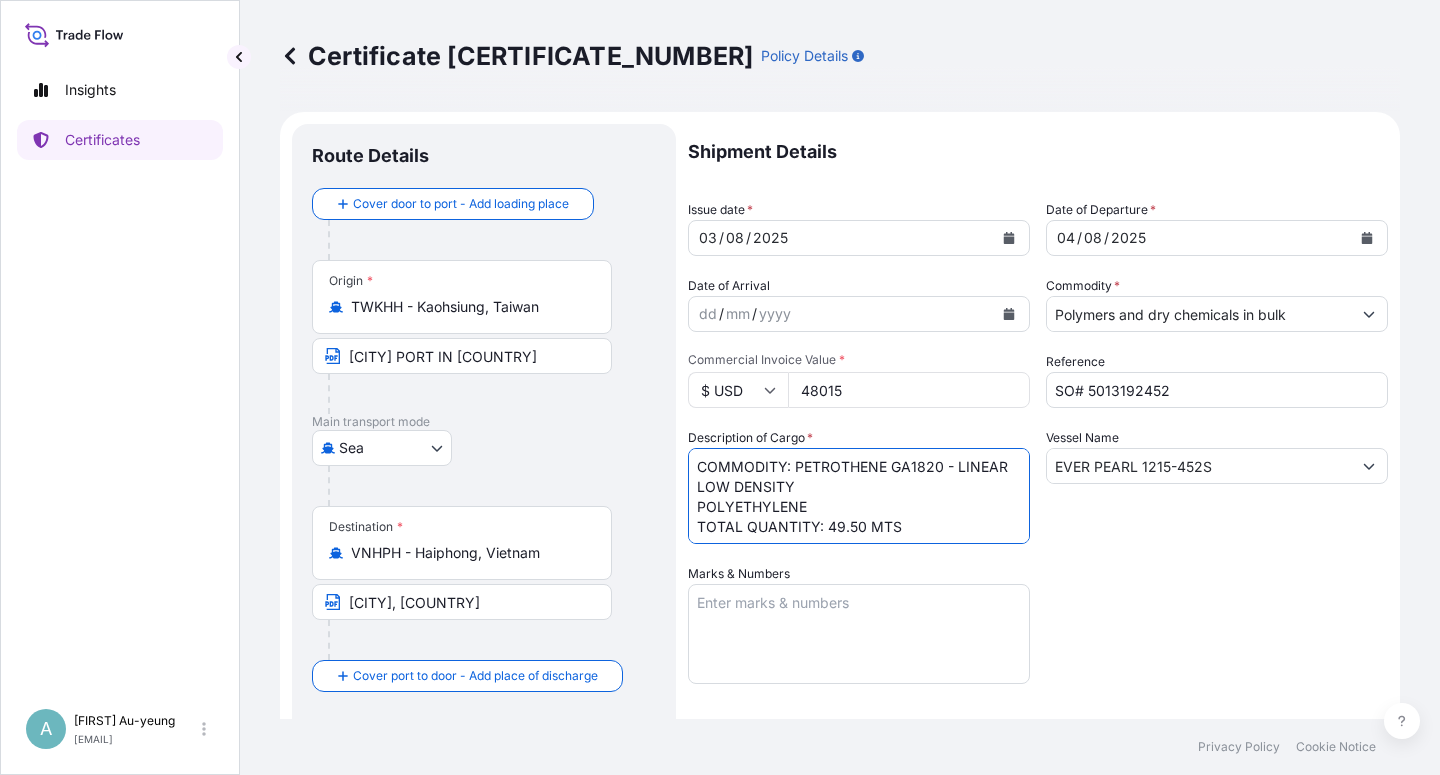 type on "COMMODITY: PETROTHENE GA1820 - LINEAR LOW DENSITY
POLYETHYLENE
TOTAL QUANTITY: 49.50 MTS" 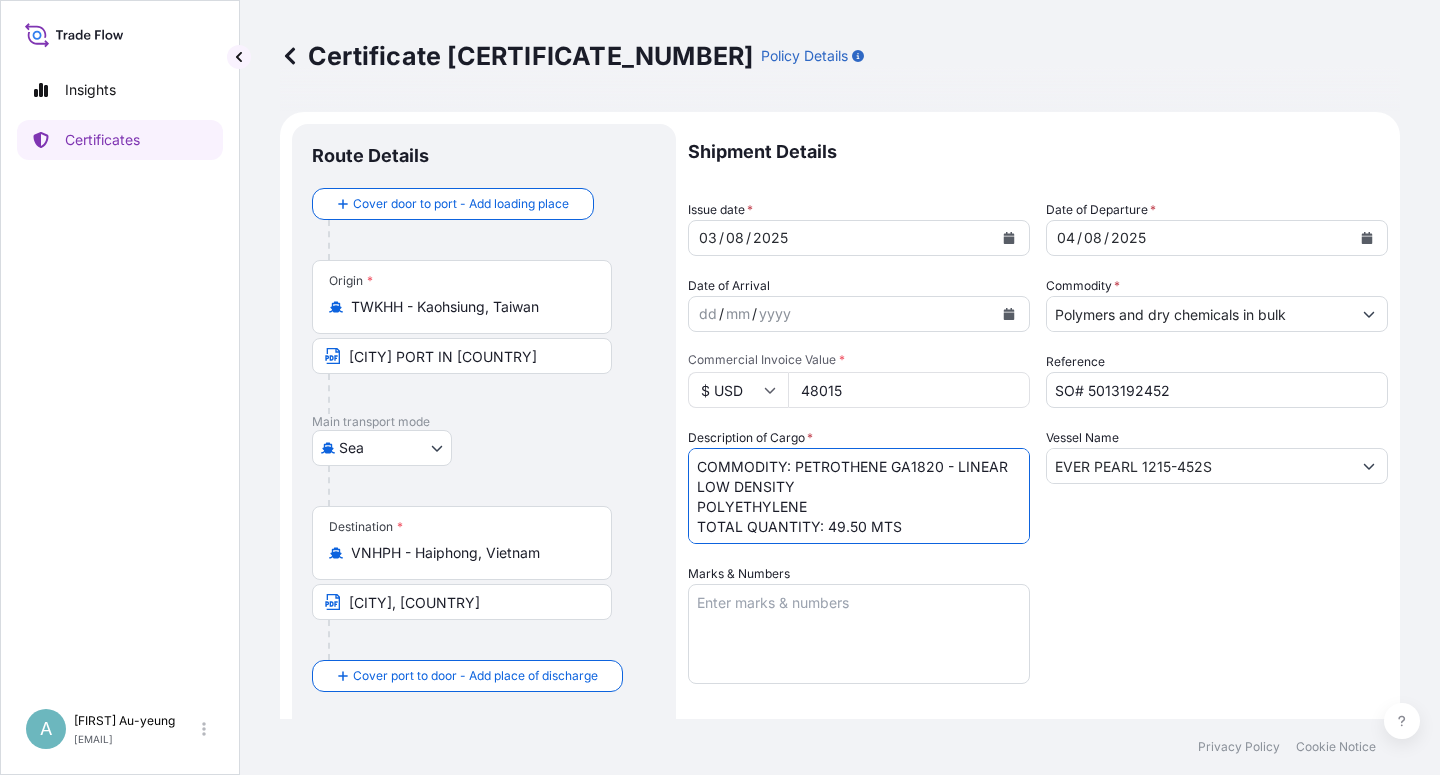 click 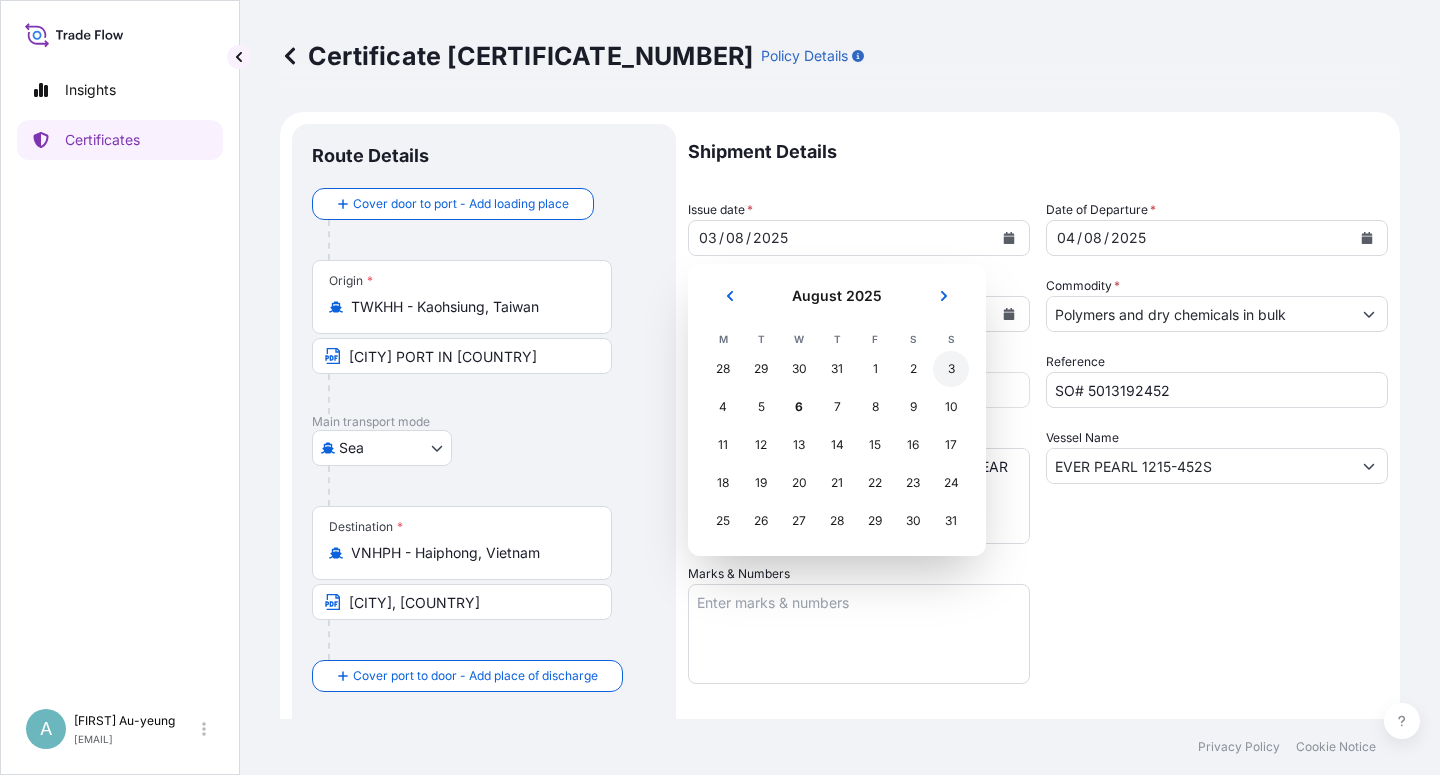 click on "3" at bounding box center (951, 369) 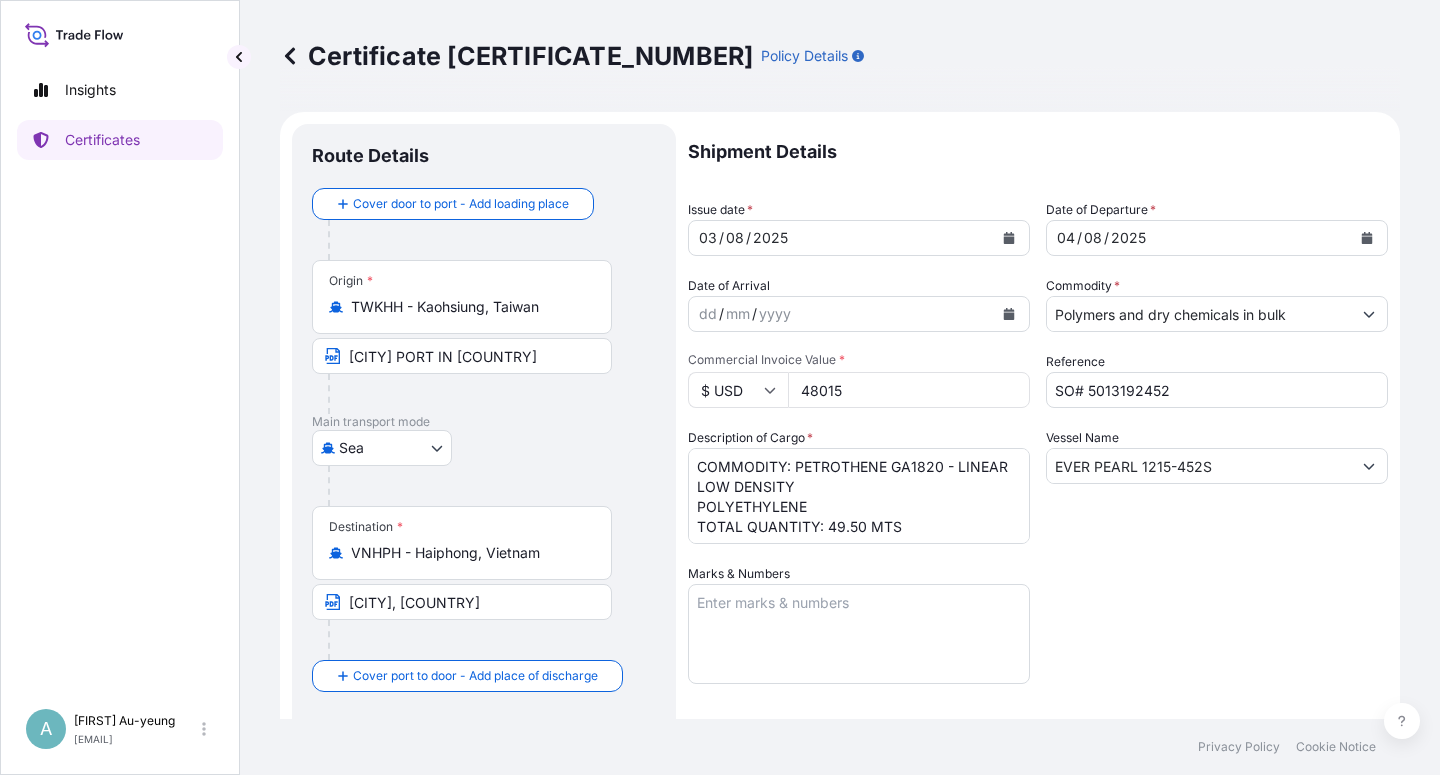 drag, startPoint x: 1135, startPoint y: 605, endPoint x: 1107, endPoint y: 608, distance: 28.160255 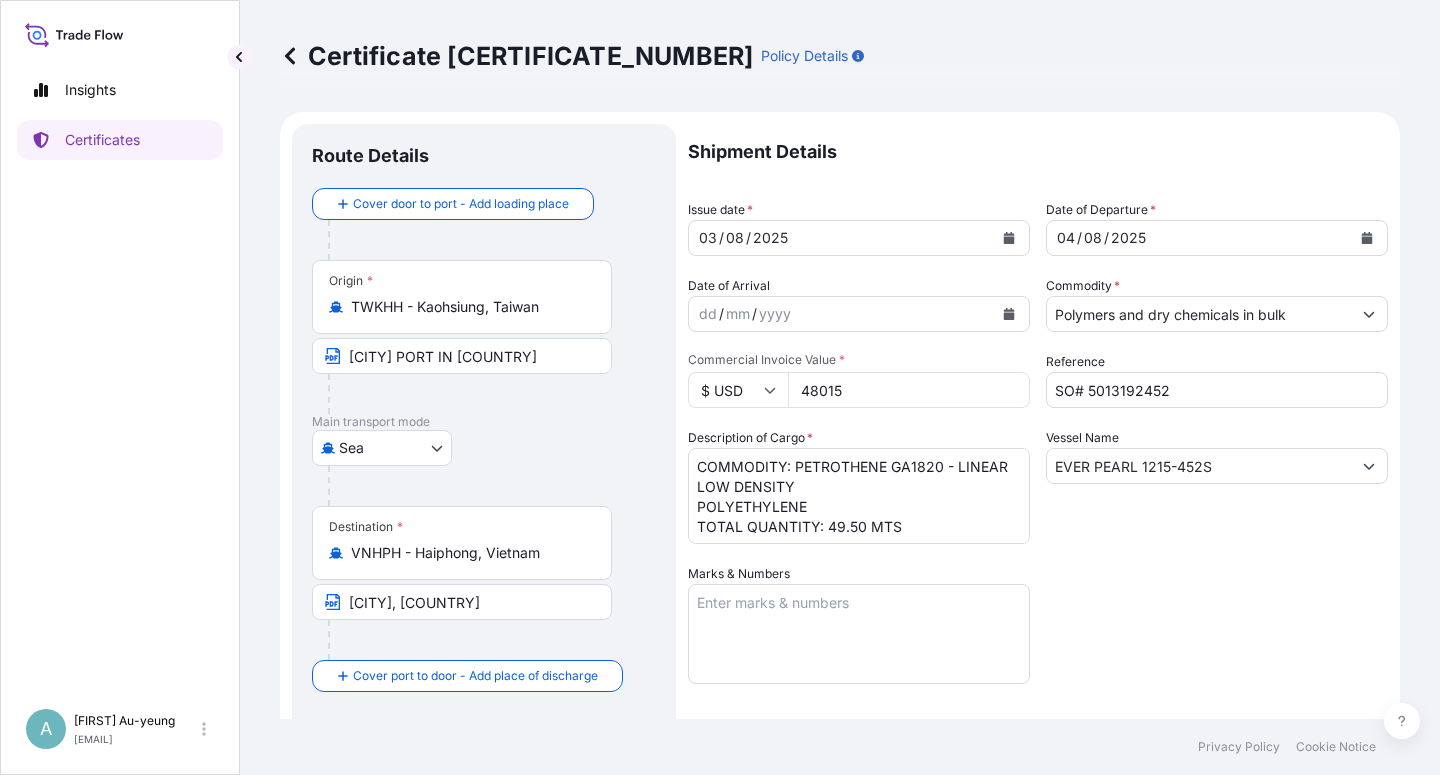 click on "Shipment Details Issue date * 03 / 08 / 2025 Date of Departure * 04 / 08 / 2025 Date of Arrival dd / mm / yyyy Commodity * Polymers and dry chemicals in bulk Packing Category Commercial Invoice Value * $ USD 48015 Reference SO# 5013192452 Description of Cargo * COMMODITY: PETROTHENE GA1820 - LINEAR LOW DENSITY POLYETHYLENE
TOTAL QUANTITY: 49.50 MTS Vessel Name EVER PEARL 1215-452S Marks & Numbers Letter of Credit This shipment has a letter of credit Letter of credit * LC NUMBER 0129IL2500342 DATED 250724
IN ASSIGNABLE FORM
COVERING ''ALL RISKS''
CLAIM PAYABLE AT AGENT'S NAME AND ADDRESS IN VIETNAM IN INVOICE CURRENCY(USD).
TOTAL NUMBER OF ORIGINALS ISSUED: 03(01 ORIGINAL + 02 DUPLICATE) Letter of credit may not exceed 12000 characters Assured Details Primary Assured * Basell Asia Pacific Limited Basell Asia Pacific Limited Named Assured Named Assured Address" at bounding box center (1038, 638) 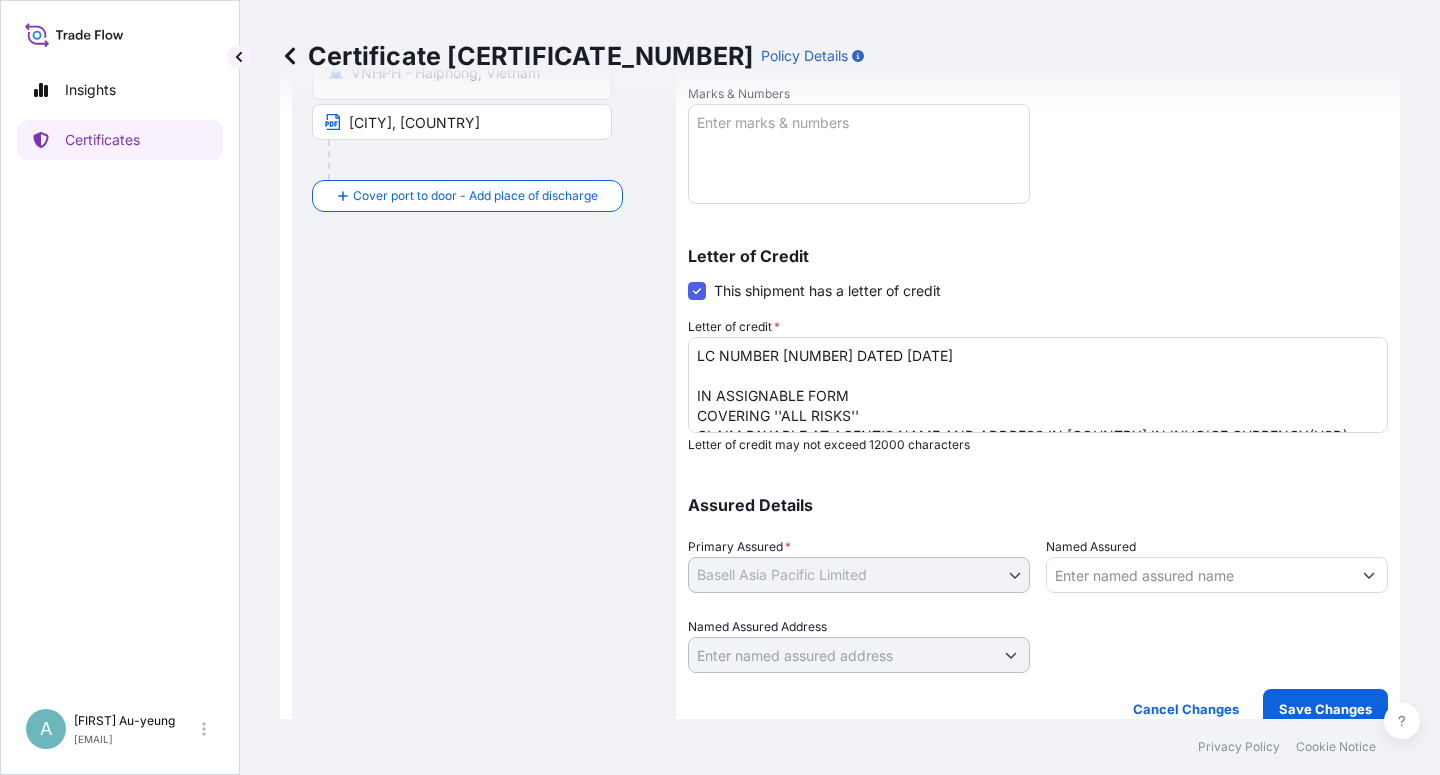 scroll, scrollTop: 490, scrollLeft: 0, axis: vertical 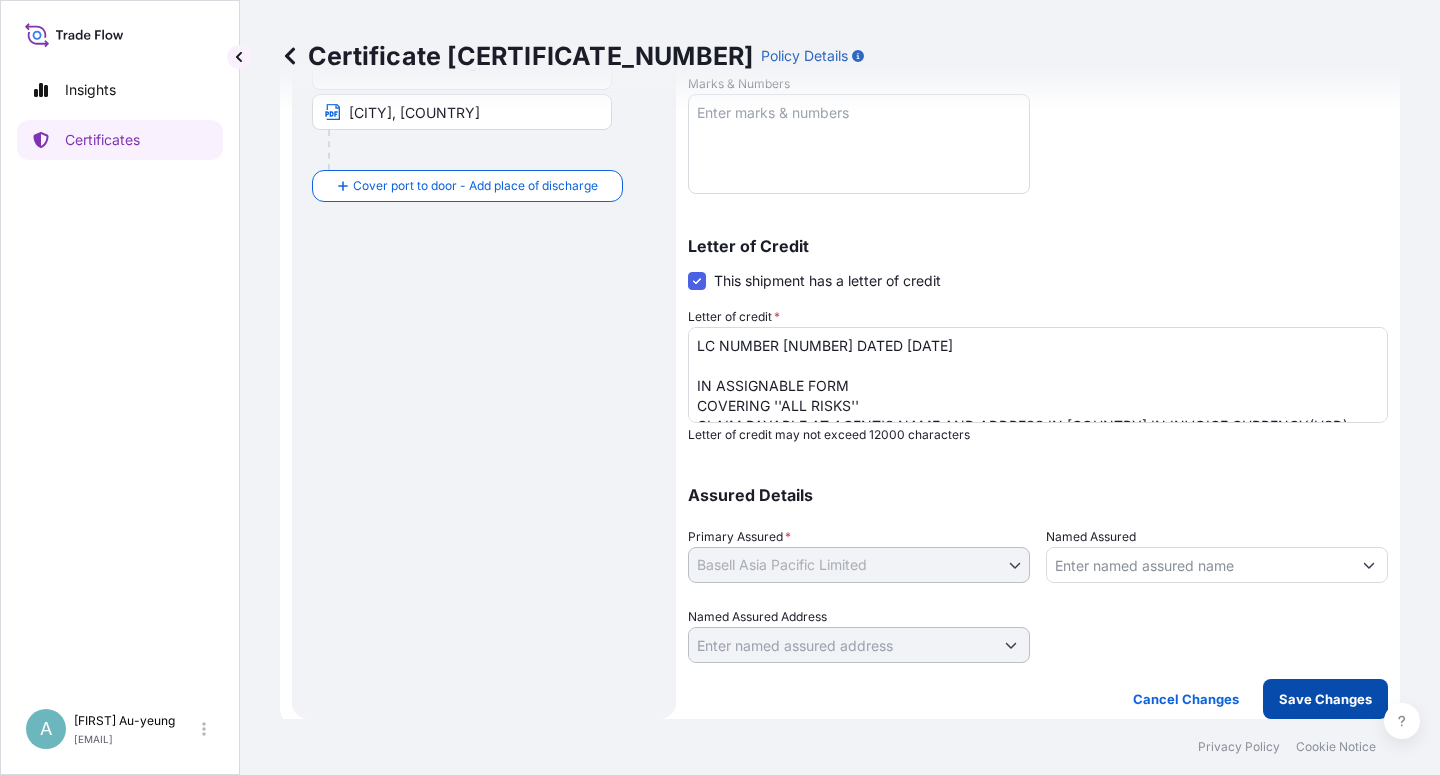 click on "Save Changes" at bounding box center (1325, 699) 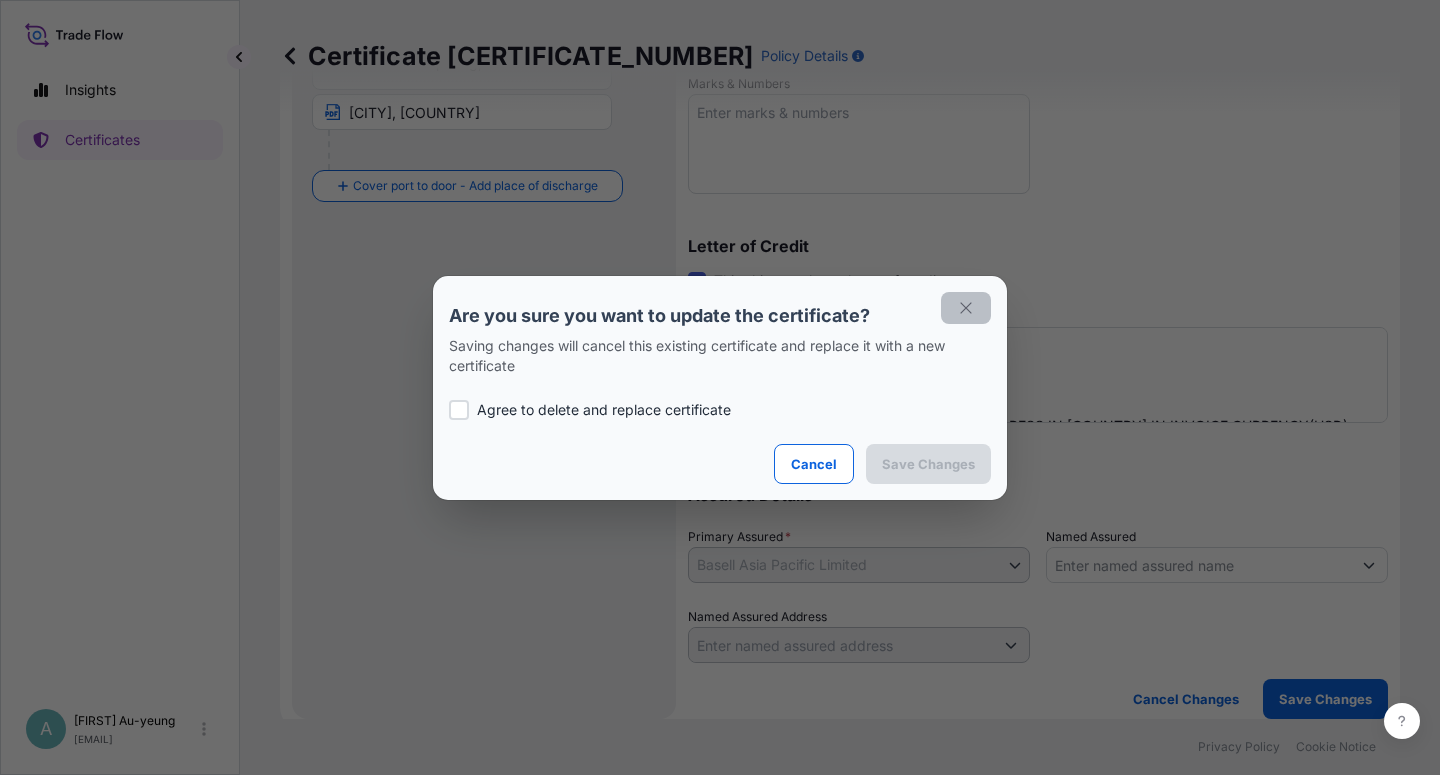 click 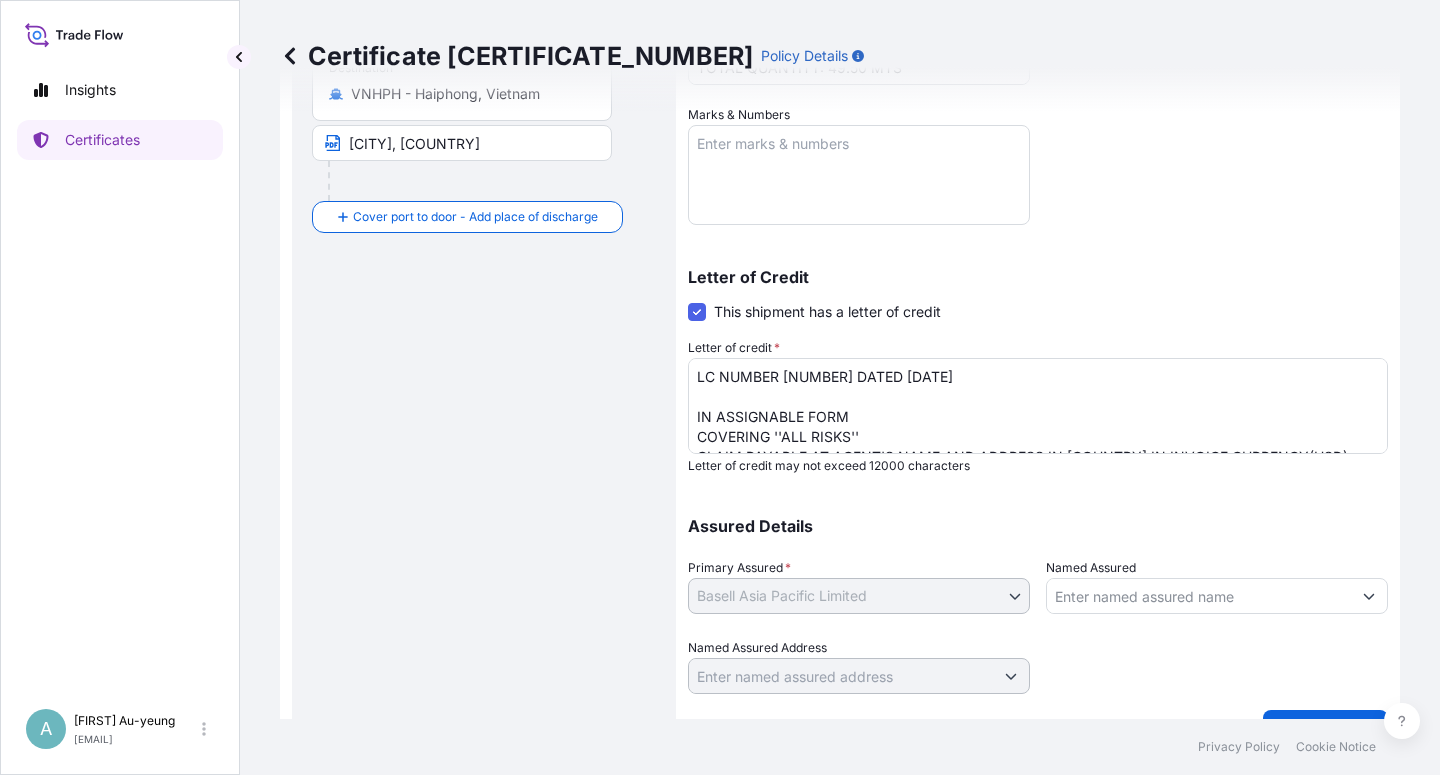 scroll, scrollTop: 490, scrollLeft: 0, axis: vertical 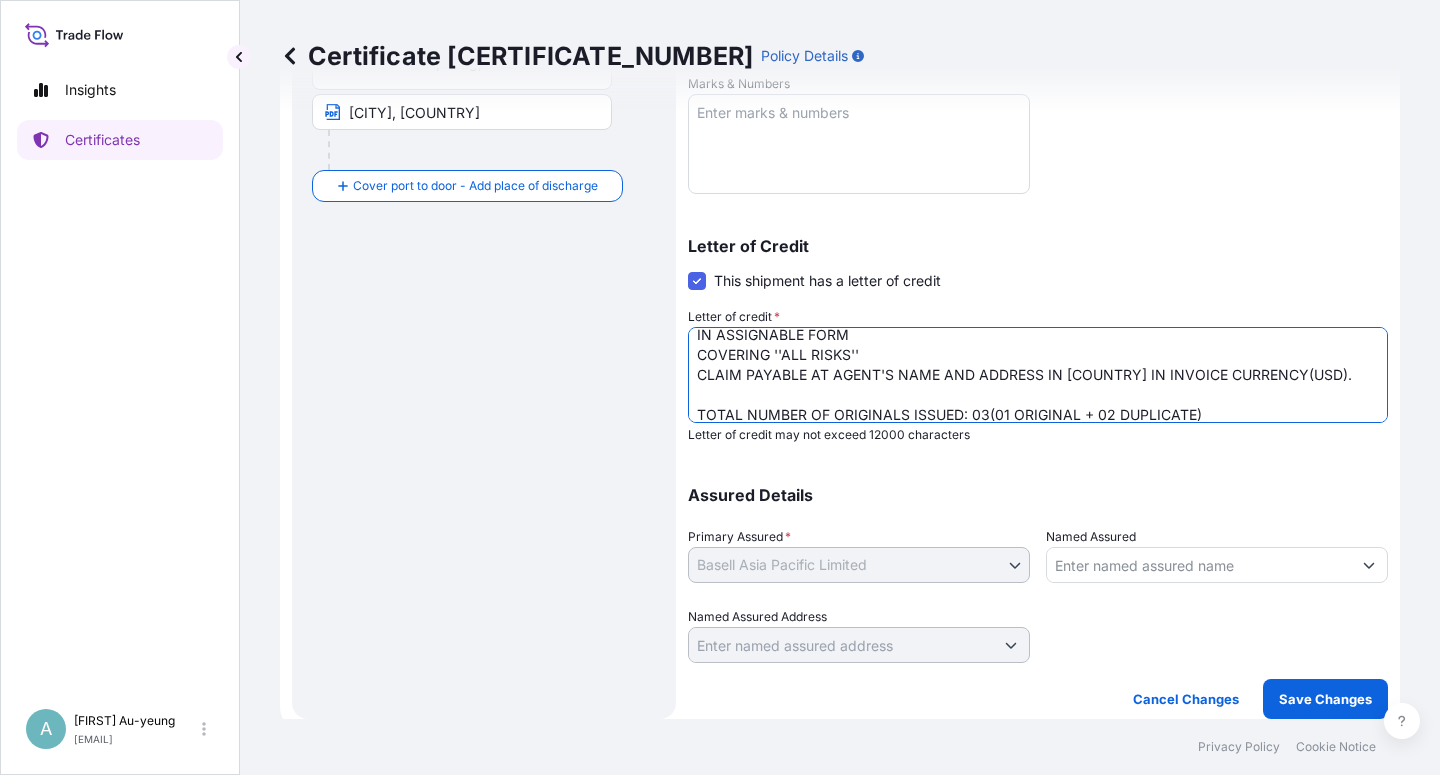 drag, startPoint x: 1127, startPoint y: 373, endPoint x: 1218, endPoint y: 372, distance: 91.00549 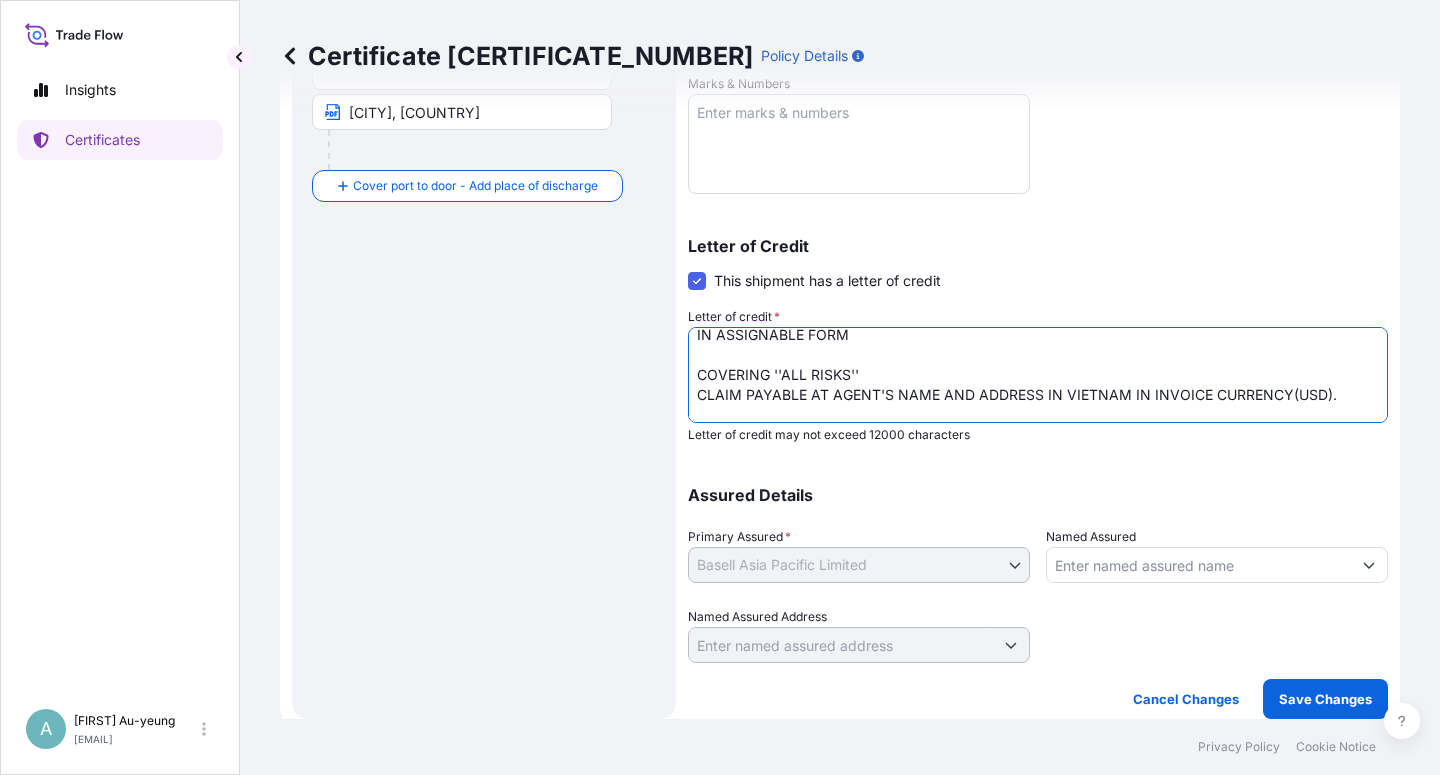 paste on "N INVOICE CURRENCY(USD" 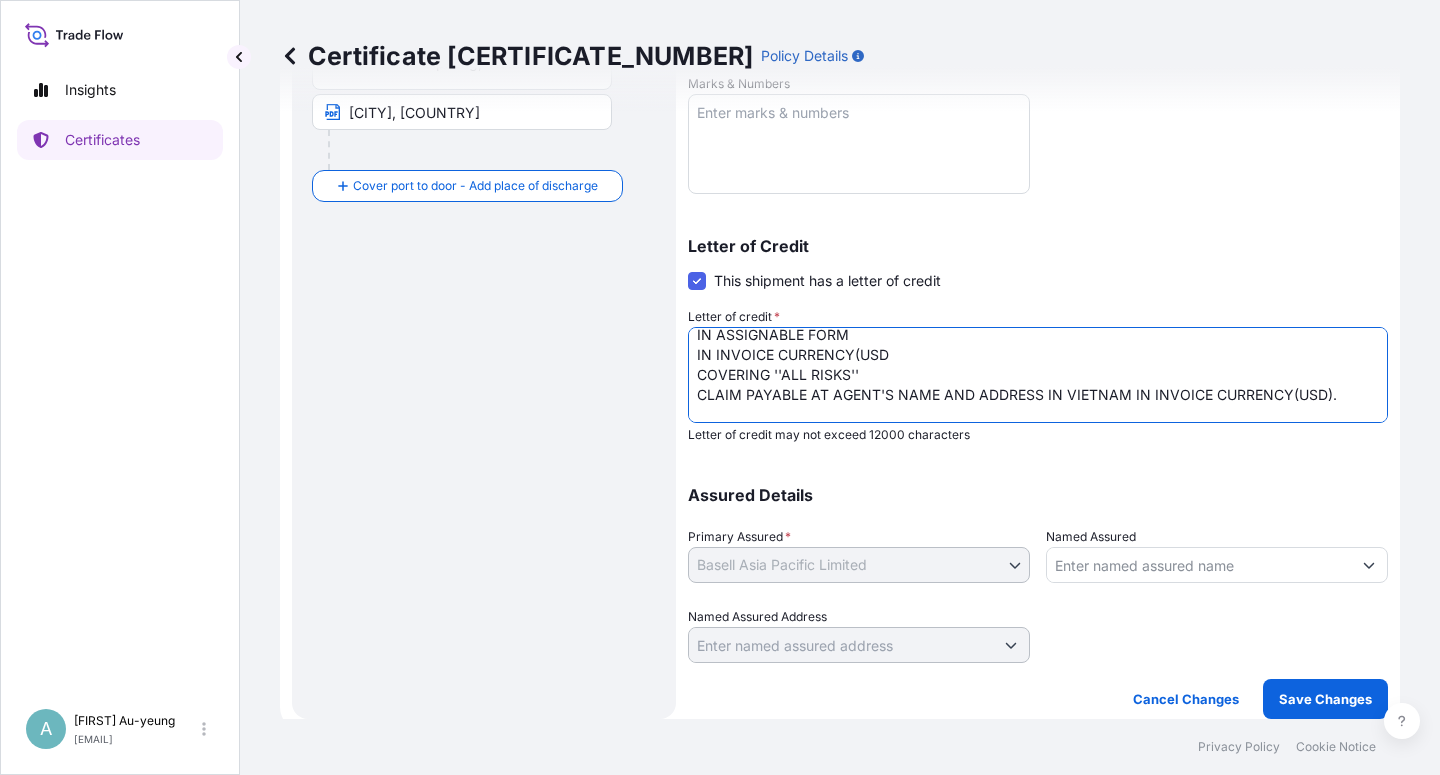 click on "LC NUMBER [NUMBER] DATED [DATE]
IN ASSIGNABLE FORM
COVERING ''ALL RISKS''
CLAIM PAYABLE AT AGENT'S NAME AND ADDRESS IN [COUNTRY] IN INVOICE CURRENCY(USD).
TOTAL NUMBER OF ORIGINALS ISSUED: 03(01 ORIGINAL + 02 DUPLICATE)" at bounding box center [1038, 375] 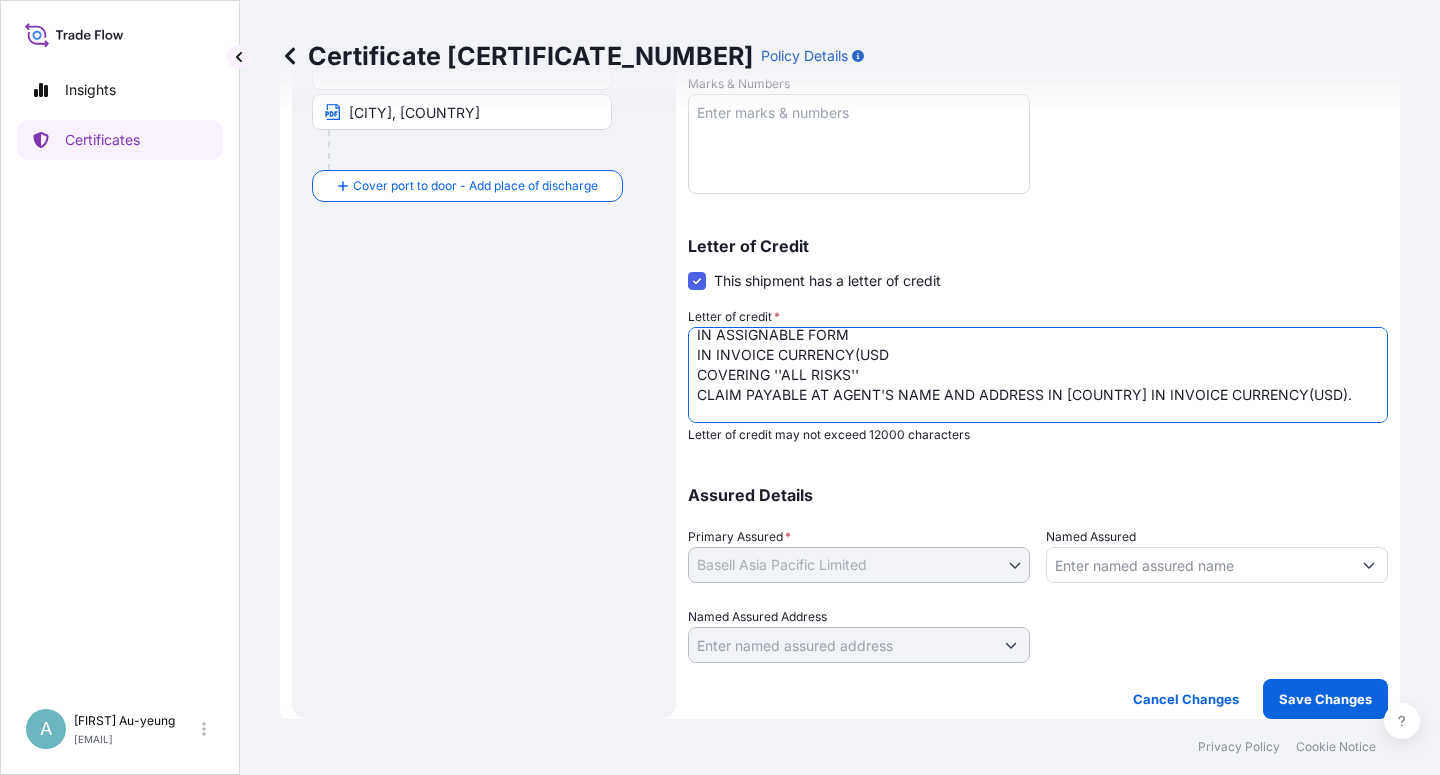 click on "LC NUMBER [NUMBER] DATED [DATE]
IN ASSIGNABLE FORM
COVERING ''ALL RISKS''
CLAIM PAYABLE AT AGENT'S NAME AND ADDRESS IN [COUNTRY] IN INVOICE CURRENCY(USD).
TOTAL NUMBER OF ORIGINALS ISSUED: 03(01 ORIGINAL + 02 DUPLICATE)" at bounding box center (1038, 375) 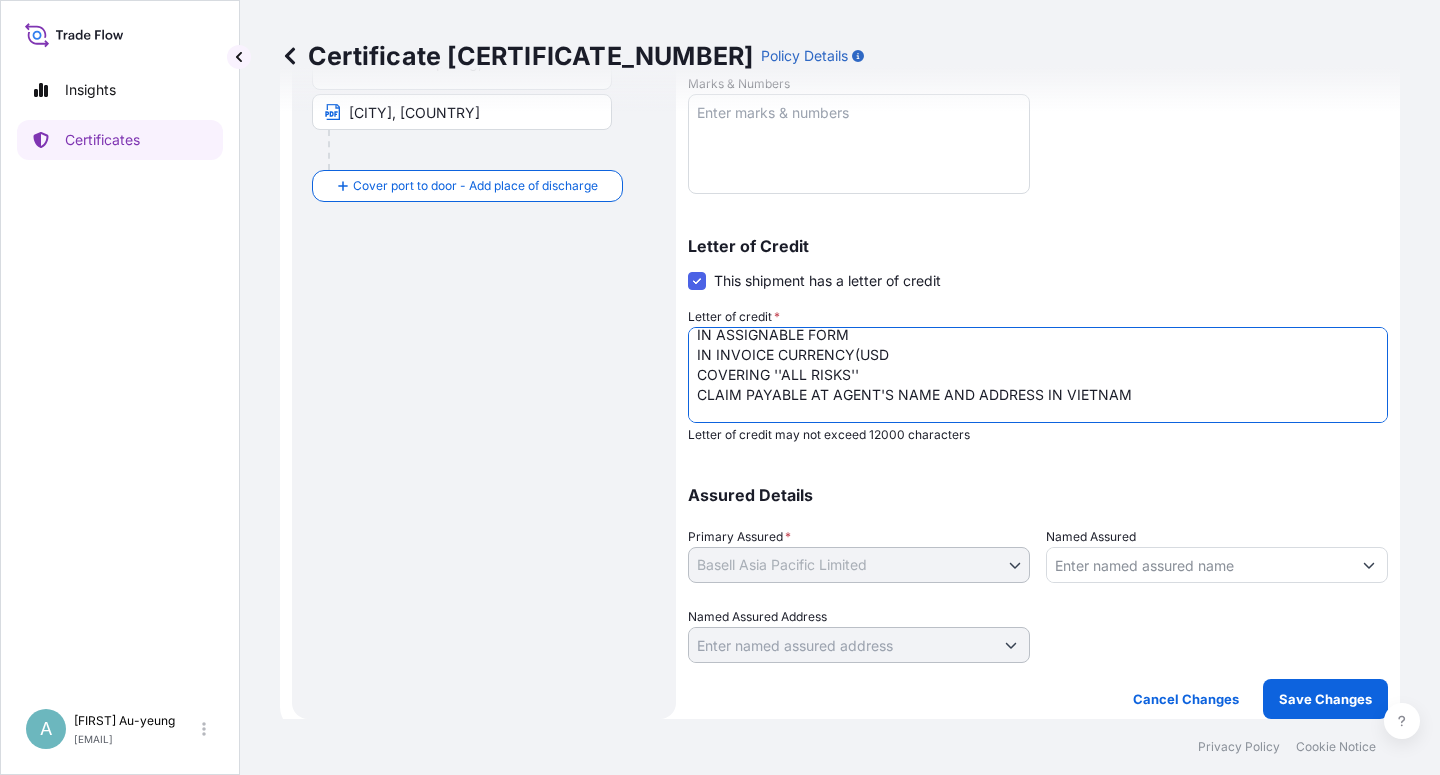 click on "LC NUMBER [NUMBER] DATED [DATE]
IN ASSIGNABLE FORM
COVERING ''ALL RISKS''
CLAIM PAYABLE AT AGENT'S NAME AND ADDRESS IN [COUNTRY] IN INVOICE CURRENCY(USD).
TOTAL NUMBER OF ORIGINALS ISSUED: 03(01 ORIGINAL + 02 DUPLICATE)" at bounding box center (1038, 375) 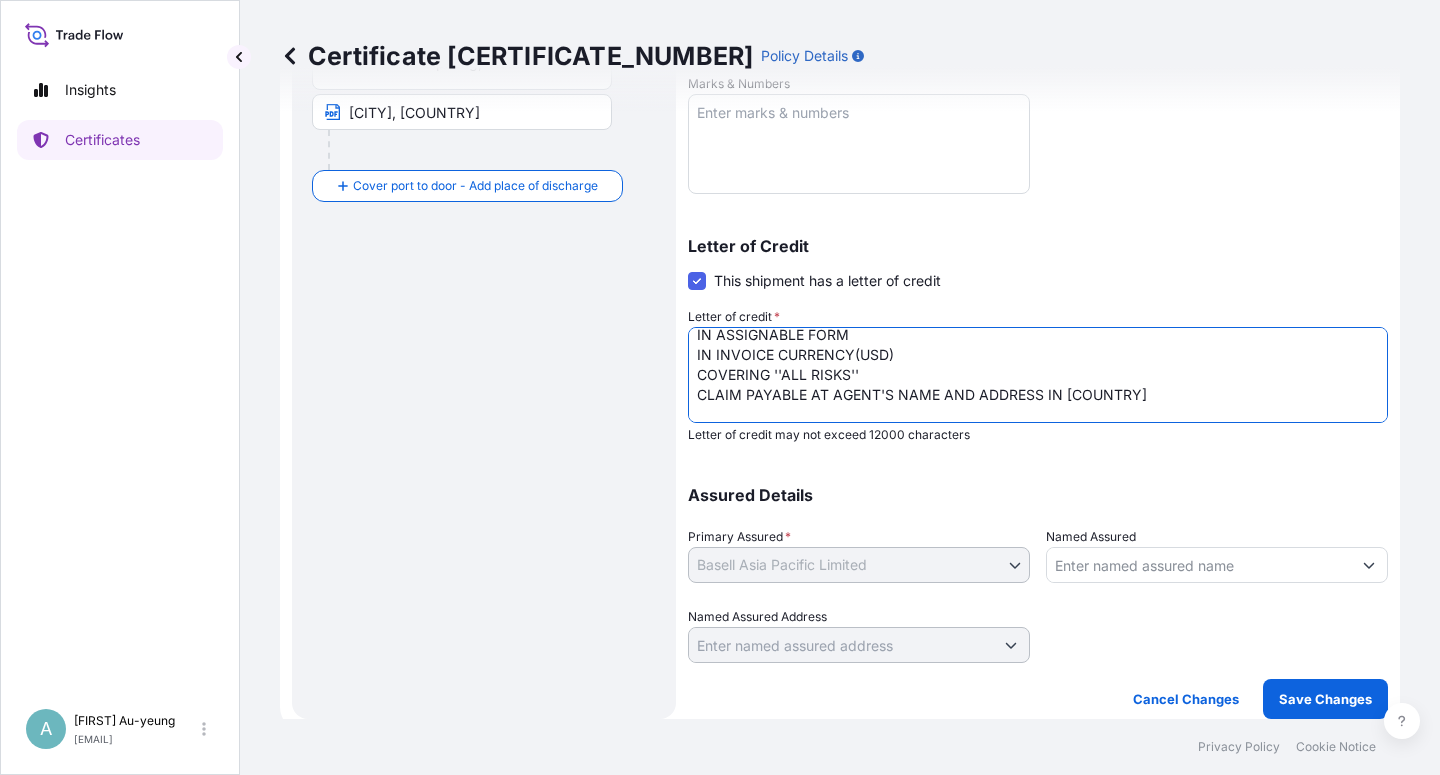 drag, startPoint x: 1071, startPoint y: 368, endPoint x: 1051, endPoint y: 379, distance: 22.825424 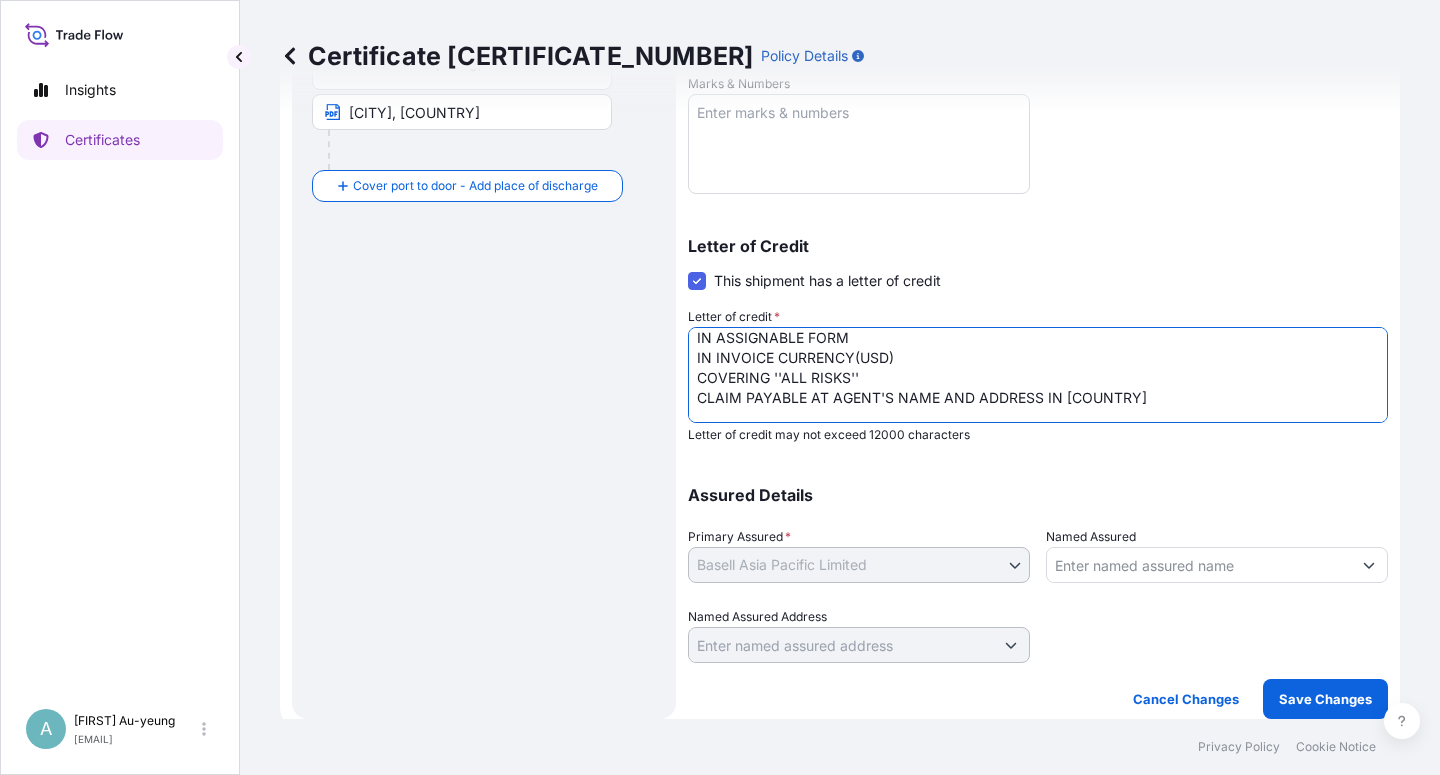 scroll, scrollTop: 82, scrollLeft: 0, axis: vertical 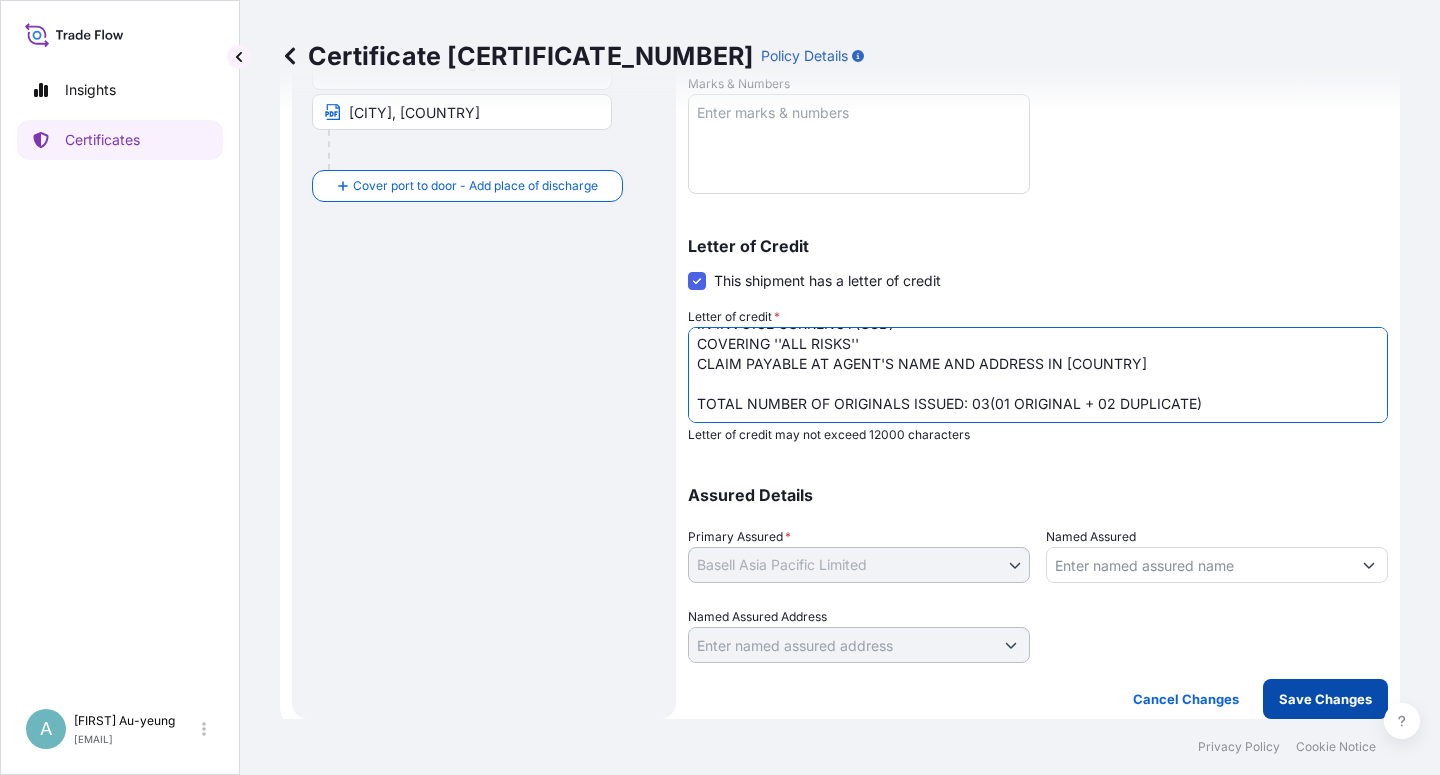 type on "LC NUMBER [NUMBER] DATED [DATE]
IN ASSIGNABLE FORM
IN INVOICE CURRENCY(USD)
COVERING ''ALL RISKS''
CLAIM PAYABLE AT AGENT'S NAME AND ADDRESS IN [COUNTRY]
TOTAL NUMBER OF ORIGINALS ISSUED: 03(01 ORIGINAL + 02 DUPLICATE)" 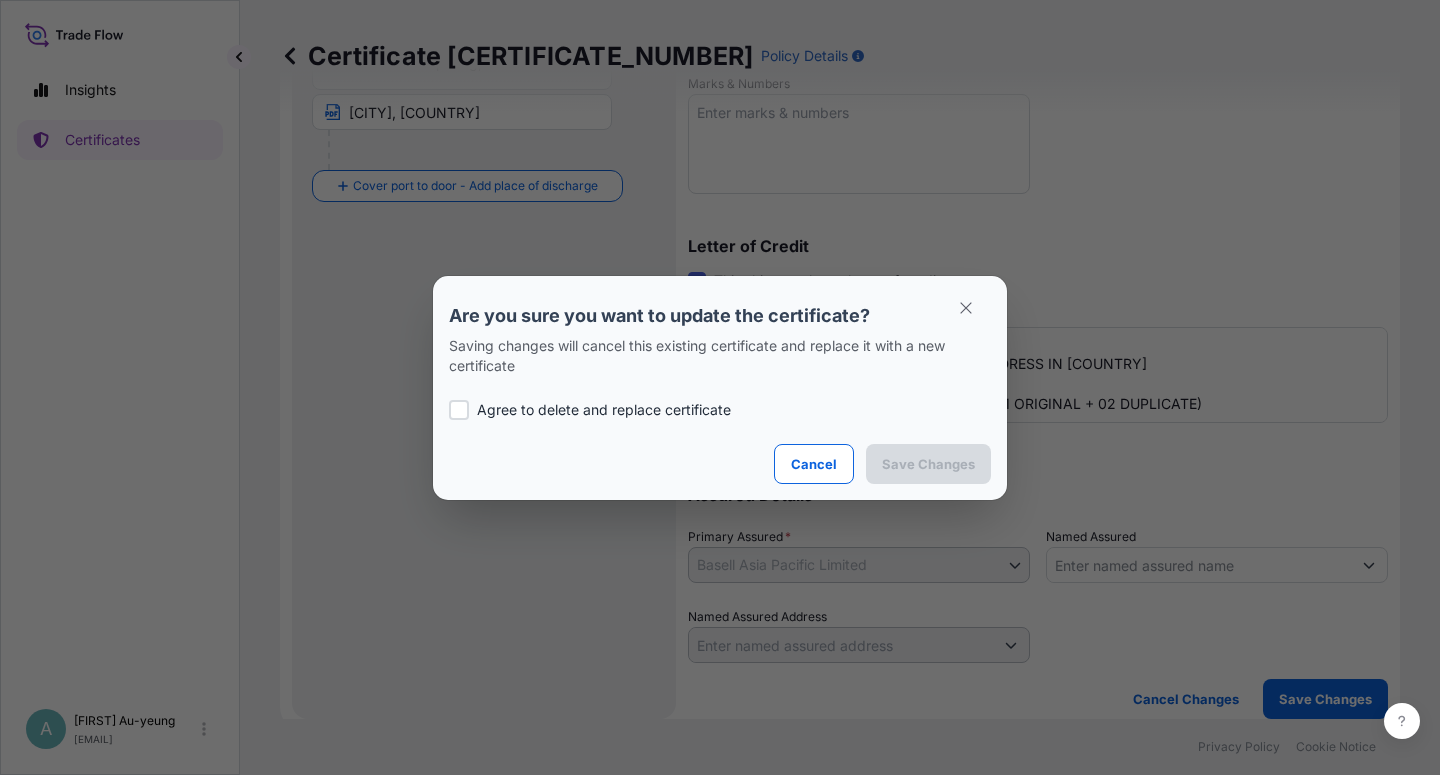 click at bounding box center (459, 410) 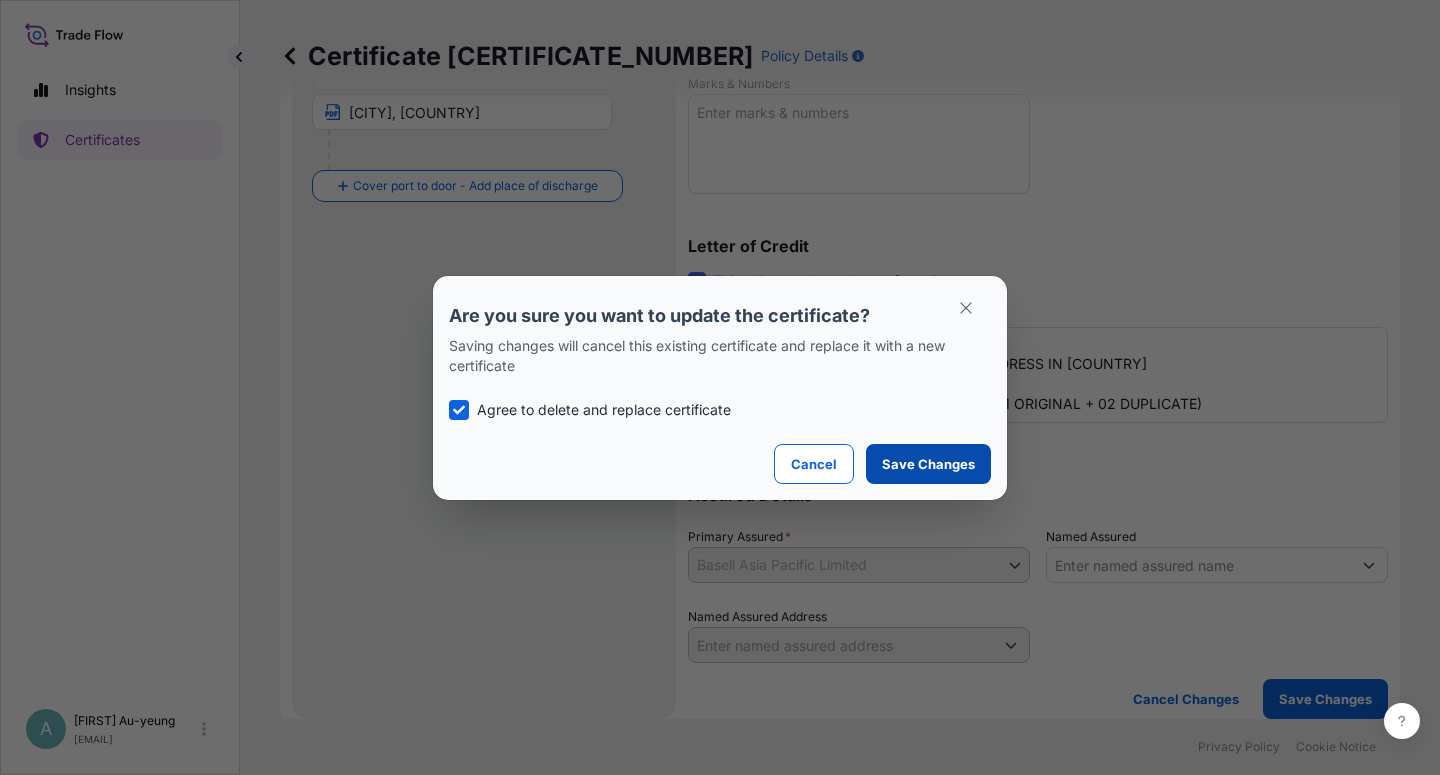 click on "Save Changes" at bounding box center [928, 464] 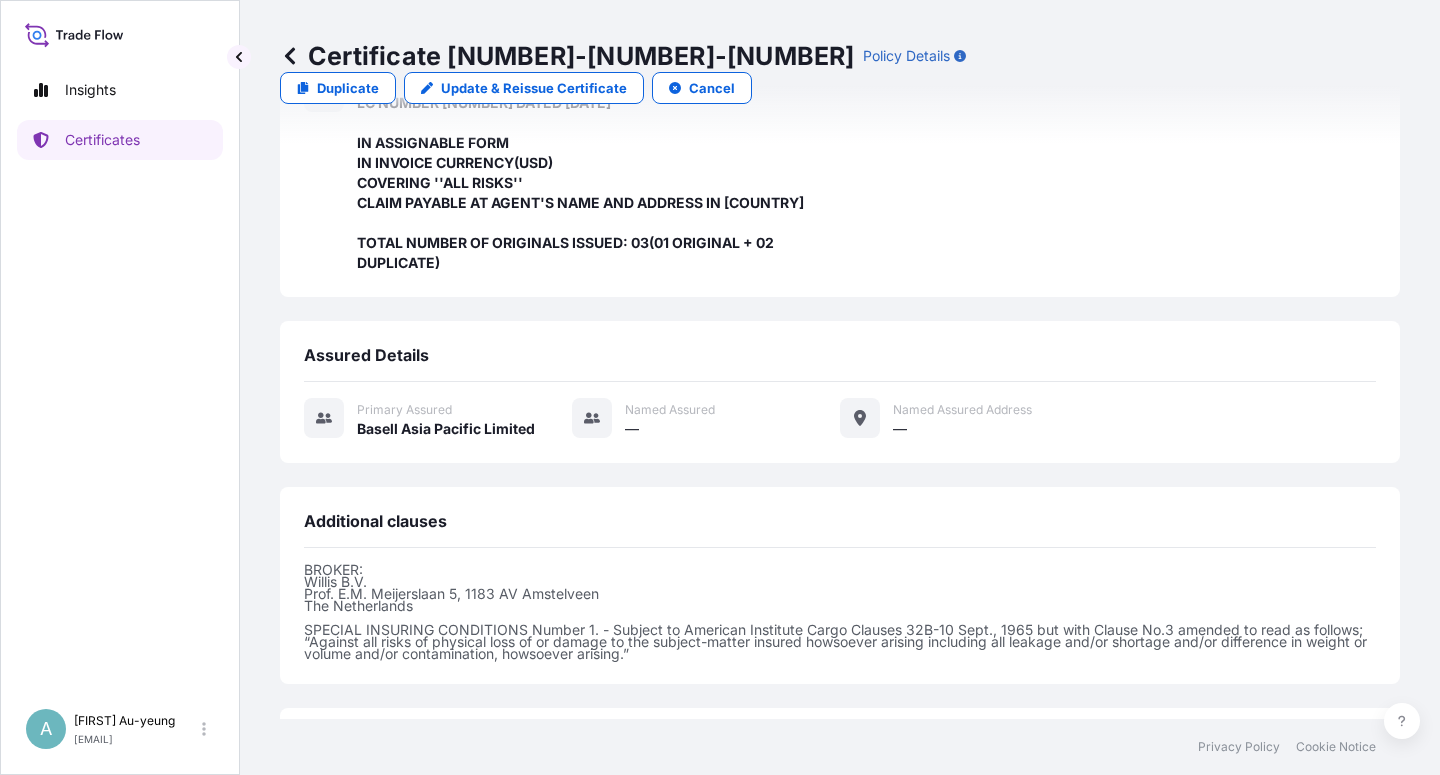 scroll, scrollTop: 634, scrollLeft: 0, axis: vertical 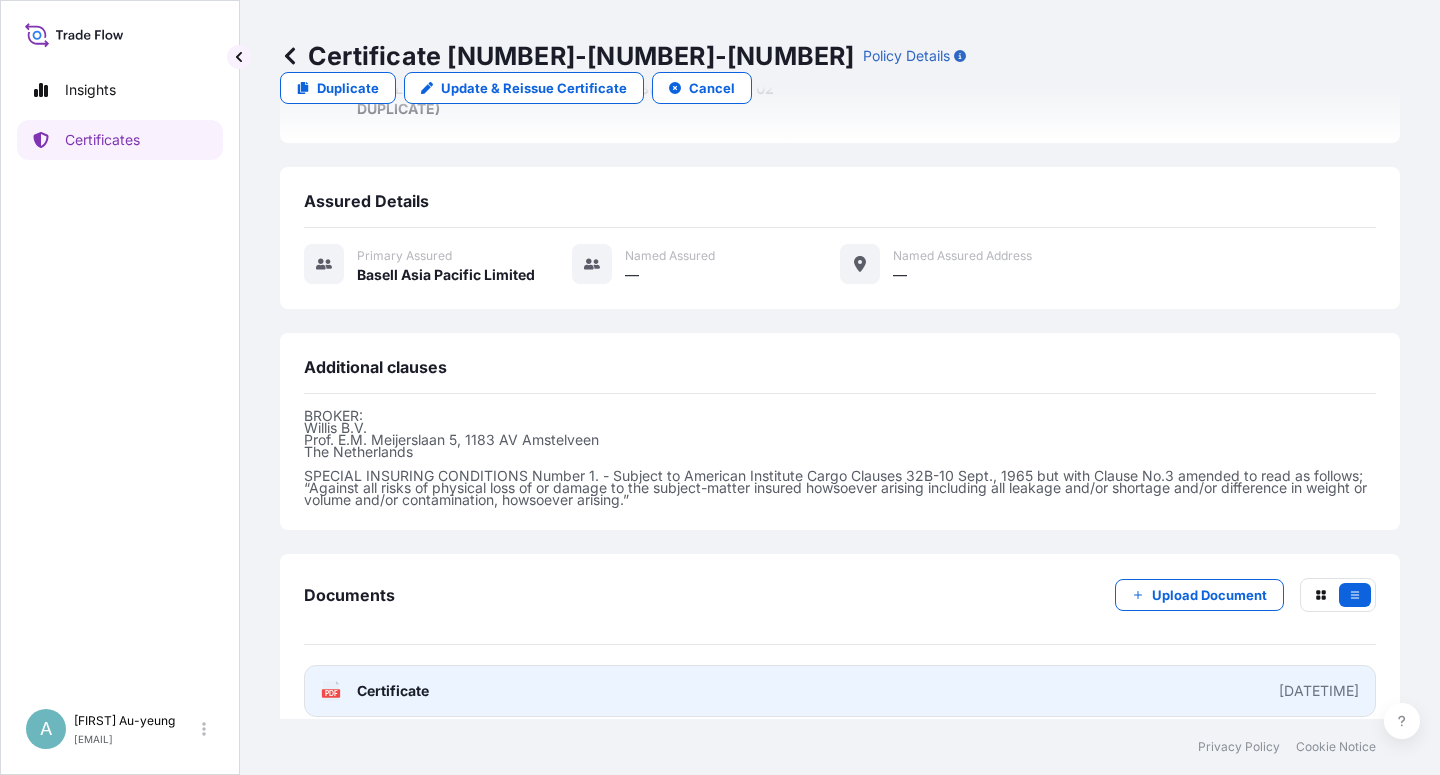 click on "Certificate" at bounding box center [393, 691] 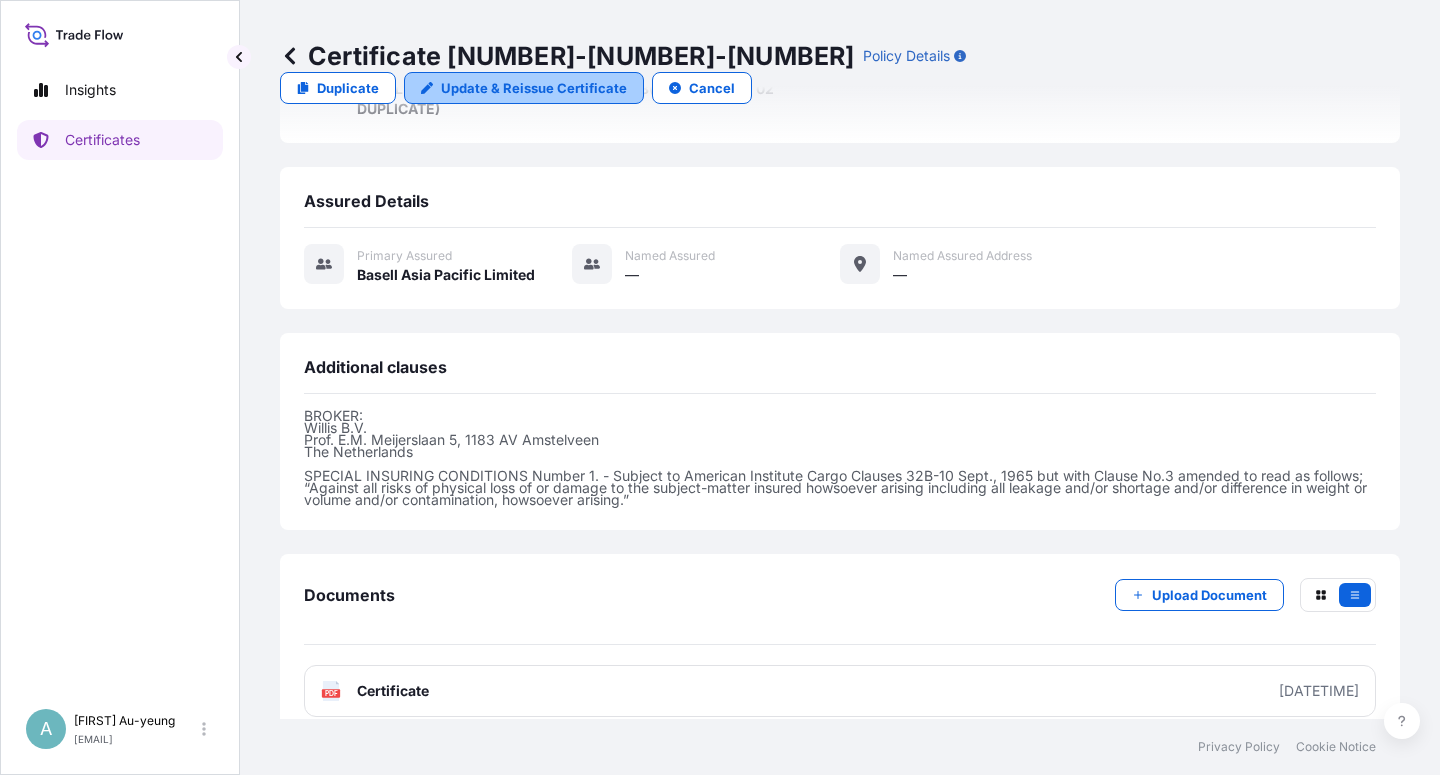 click on "Update & Reissue Certificate" at bounding box center [534, 88] 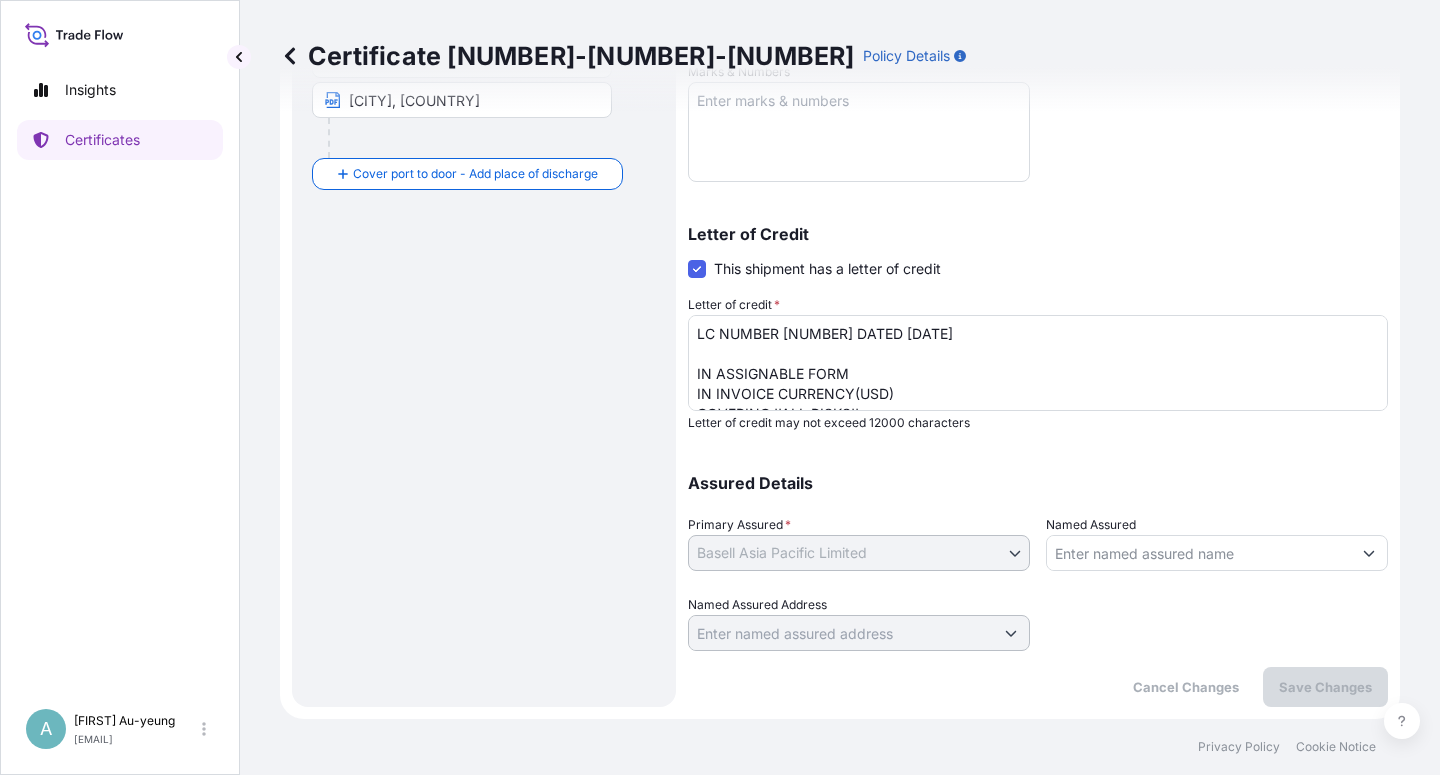 scroll, scrollTop: 490, scrollLeft: 0, axis: vertical 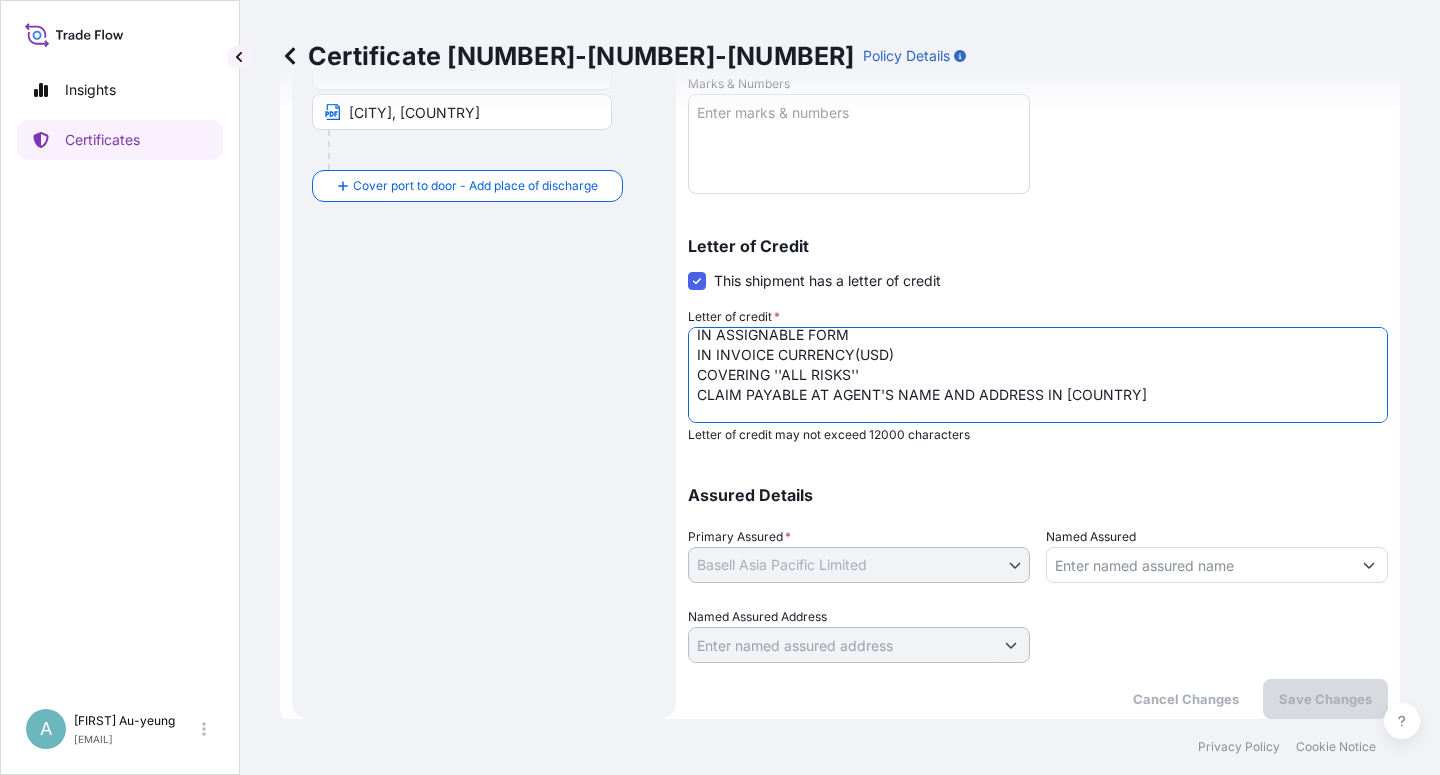 click on "LC NUMBER [NUMBER] DATED [DATE]
IN ASSIGNABLE FORM
IN INVOICE CURRENCY(USD)
COVERING ''ALL RISKS''
CLAIM PAYABLE AT AGENT'S NAME AND ADDRESS IN [COUNTRY]
TOTAL NUMBER OF ORIGINALS ISSUED: 03(01 ORIGINAL + 02 DUPLICATE)" at bounding box center [1038, 375] 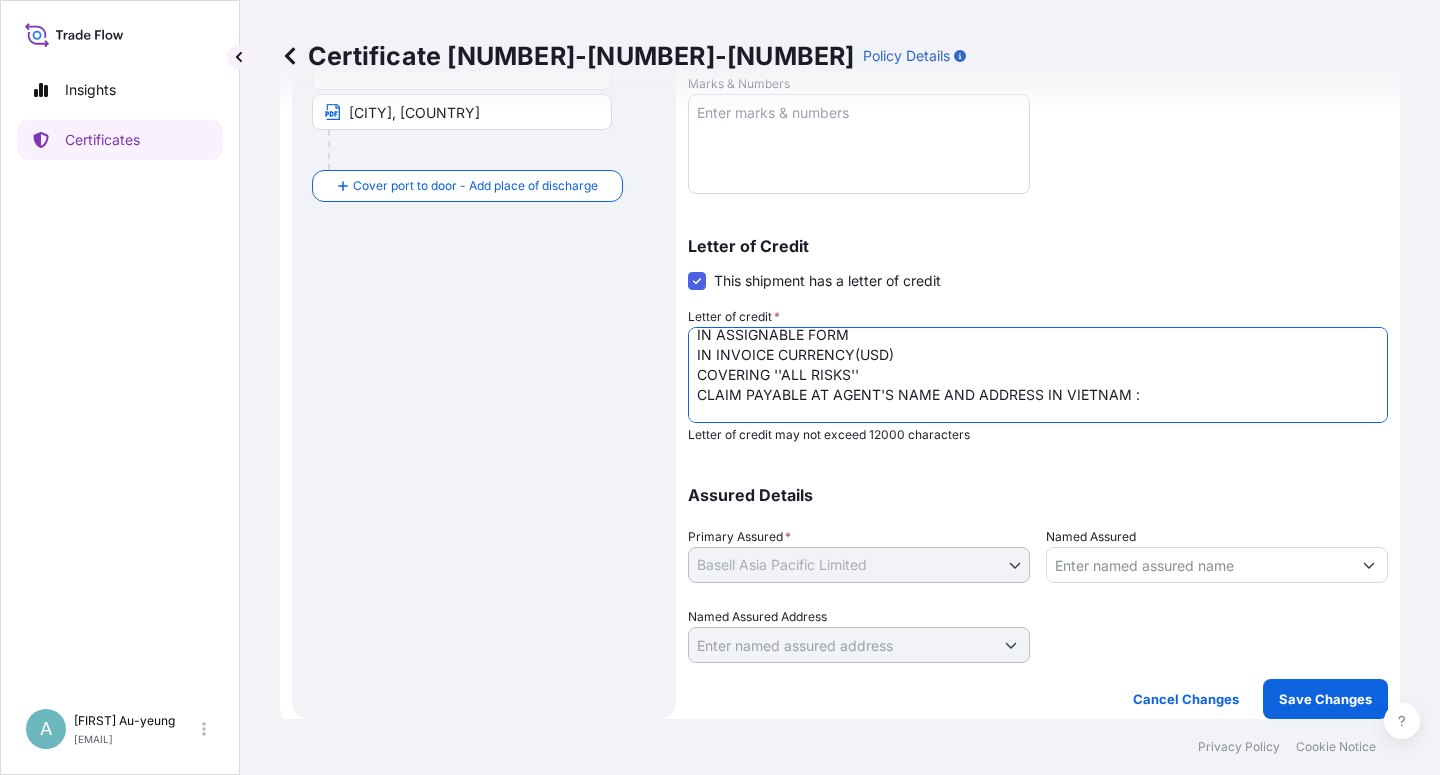scroll, scrollTop: 53, scrollLeft: 0, axis: vertical 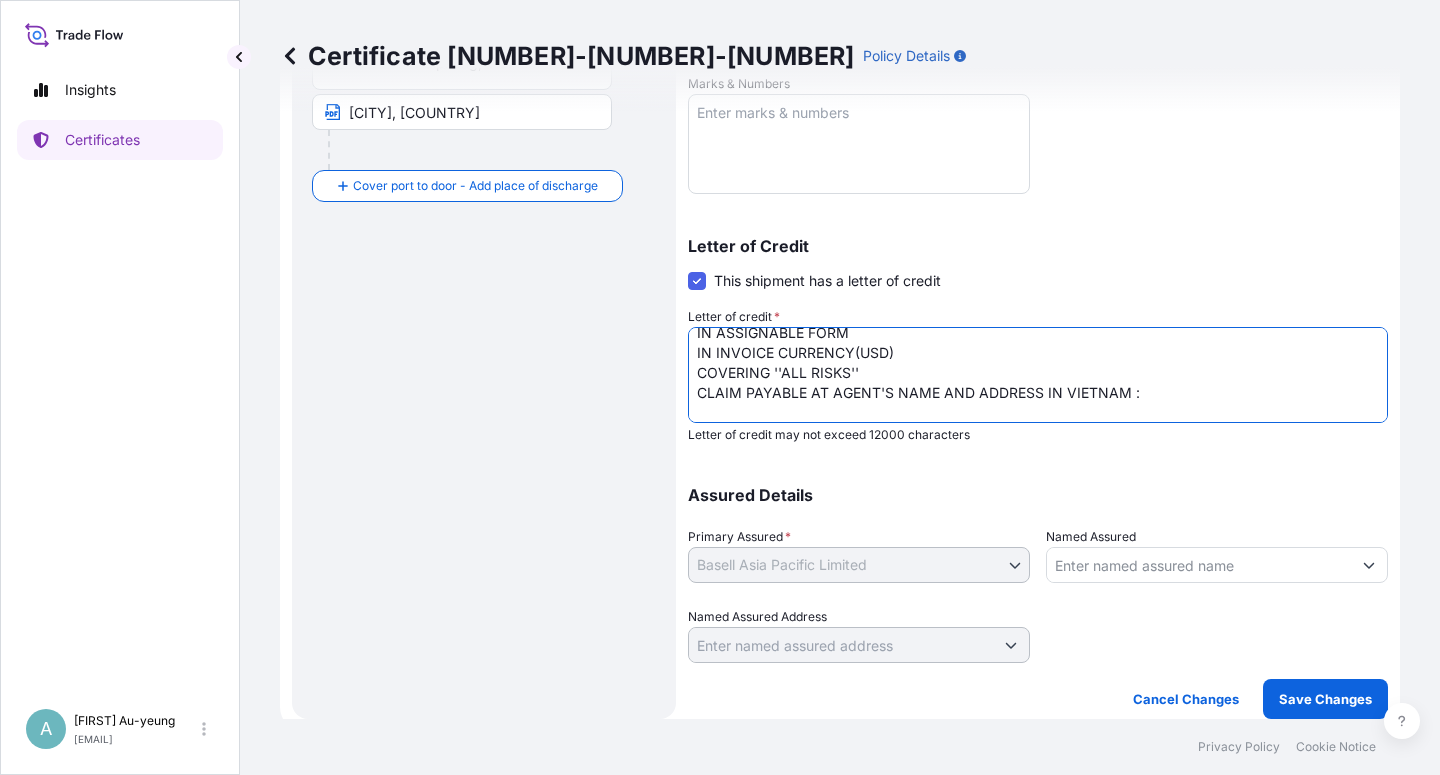 paste on "Baoviet Insurance
No7, Ly Thuong Kiet Street Hoan Kiem District Phan Chu Trinh Ward Hanoi [COUNTRY]
Direct" 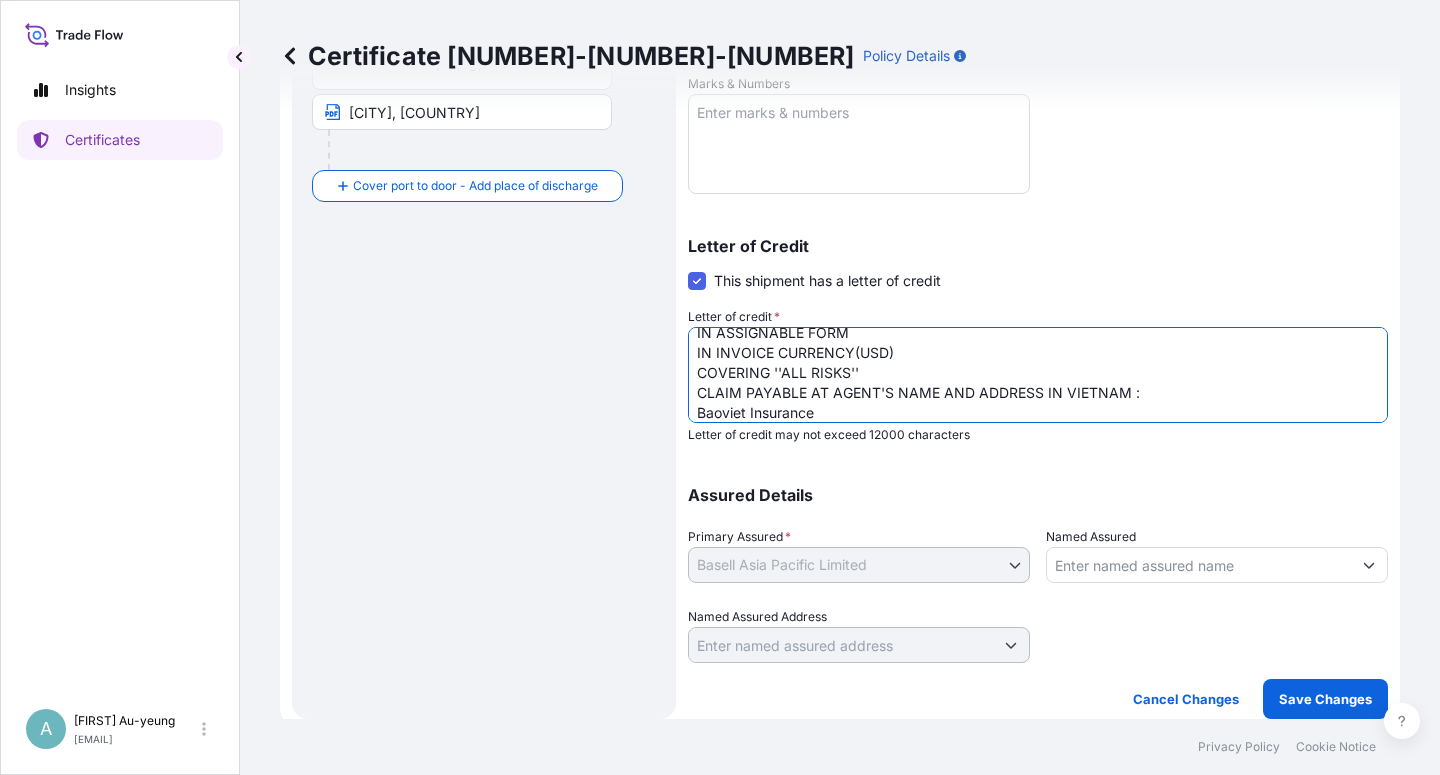 scroll, scrollTop: 93, scrollLeft: 0, axis: vertical 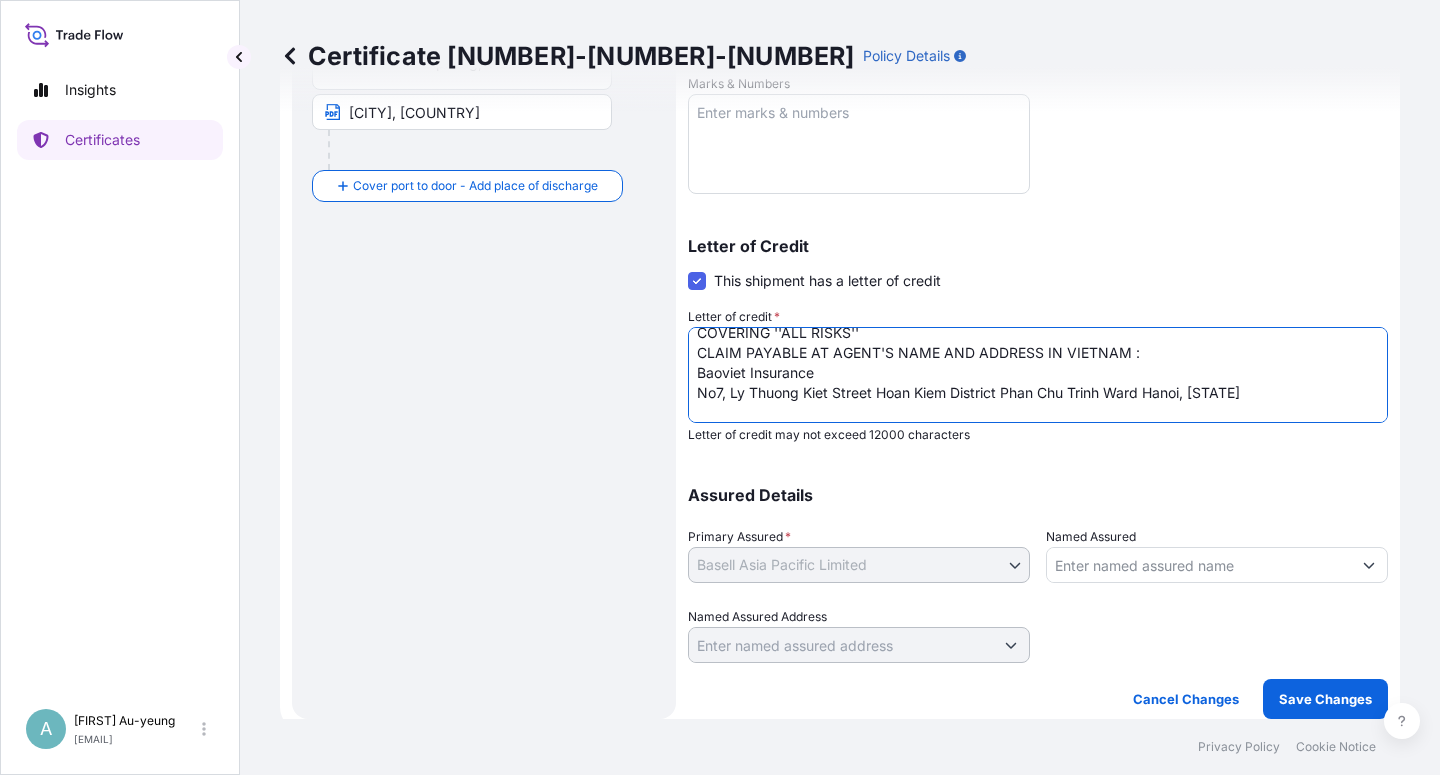 click on "LC NUMBER [NUMBER] DATED [DATE]
IN ASSIGNABLE FORM
IN INVOICE CURRENCY(USD)
COVERING ''ALL RISKS''
CLAIM PAYABLE AT AGENT'S NAME AND ADDRESS IN [COUNTRY]
TOTAL NUMBER OF ORIGINALS ISSUED: 03(01 ORIGINAL + 02 DUPLICATE)" at bounding box center (1038, 375) 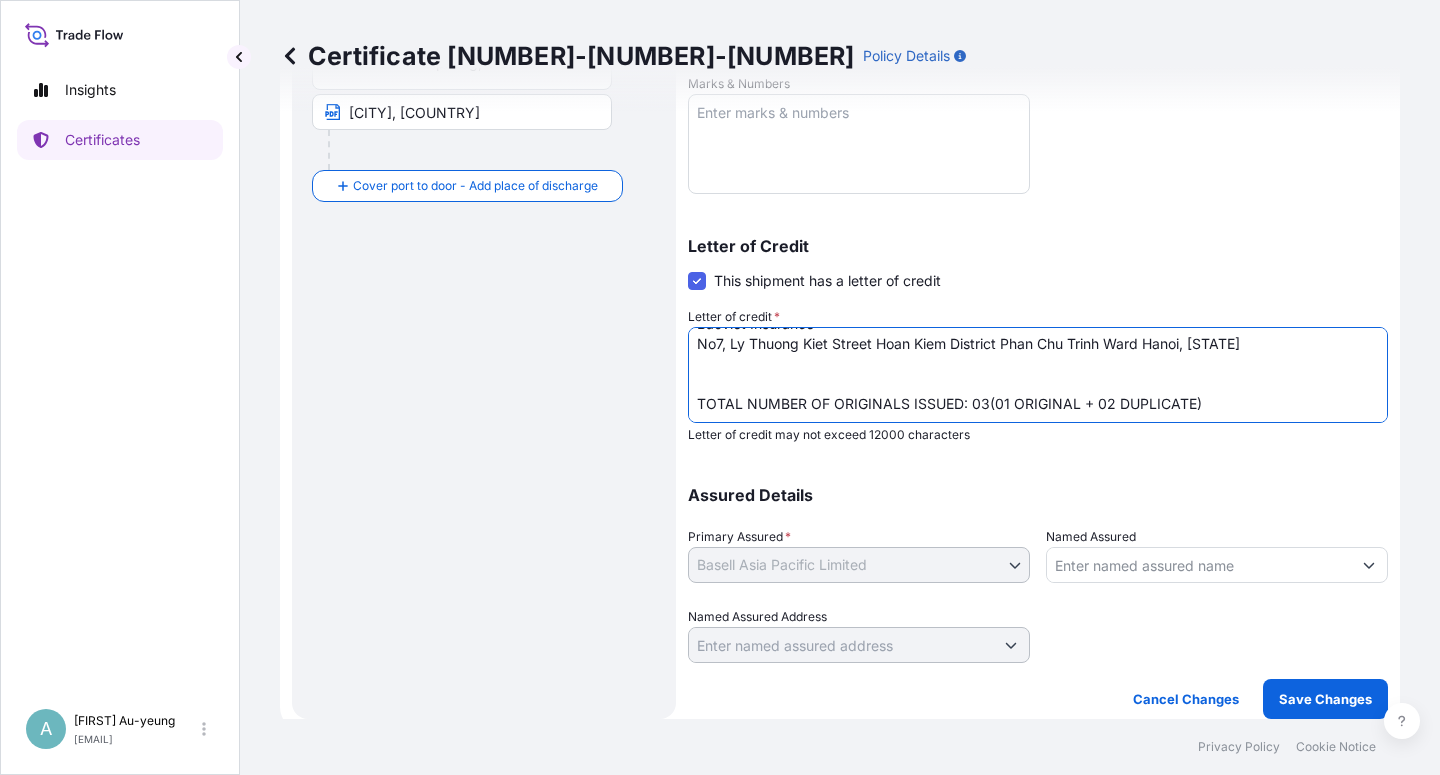 scroll, scrollTop: 102, scrollLeft: 0, axis: vertical 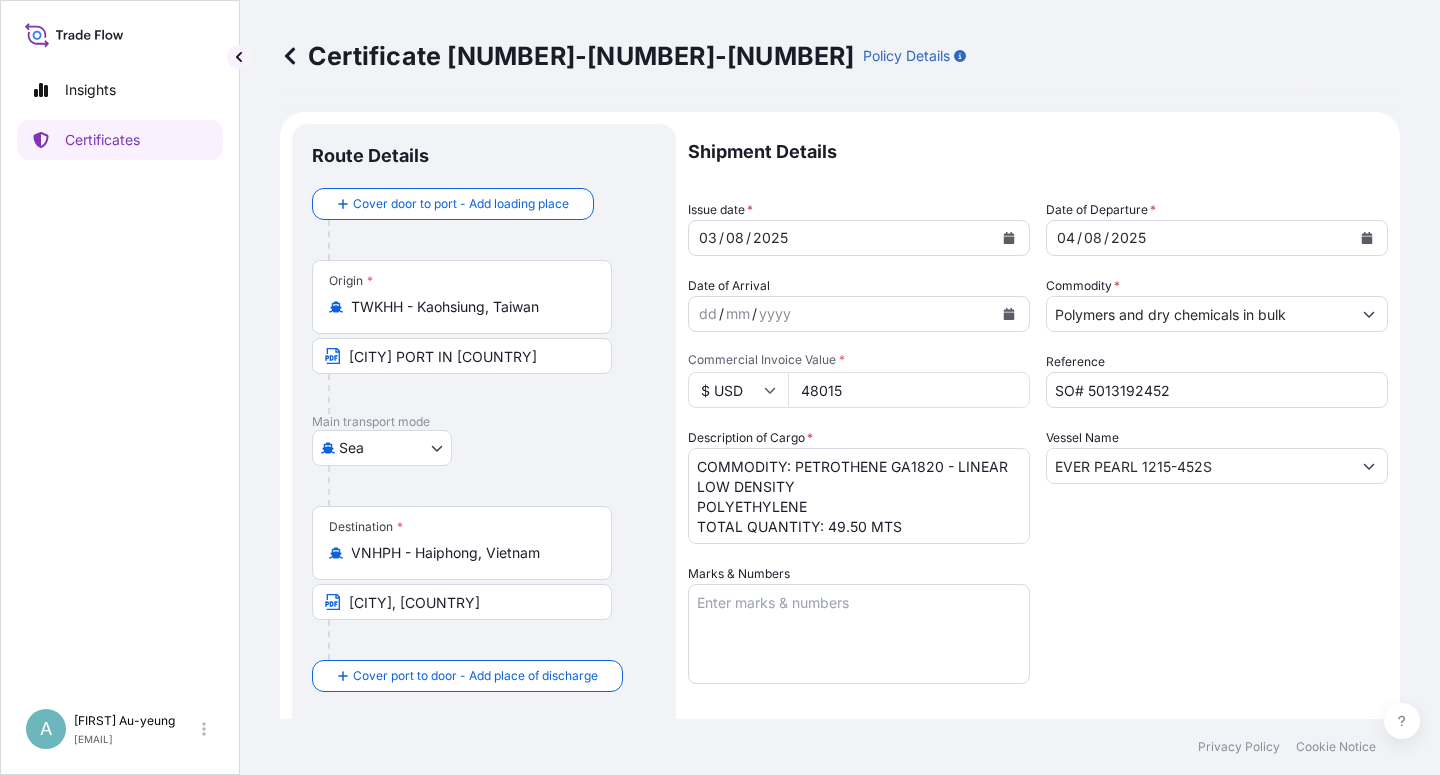 type on "LC NUMBER 0129IL2500342 DATED 250724
IN ASSIGNABLE FORM
IN INVOICE CURRENCY(USD)
COVERING ''ALL RISKS''
CLAIM PAYABLE AT AGENT'S NAME AND ADDRESS IN VIETNAM :
Baoviet Insurance
No7, Ly Thuong Kiet Street Hoan Kiem District Phan Chu Trinh Ward Hanoi, [STATE]
TOTAL NUMBER OF ORIGINALS ISSUED: 03(01 ORIGINAL + 02 DUPLICATE)" 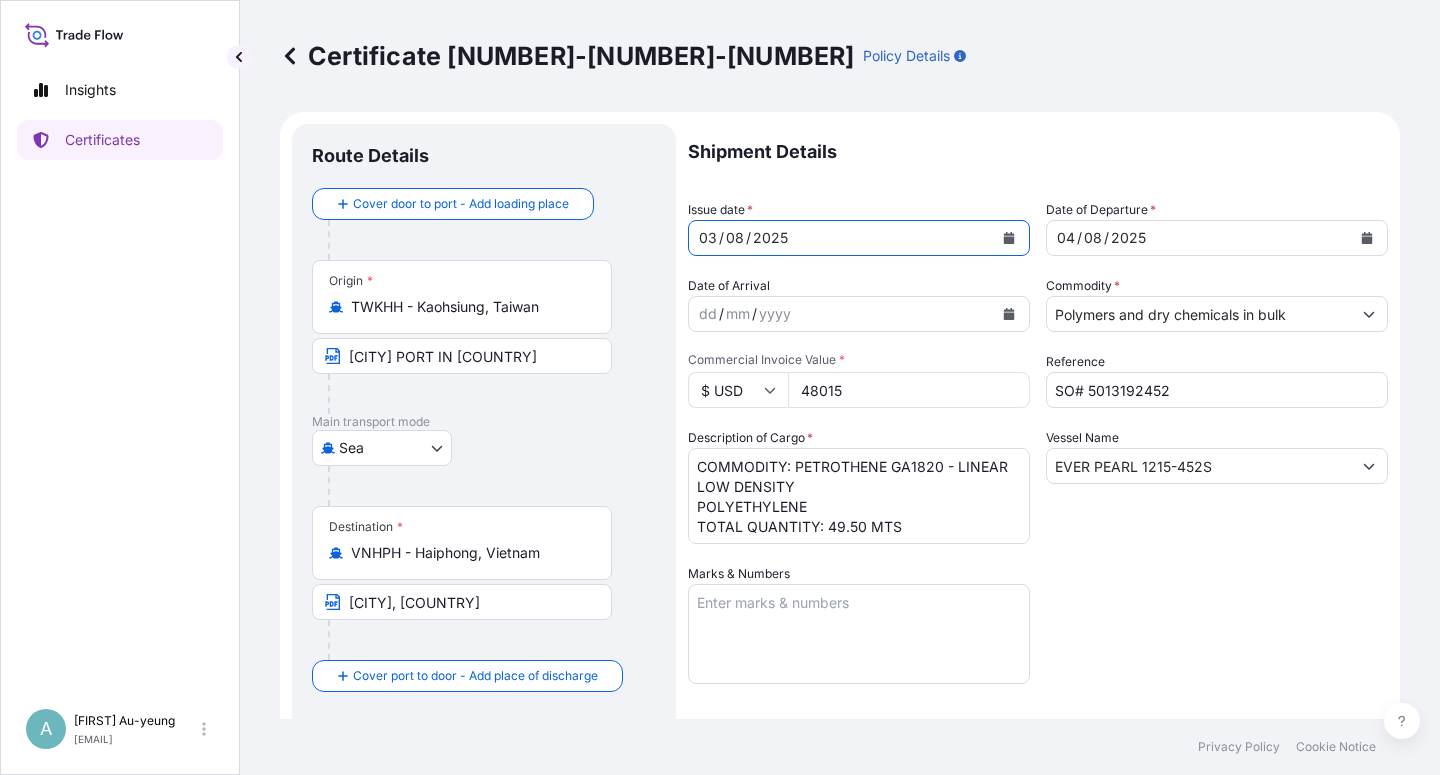 click at bounding box center (1009, 238) 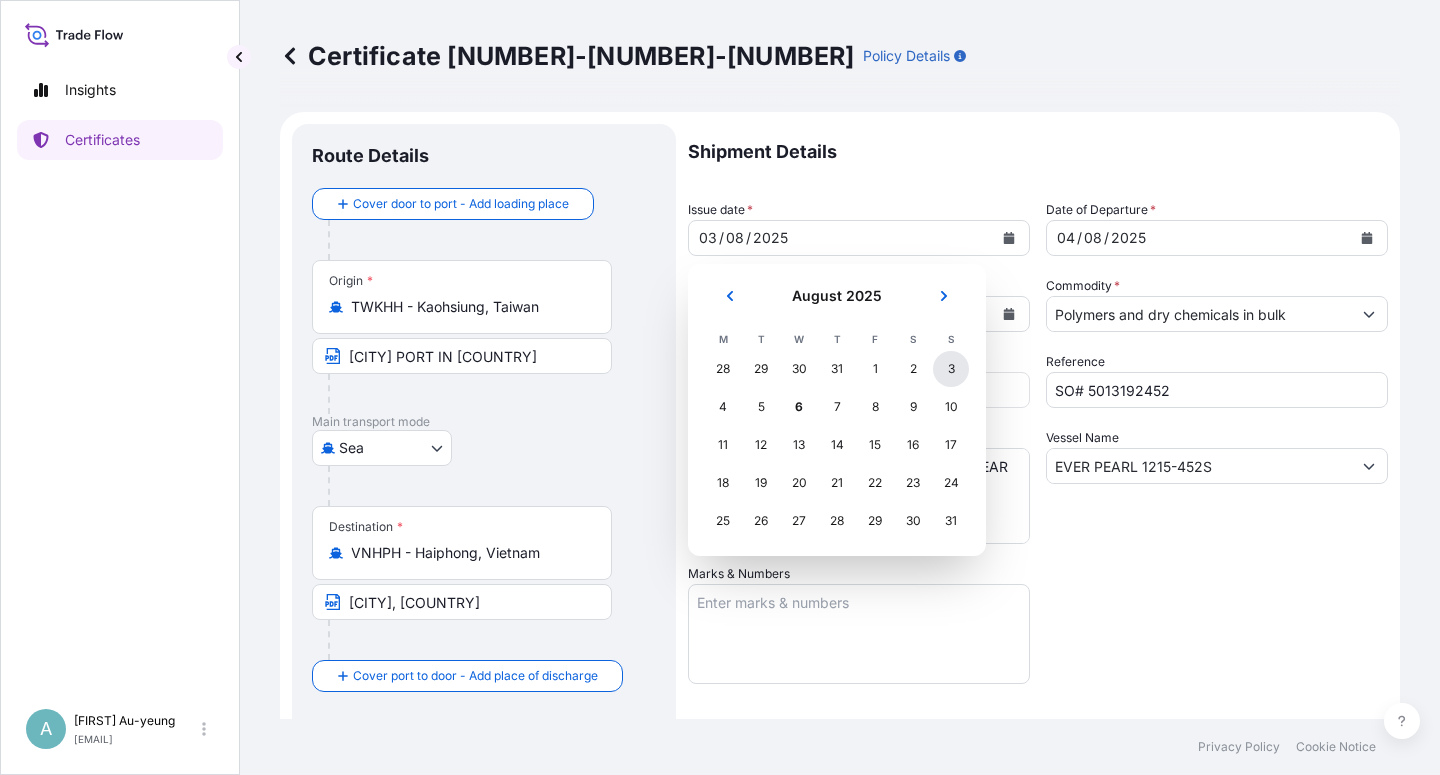 click on "3" at bounding box center (951, 369) 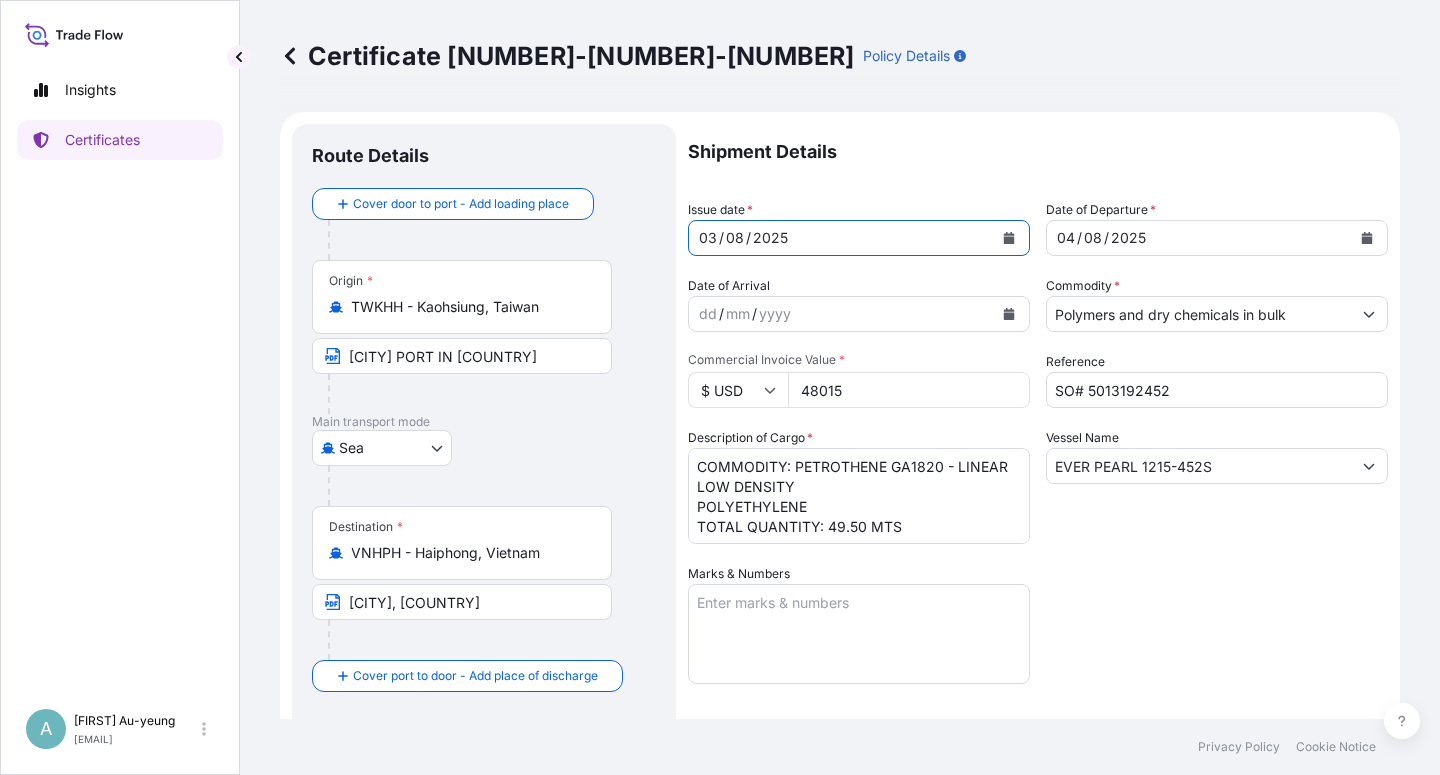 drag, startPoint x: 1166, startPoint y: 560, endPoint x: 1140, endPoint y: 543, distance: 31.06445 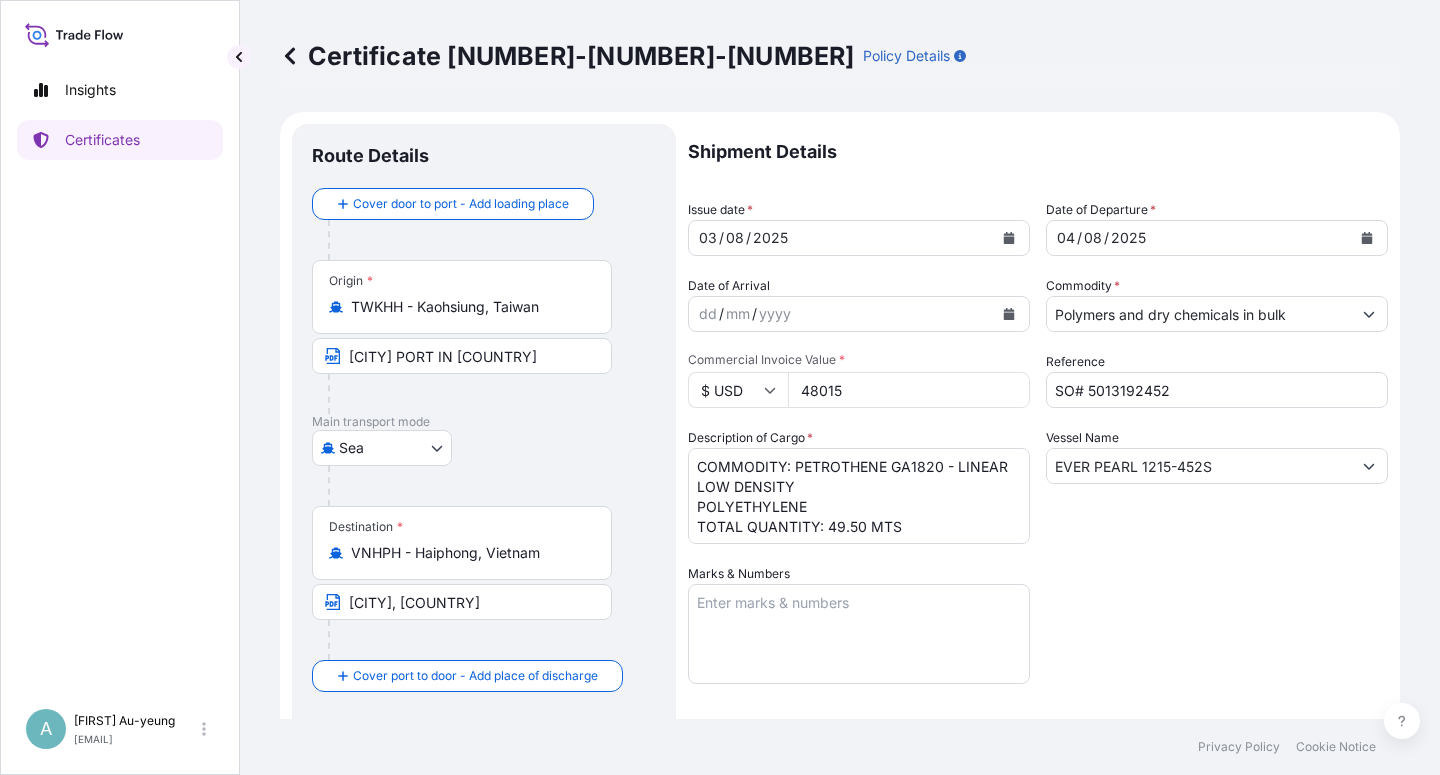 scroll, scrollTop: 490, scrollLeft: 0, axis: vertical 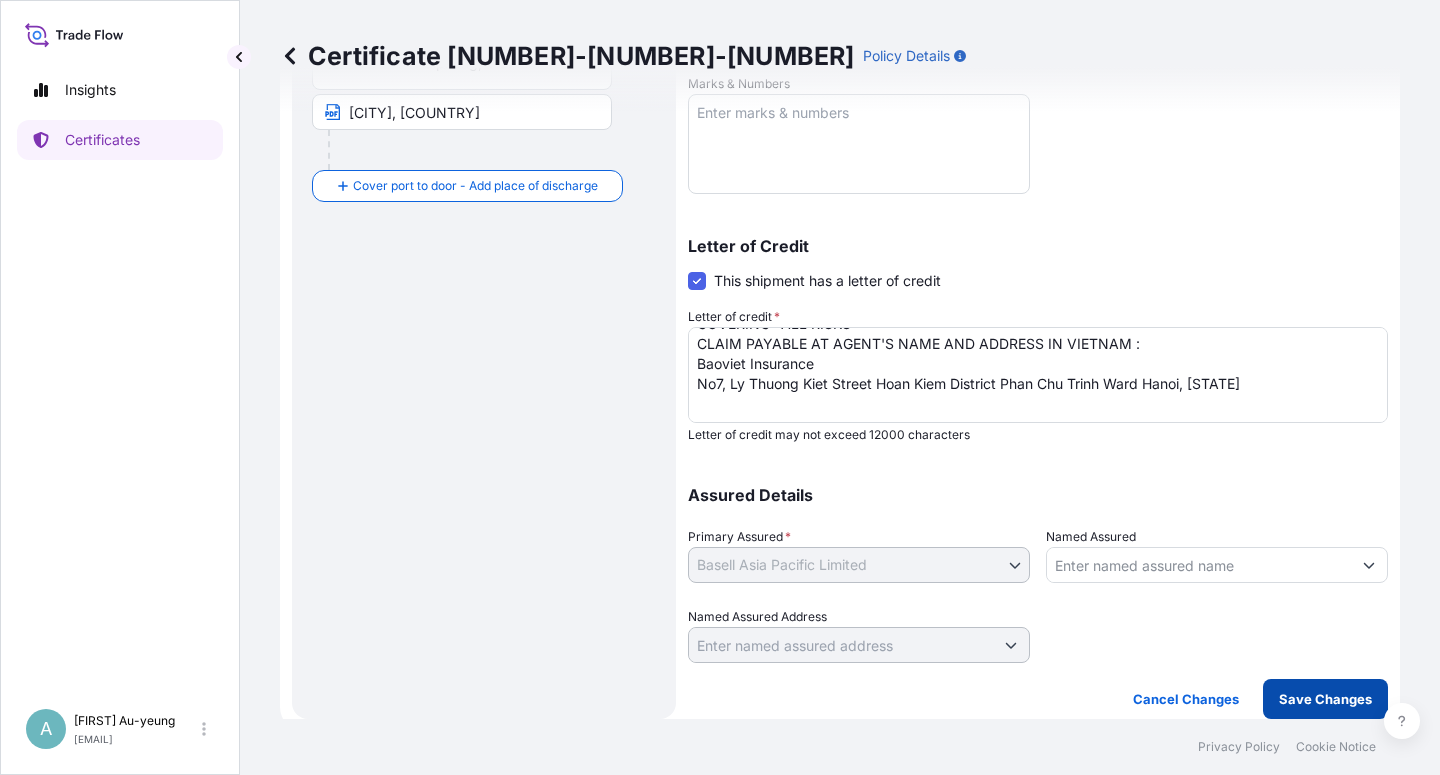 click on "Save Changes" at bounding box center (1325, 699) 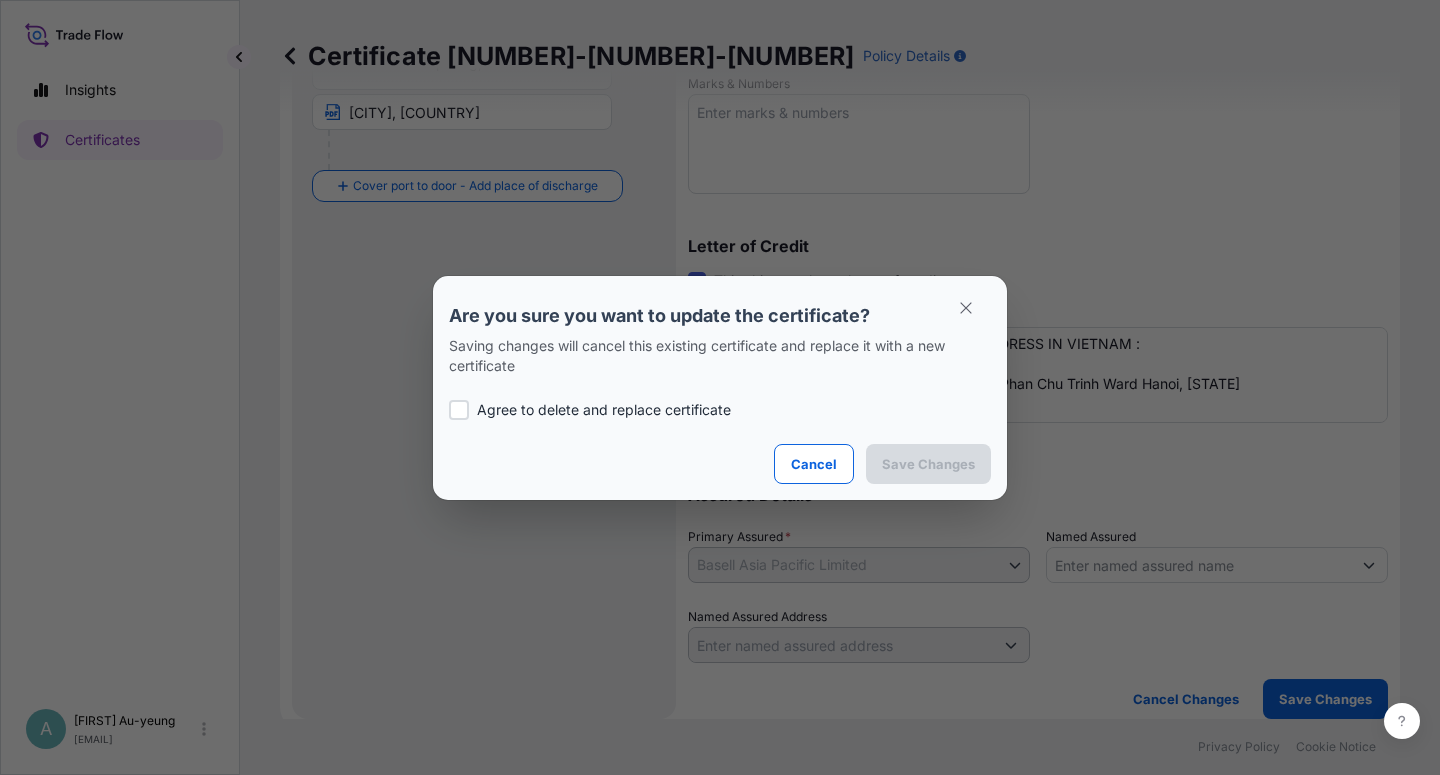 click at bounding box center (459, 410) 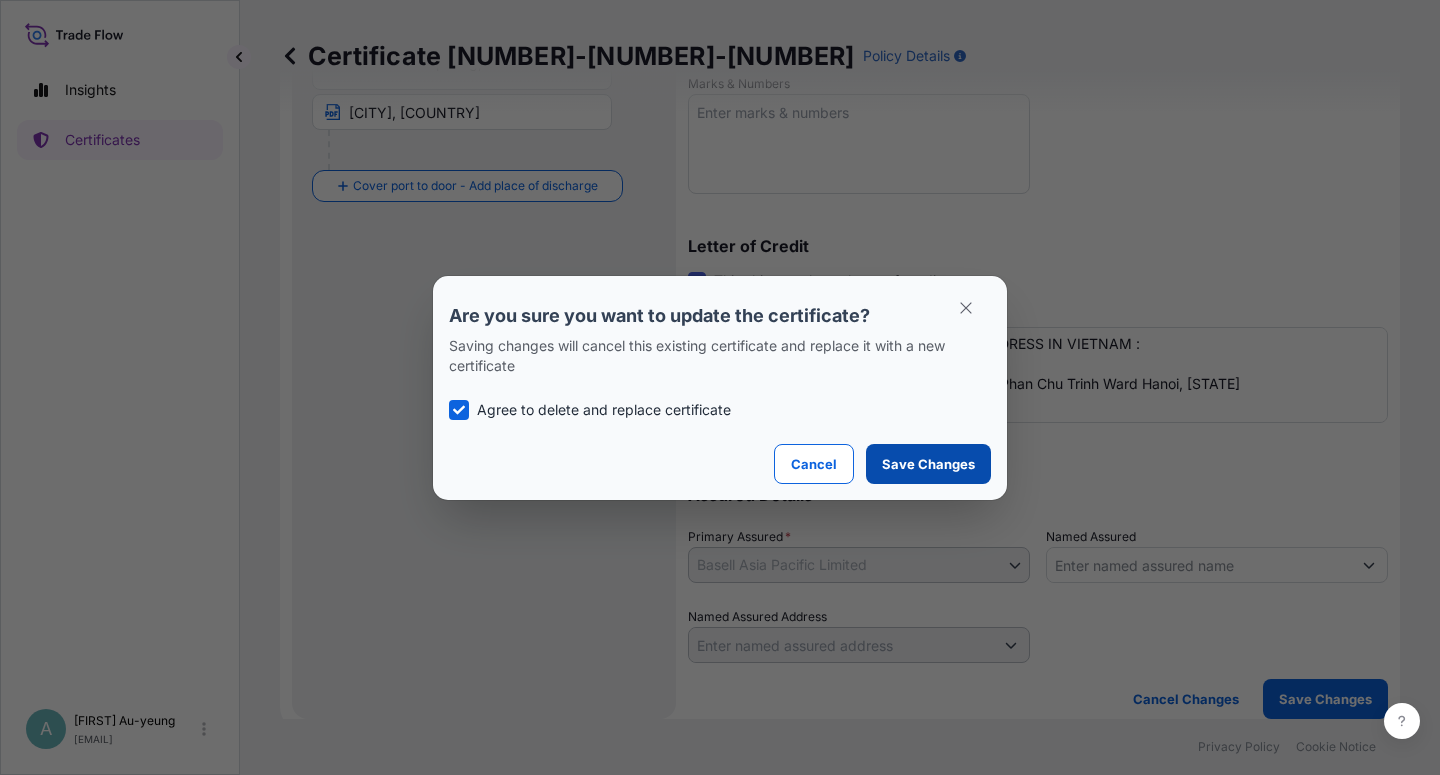 click on "Save Changes" at bounding box center [928, 464] 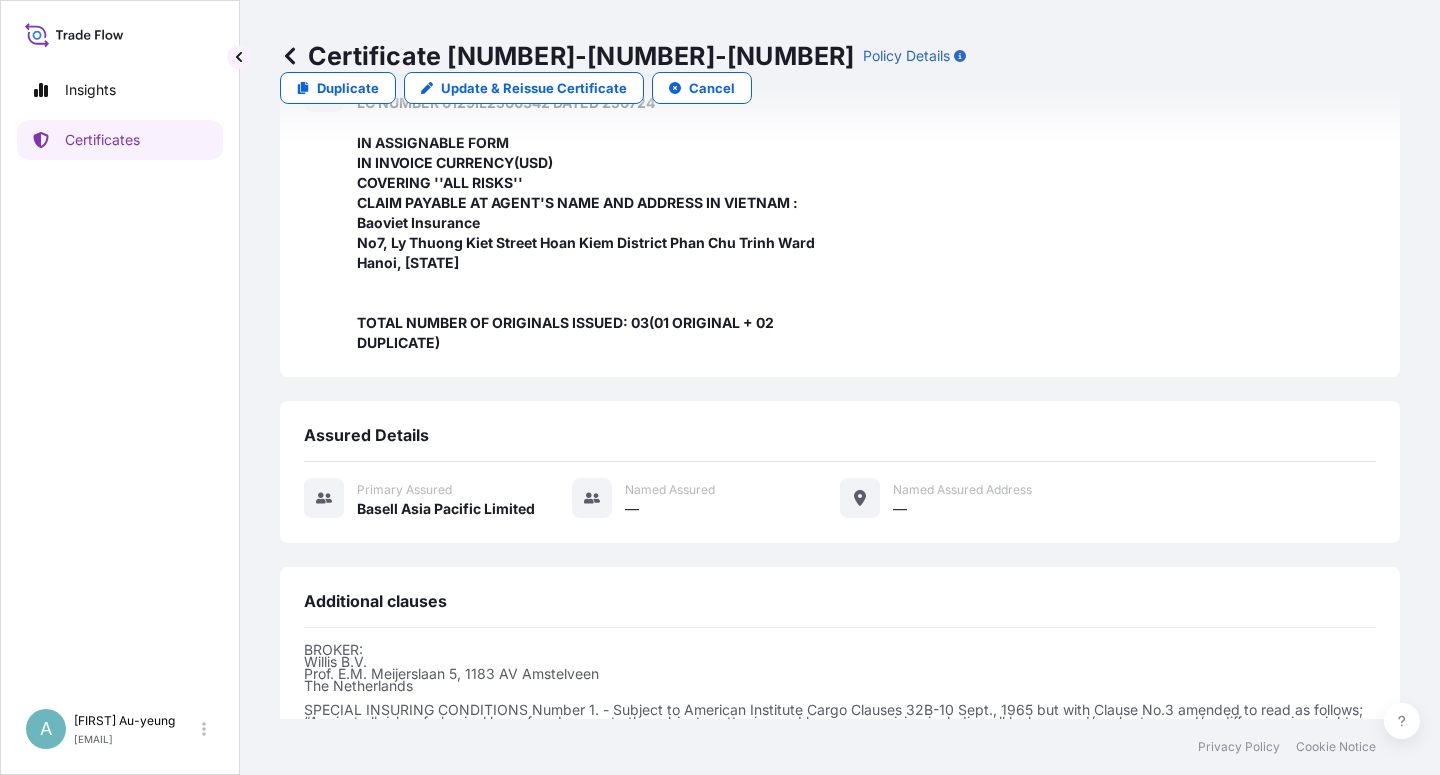 scroll, scrollTop: 714, scrollLeft: 0, axis: vertical 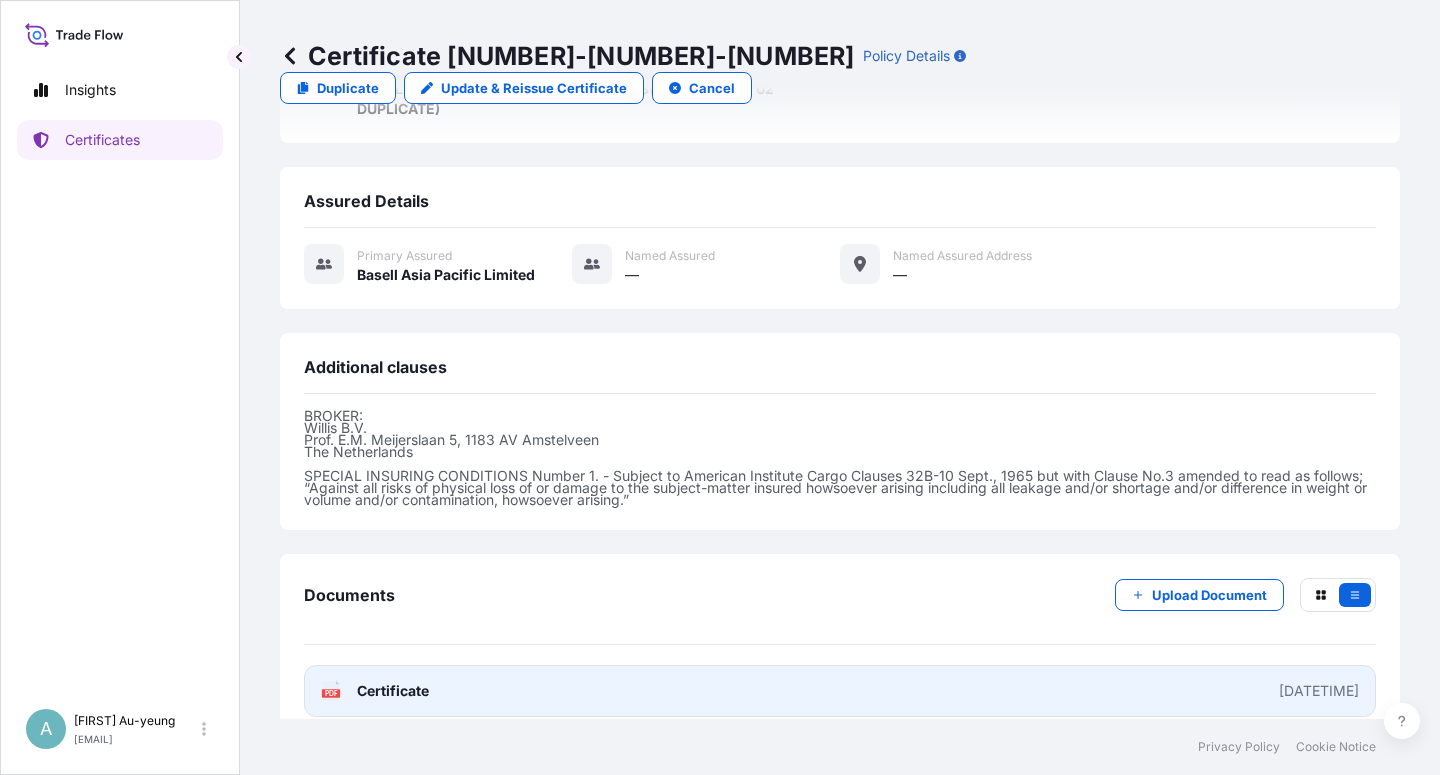 click on "Certificate" at bounding box center (393, 691) 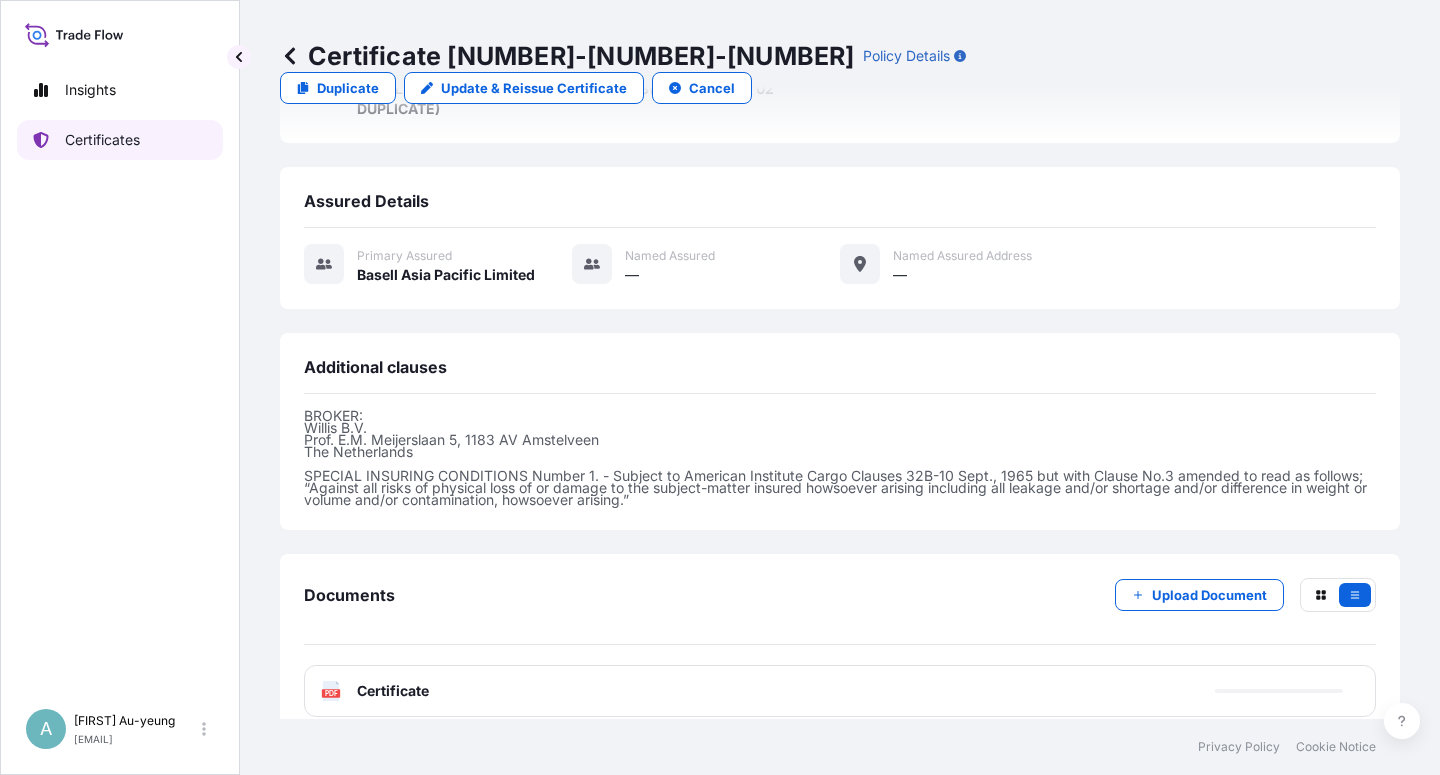 click on "Certificates" at bounding box center (102, 140) 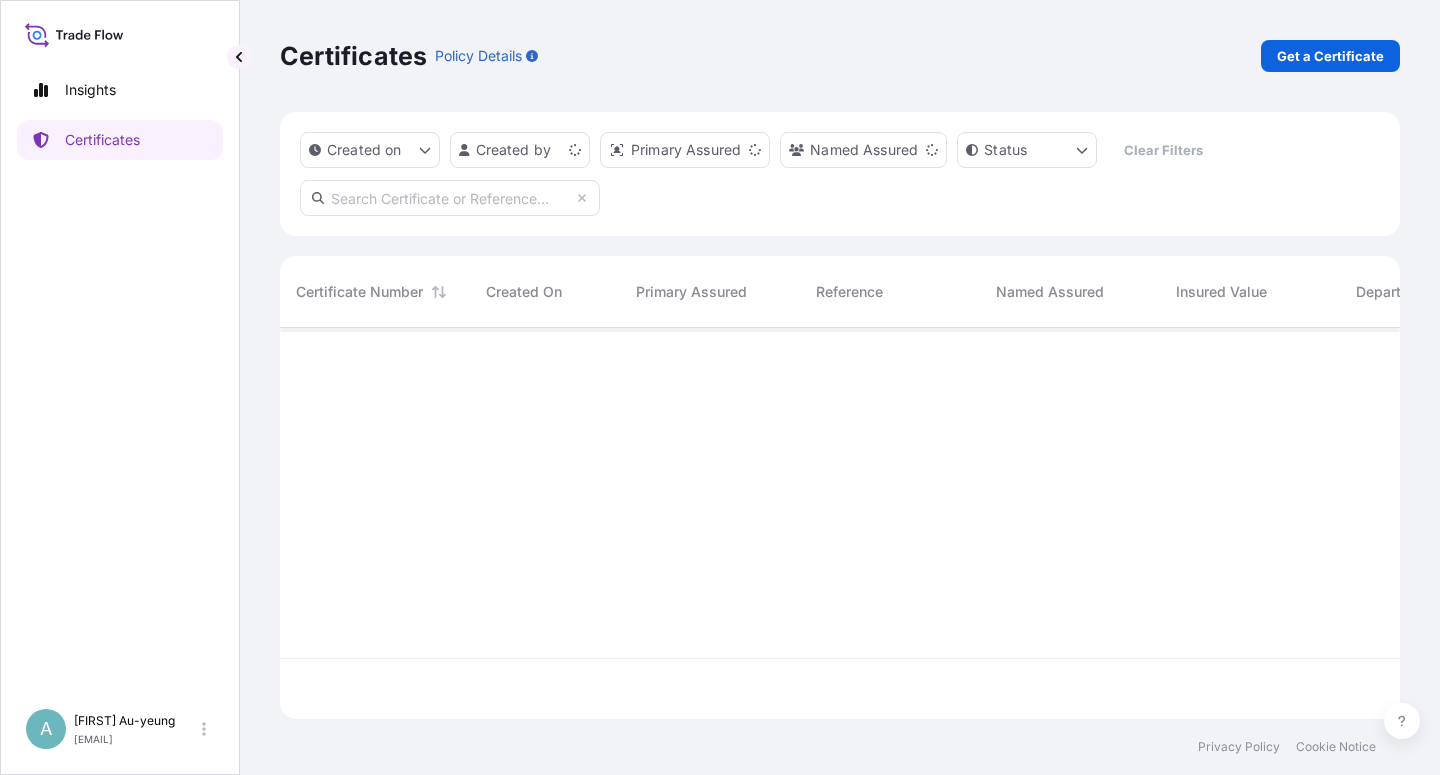 scroll, scrollTop: 18, scrollLeft: 18, axis: both 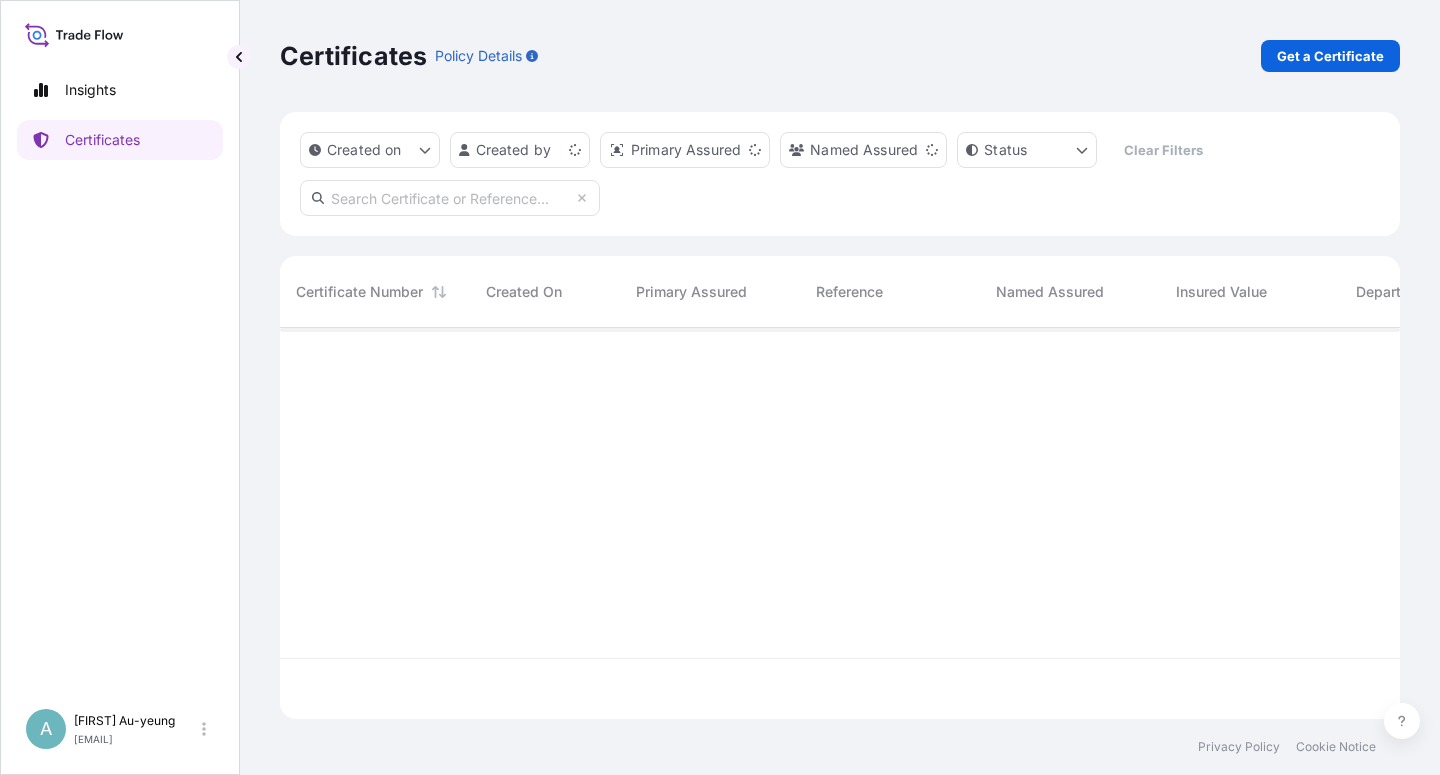 click at bounding box center [450, 198] 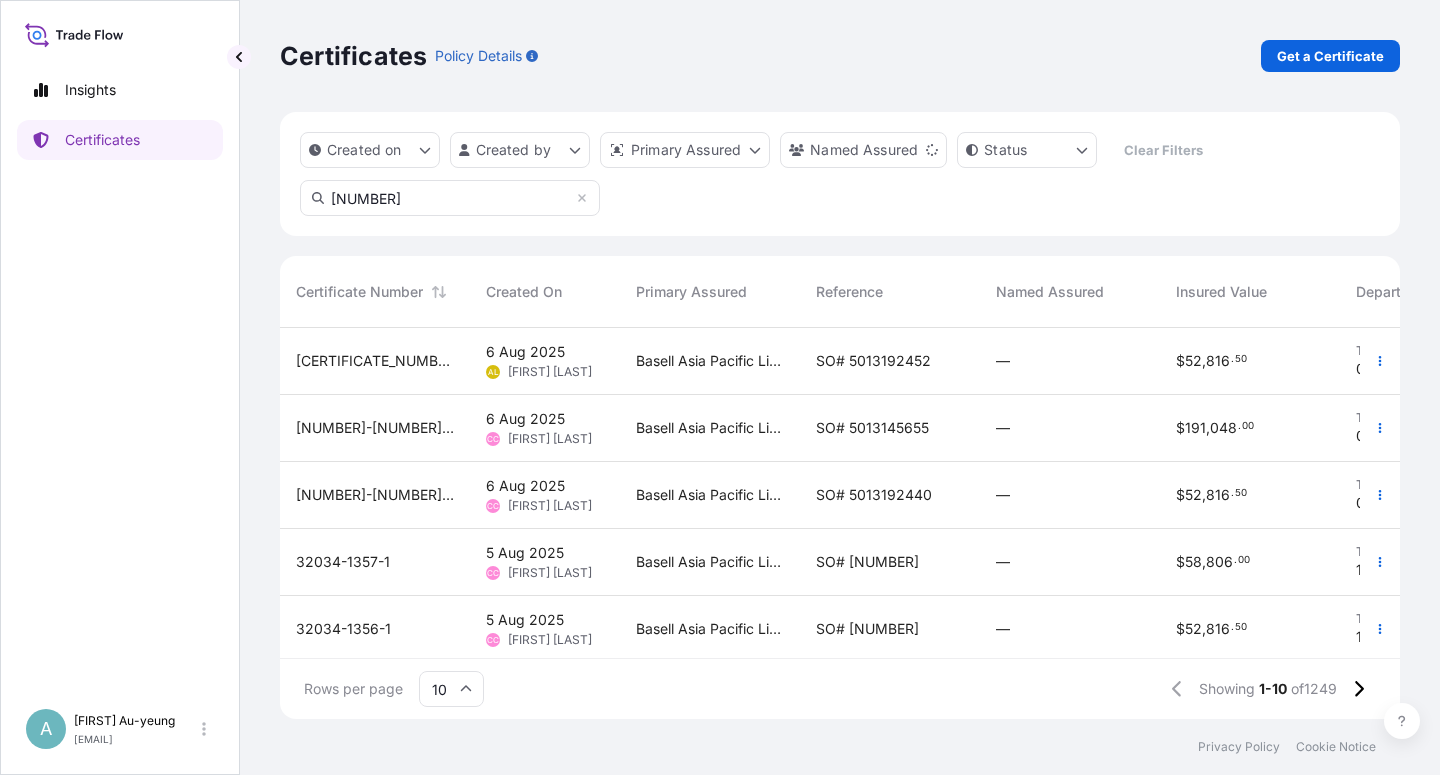drag, startPoint x: 419, startPoint y: 202, endPoint x: 282, endPoint y: 224, distance: 138.75517 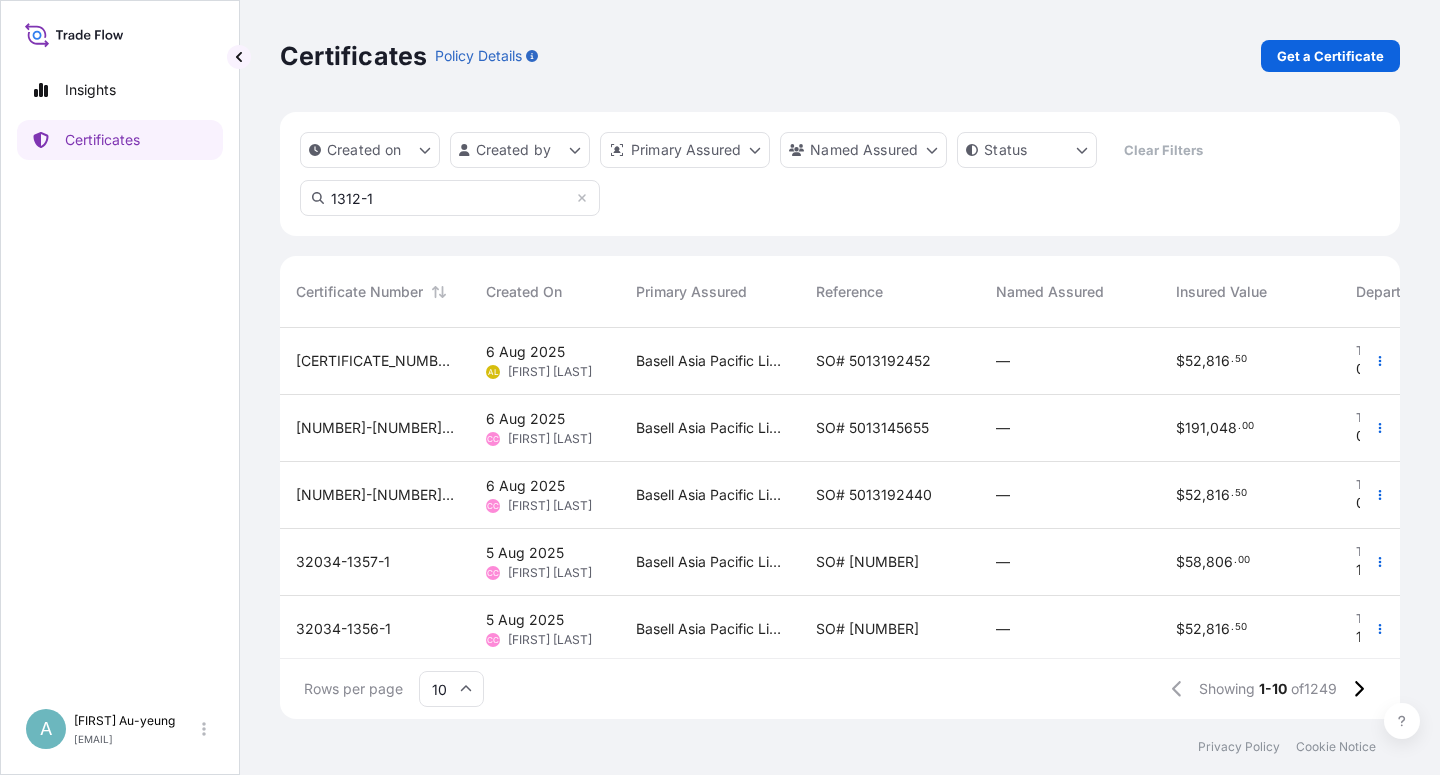 type on "1312-1" 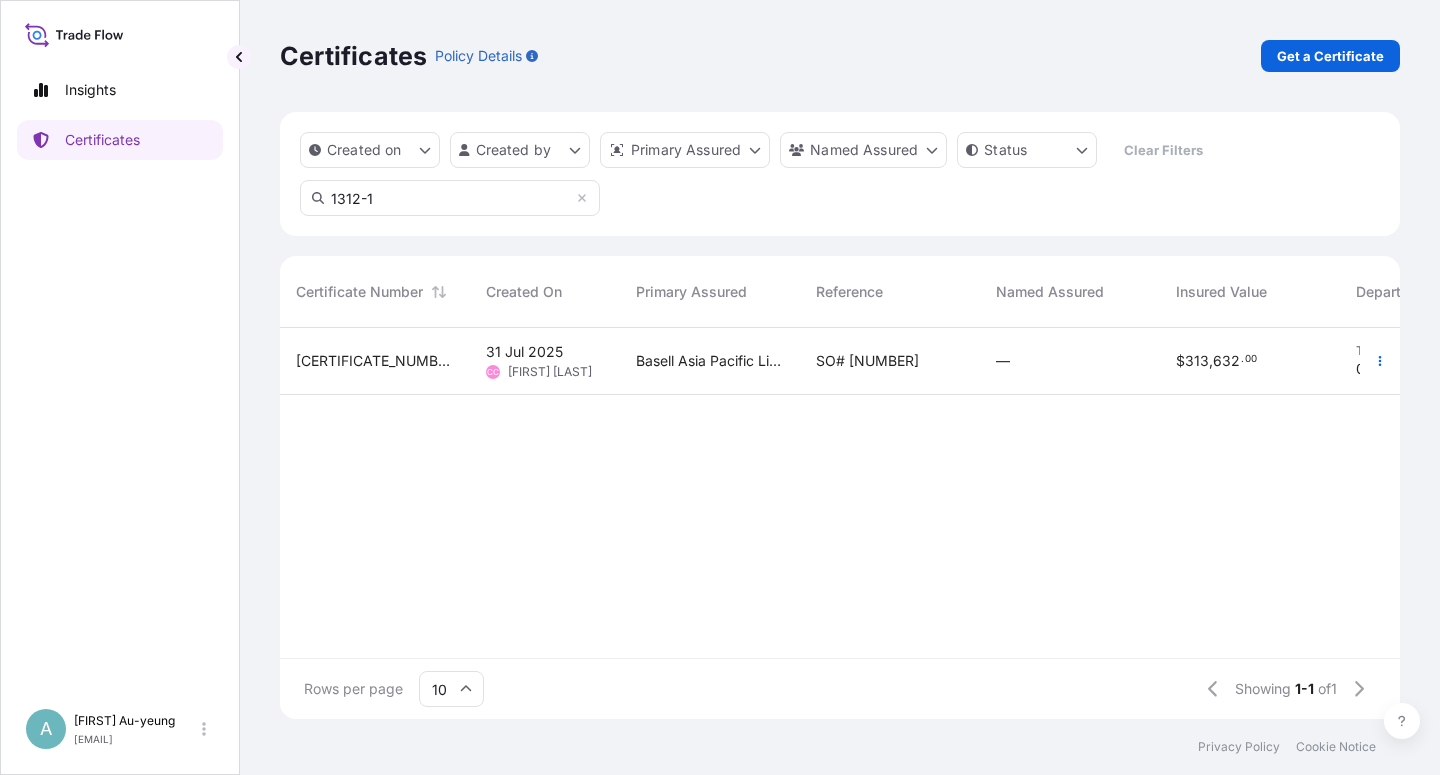 click on "SO# [NUMBER]" at bounding box center (867, 361) 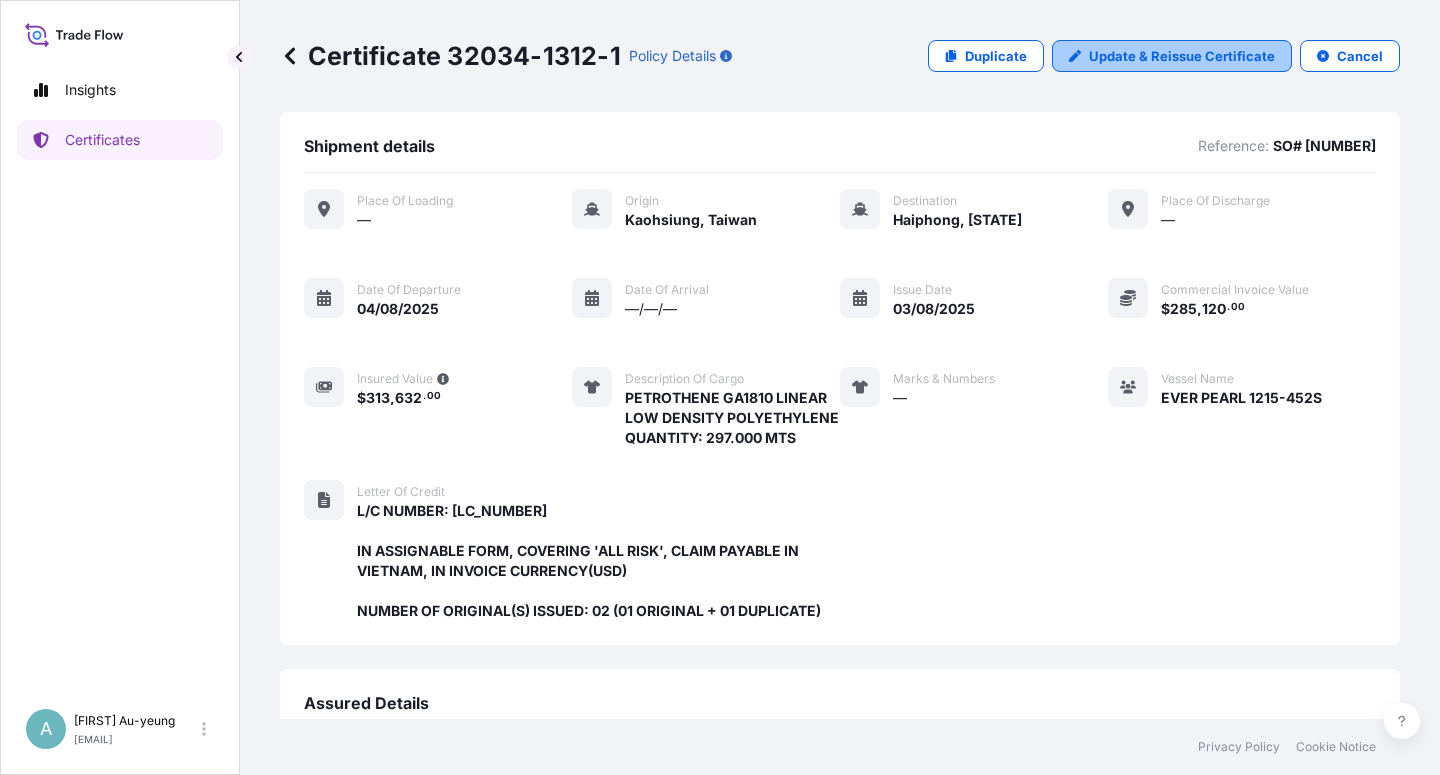 click on "Update & Reissue Certificate" at bounding box center (1182, 56) 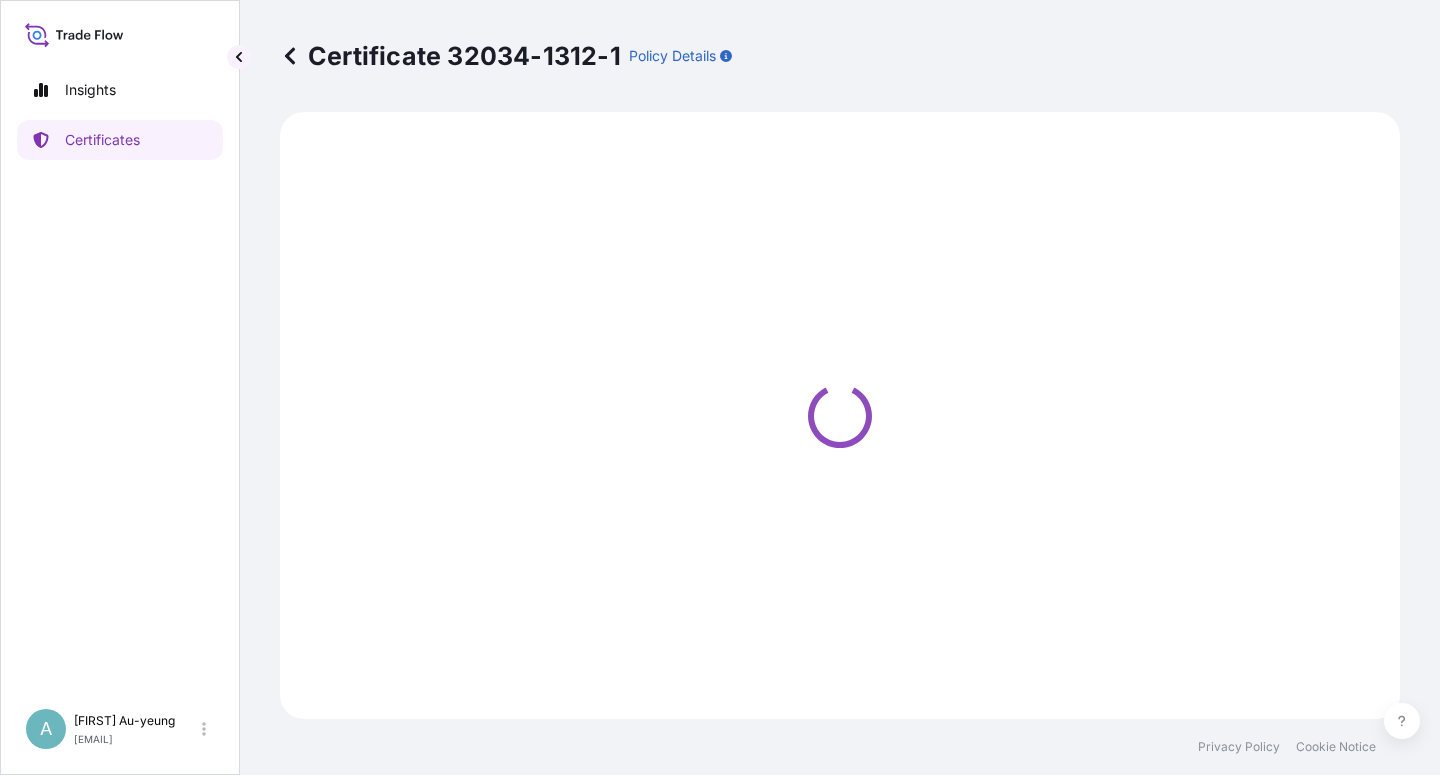select on "Sea" 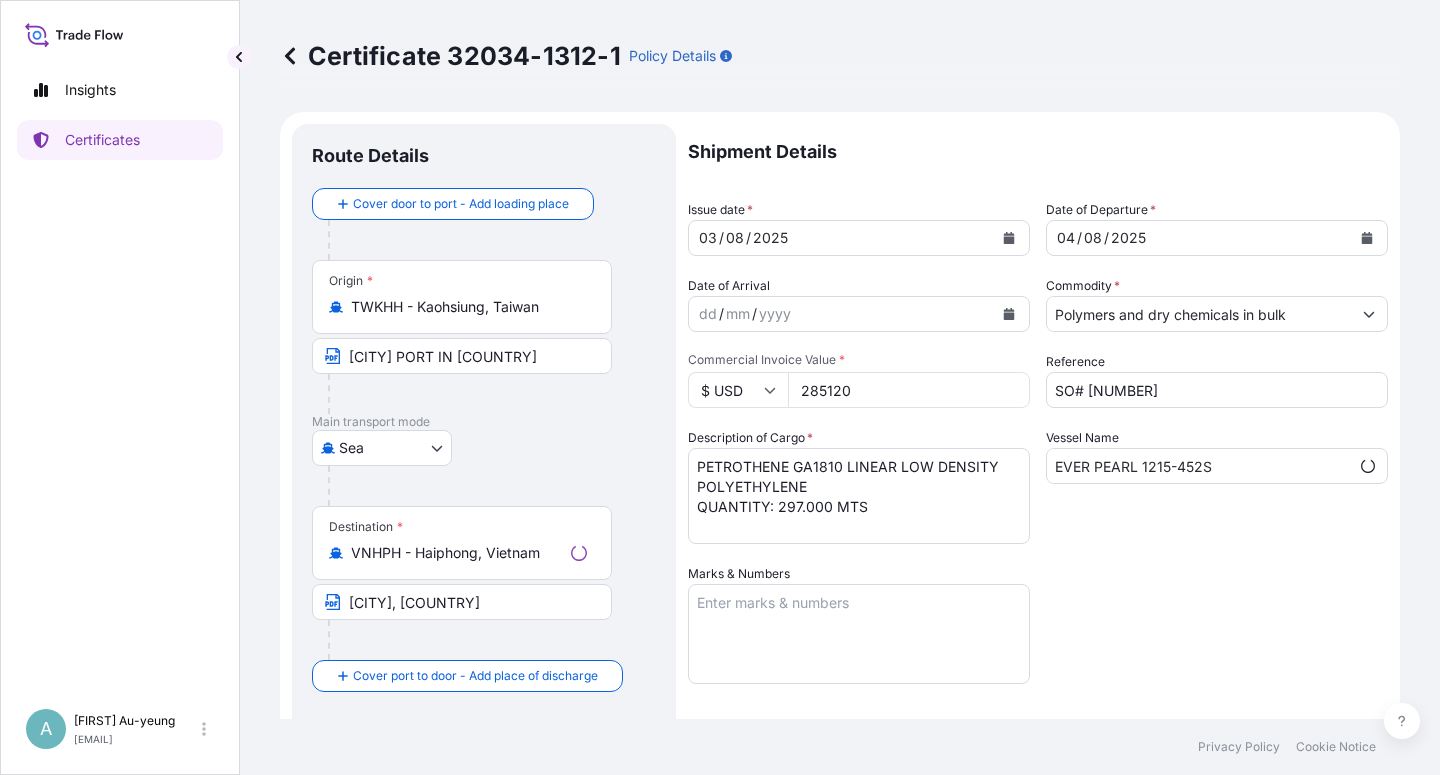 select on "32034" 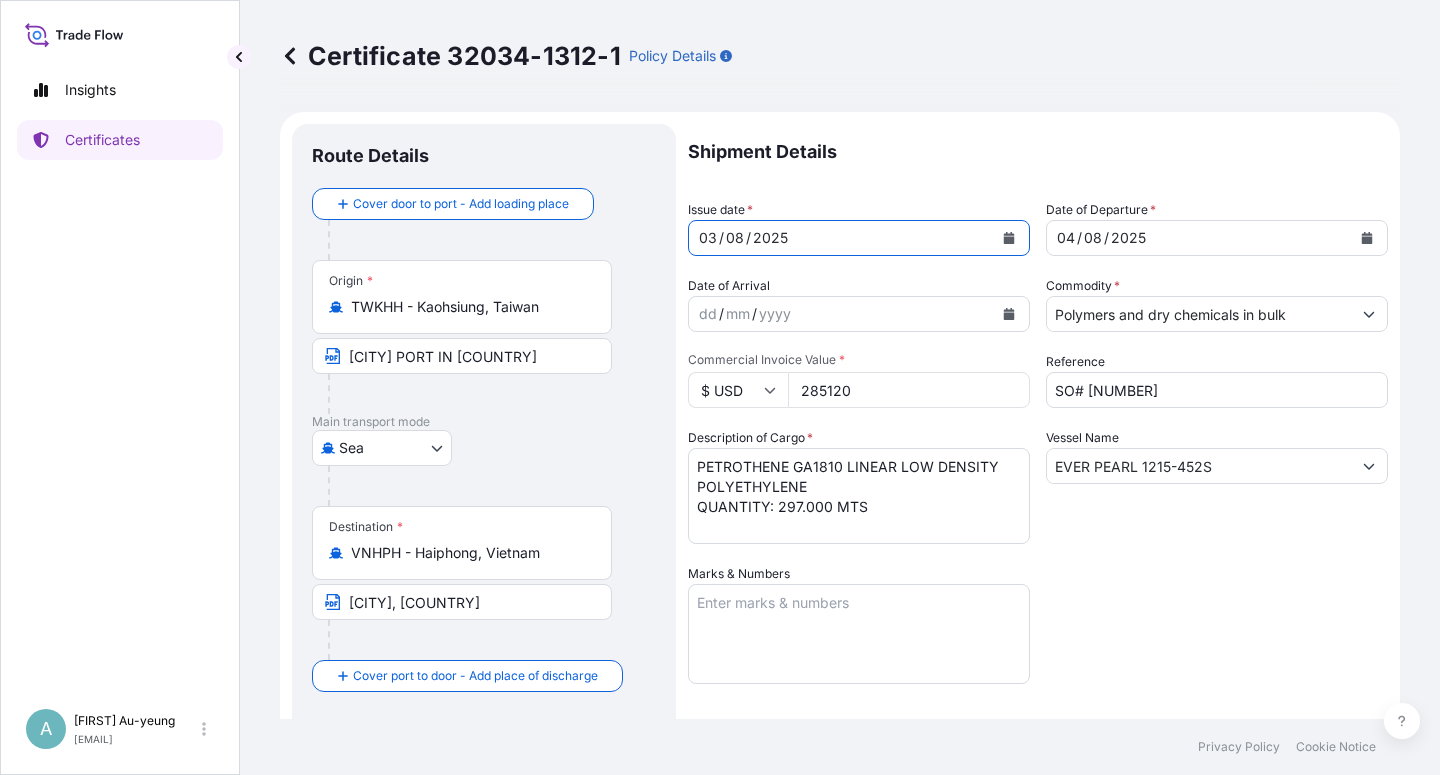 click 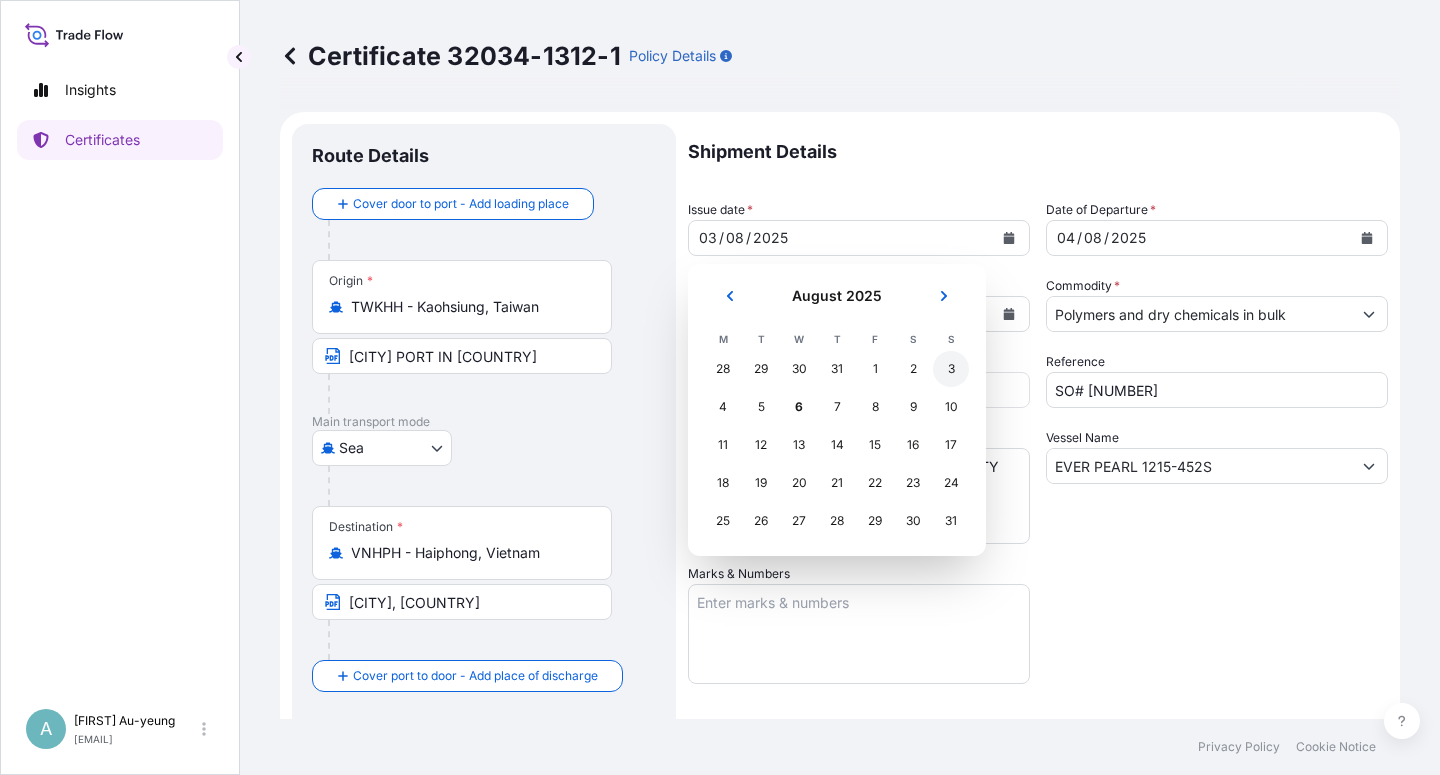 click on "3" at bounding box center (951, 369) 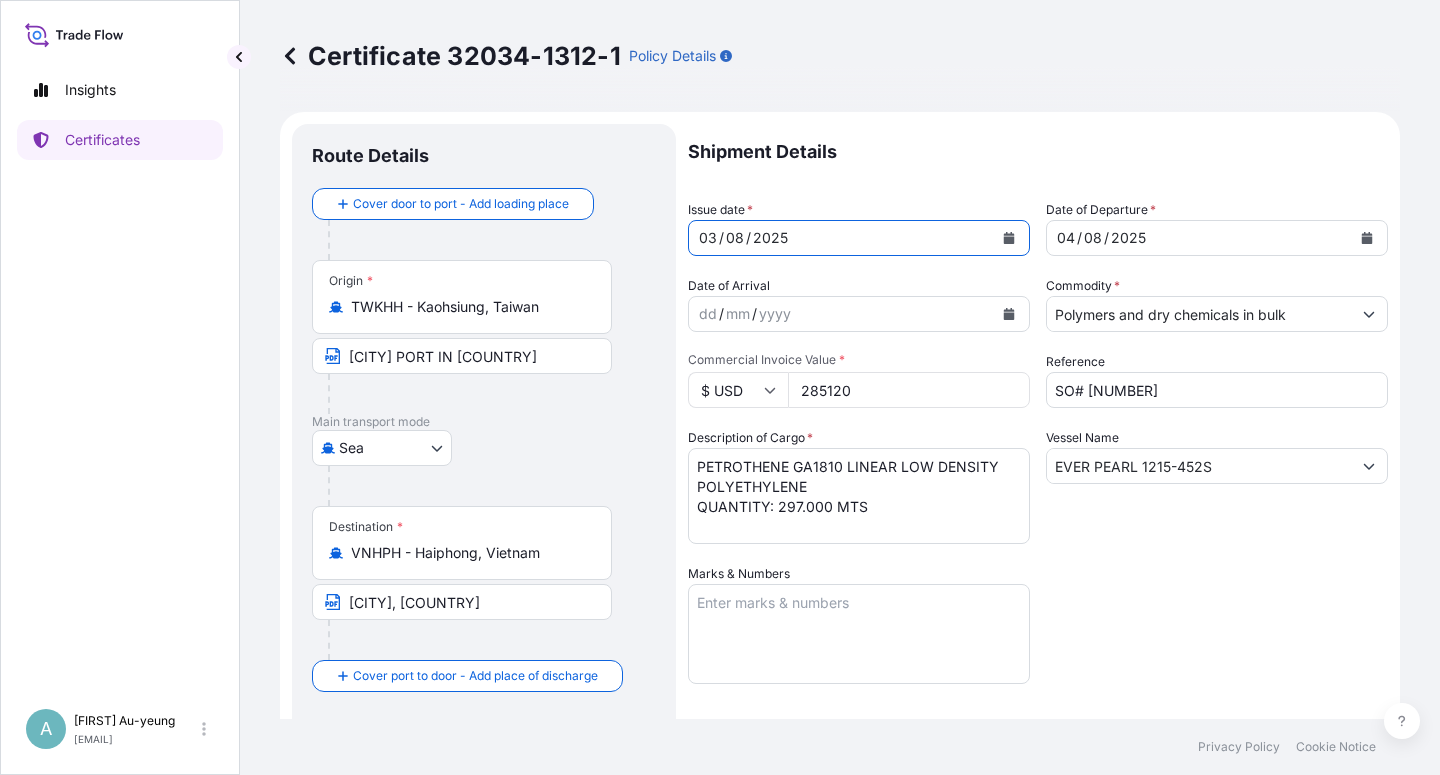 drag, startPoint x: 1107, startPoint y: 597, endPoint x: 1097, endPoint y: 592, distance: 11.18034 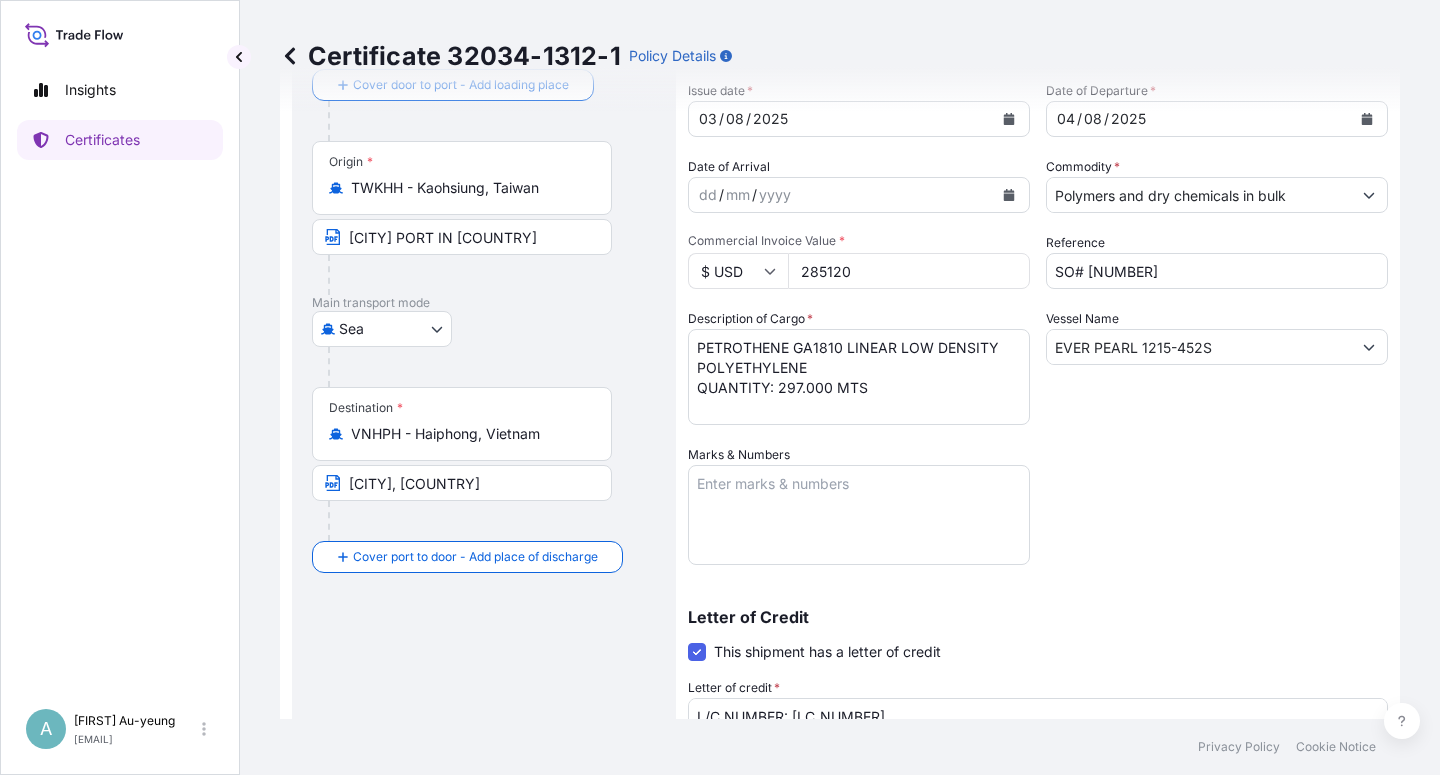 scroll, scrollTop: 120, scrollLeft: 0, axis: vertical 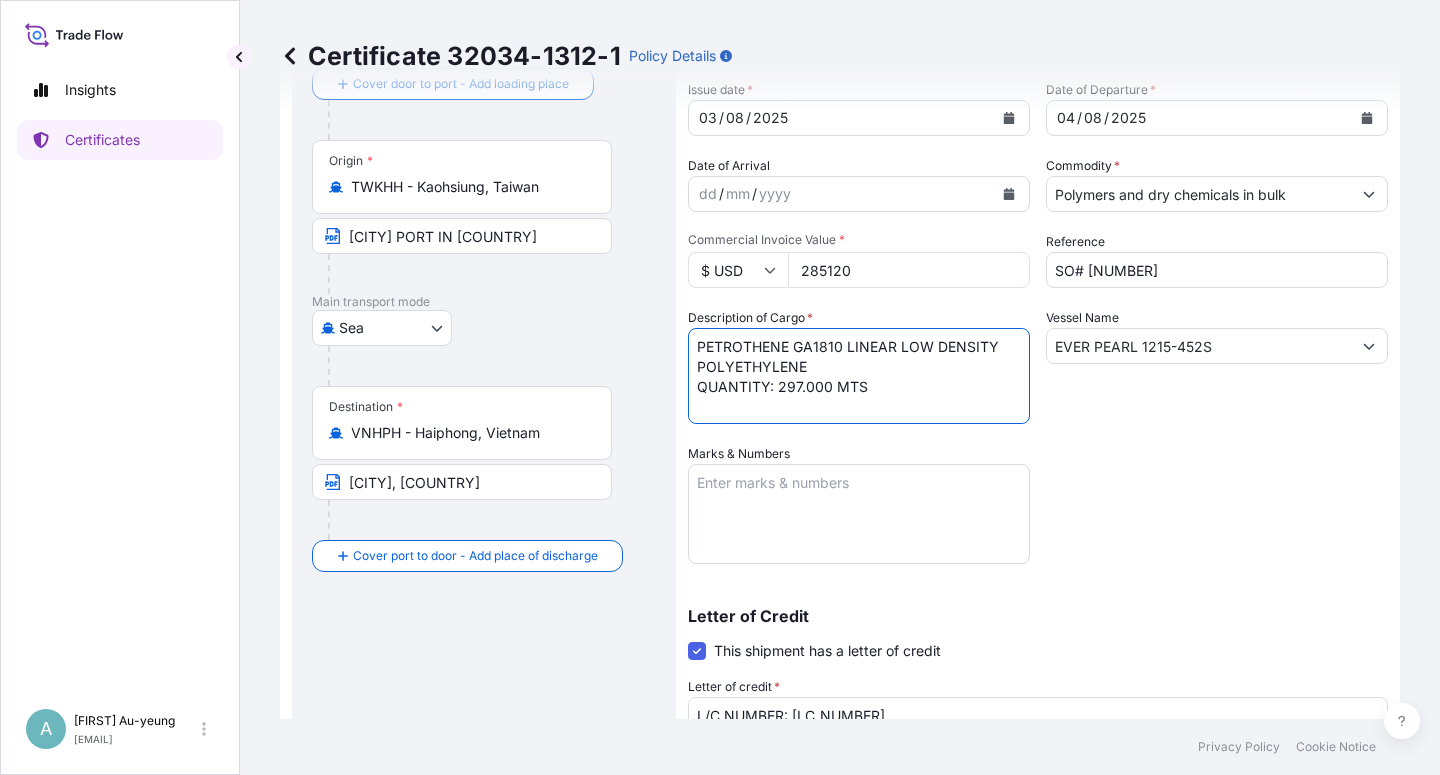 click on "PETROTHENE GA1810 LINEAR LOW DENSITY POLYETHYLENE
QUANTITY: 297.000 MTS" at bounding box center (859, 376) 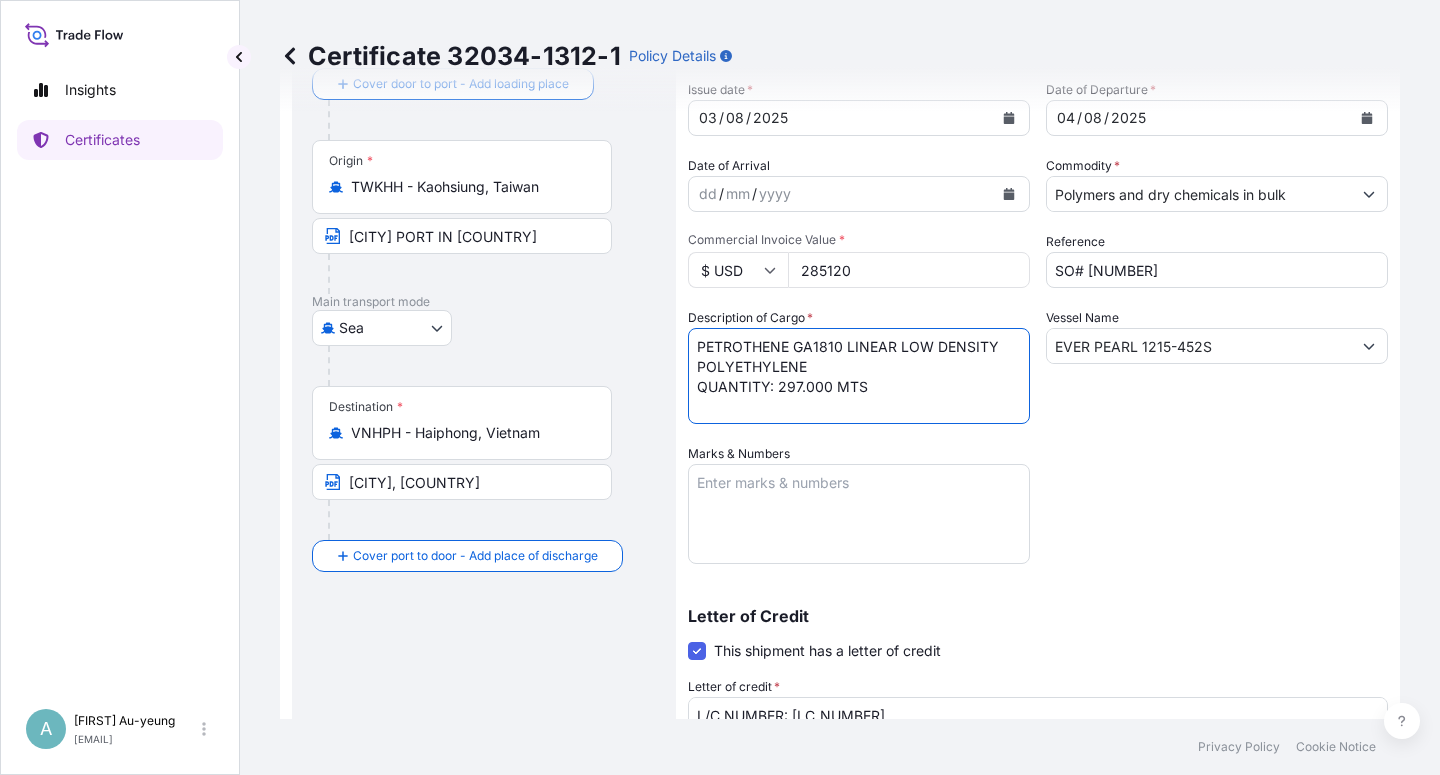 drag, startPoint x: 696, startPoint y: 349, endPoint x: 839, endPoint y: 344, distance: 143.08739 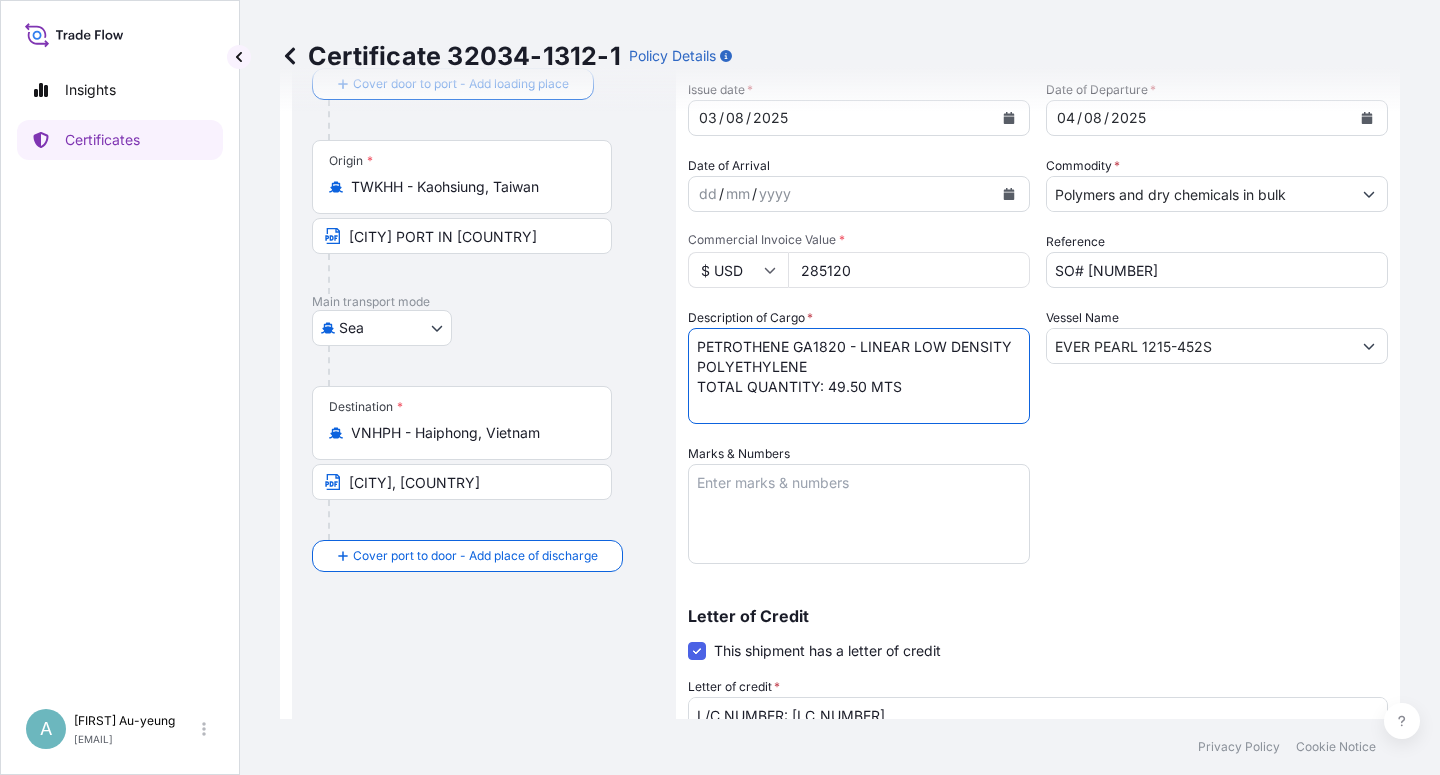 paste on "PETROTHENE GA1810" 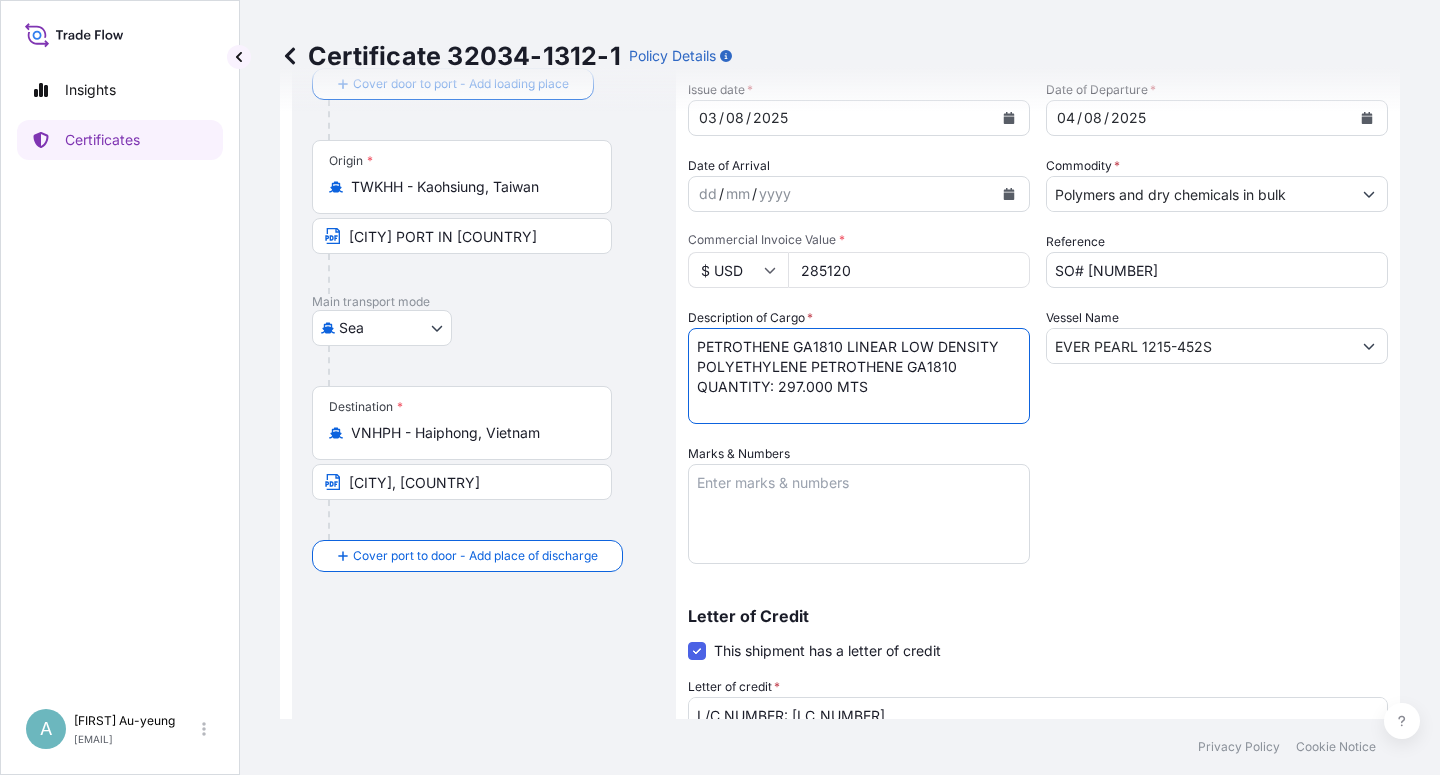 click on "PETROTHENE GA1810 LINEAR LOW DENSITY POLYETHYLENE
QUANTITY: 297.000 MTS" at bounding box center [859, 376] 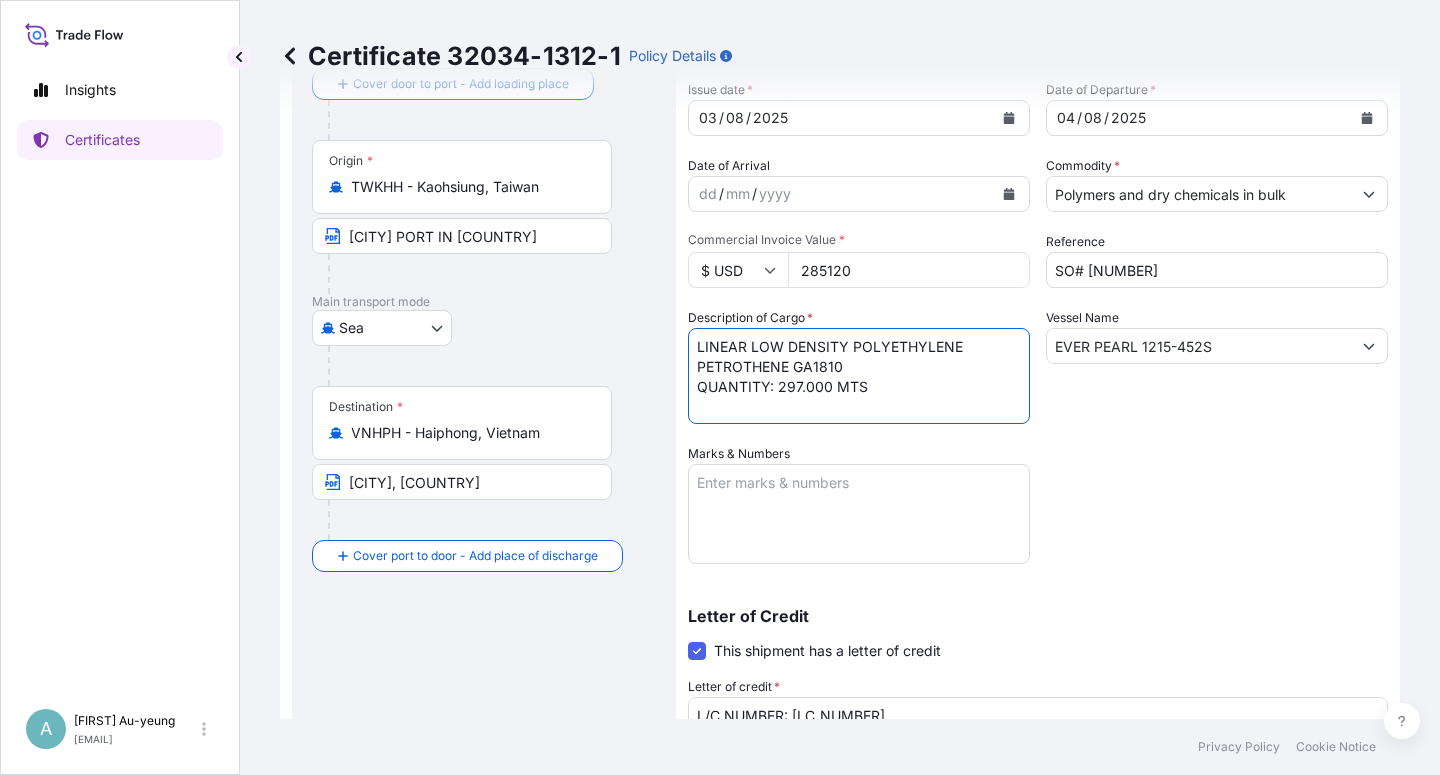 type on "LINEAR LOW DENSITY POLYETHYLENE PETROTHENE GA1810
QUANTITY: 297.000 MTS" 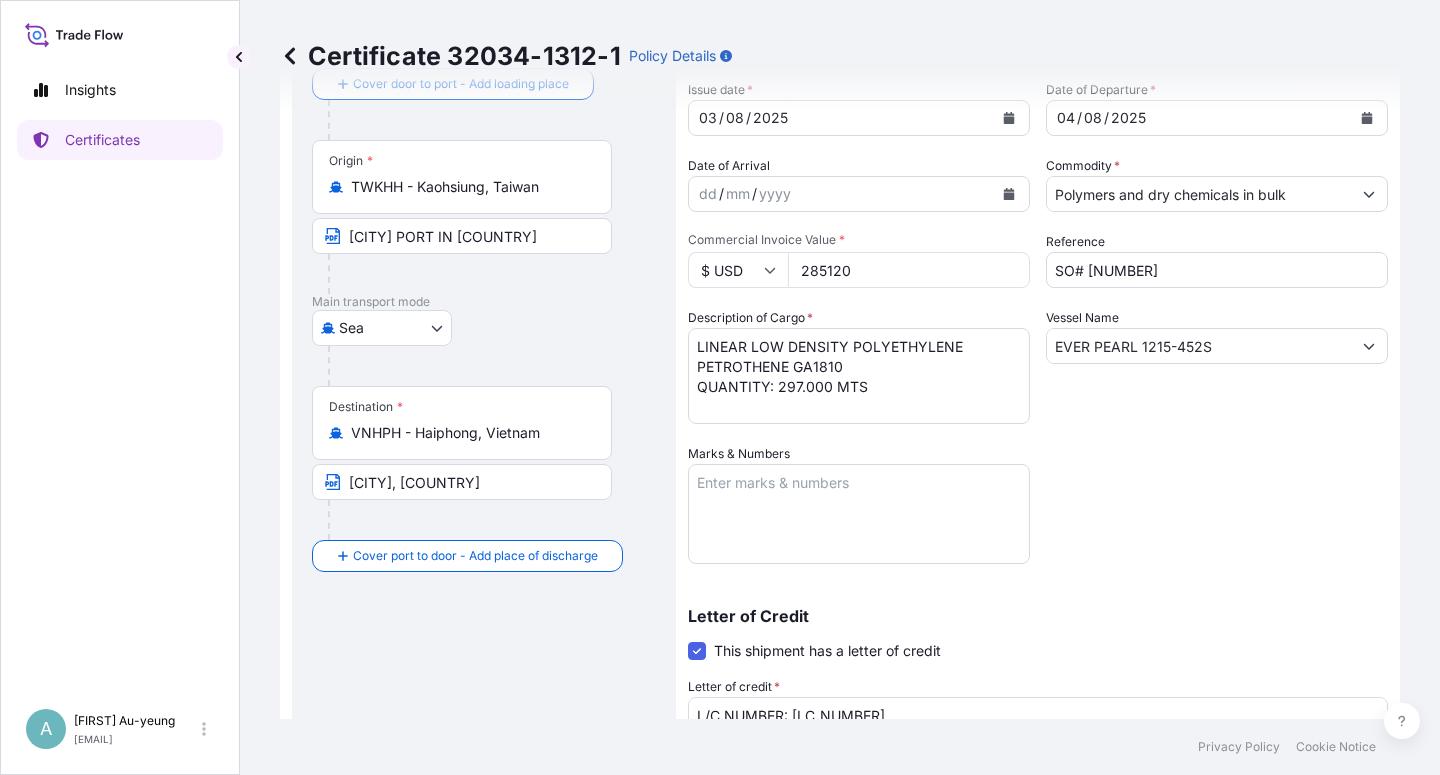 scroll, scrollTop: 490, scrollLeft: 0, axis: vertical 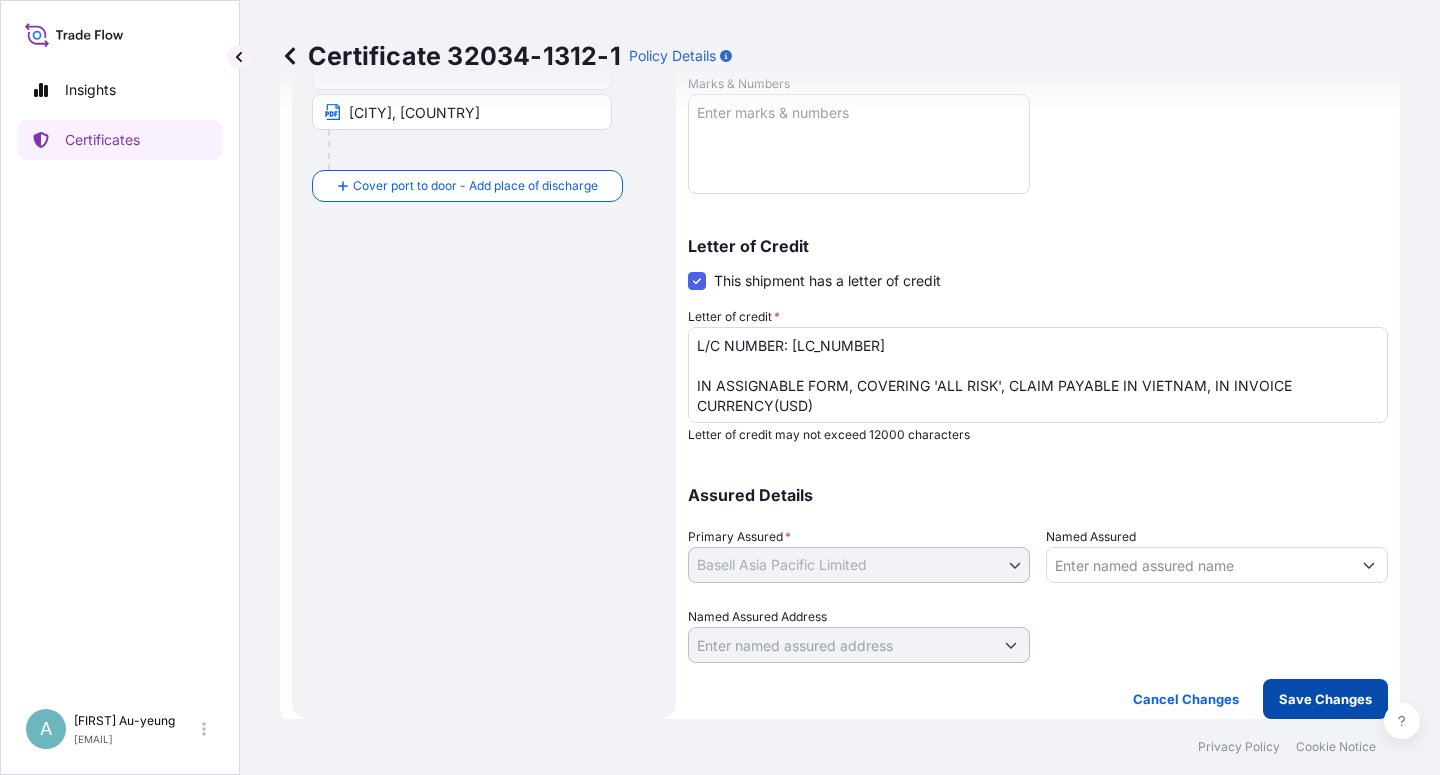 click on "Save Changes" at bounding box center [1325, 699] 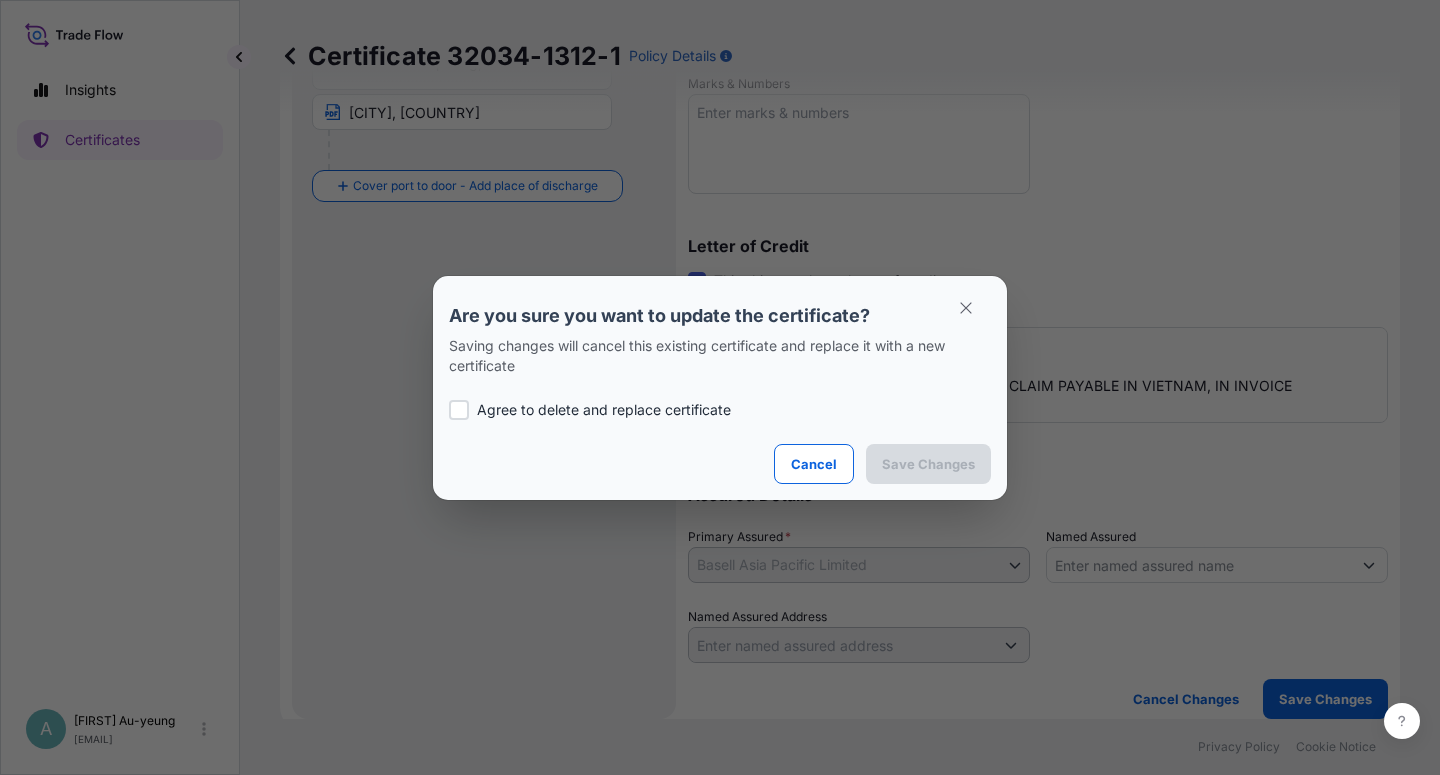 click on "Agree to delete and replace certificate" at bounding box center [604, 410] 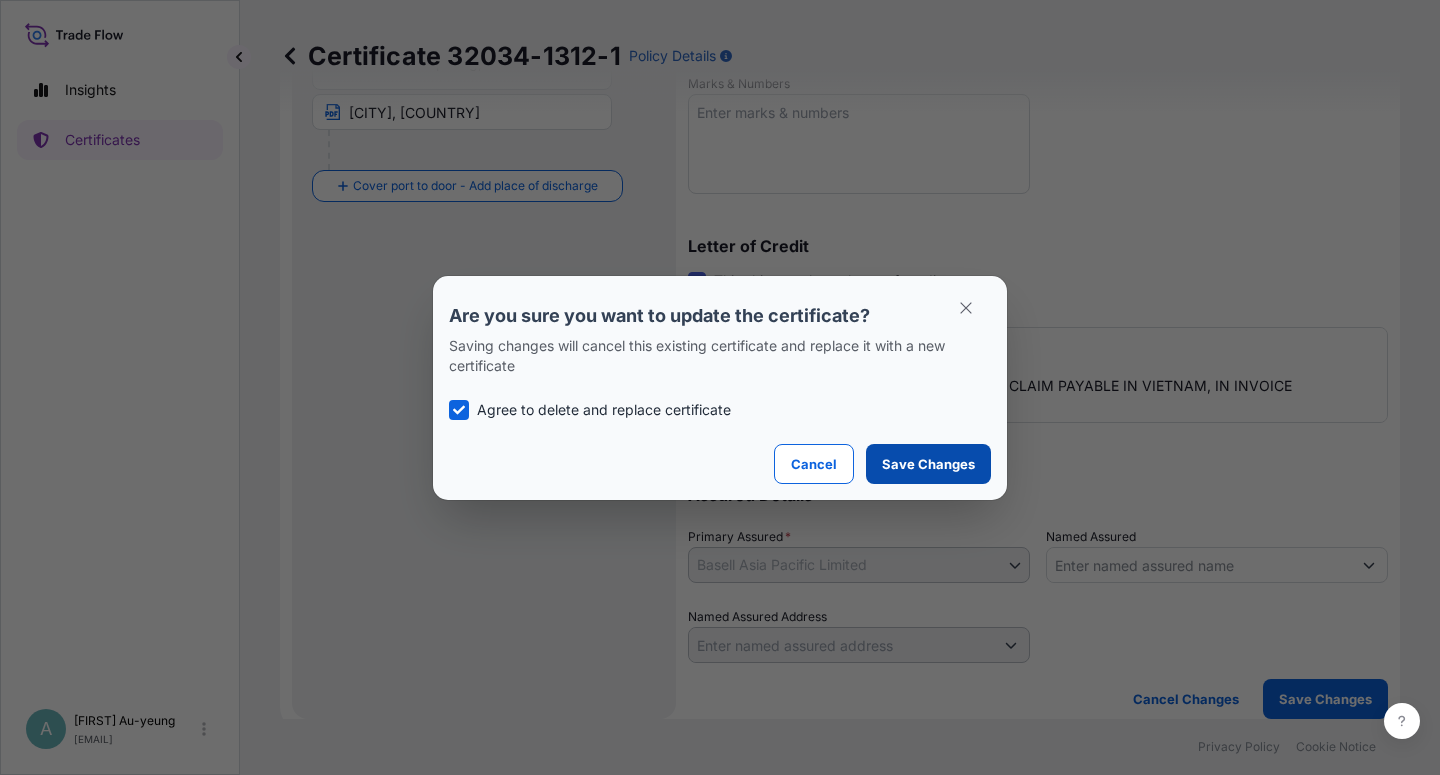 click on "Save Changes" at bounding box center [928, 464] 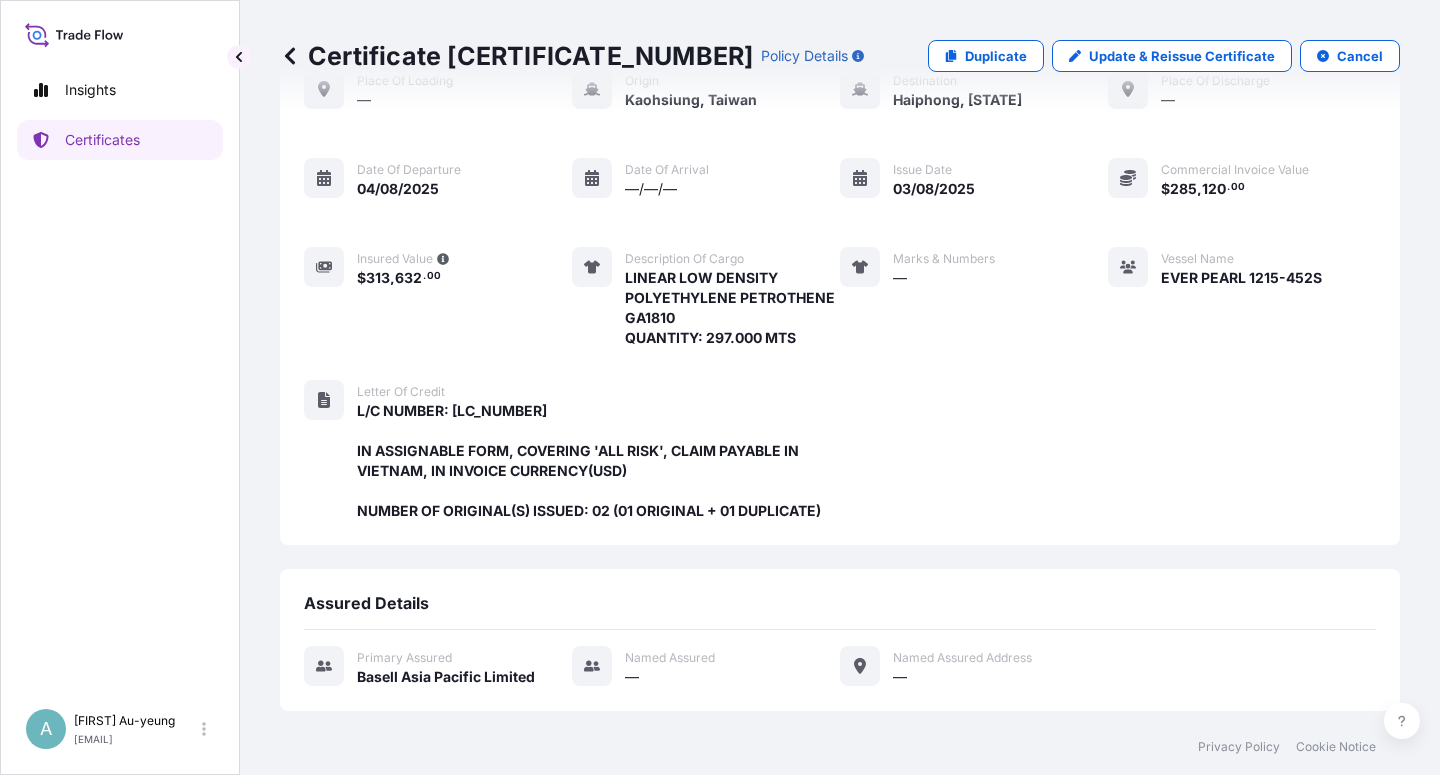 scroll, scrollTop: 554, scrollLeft: 0, axis: vertical 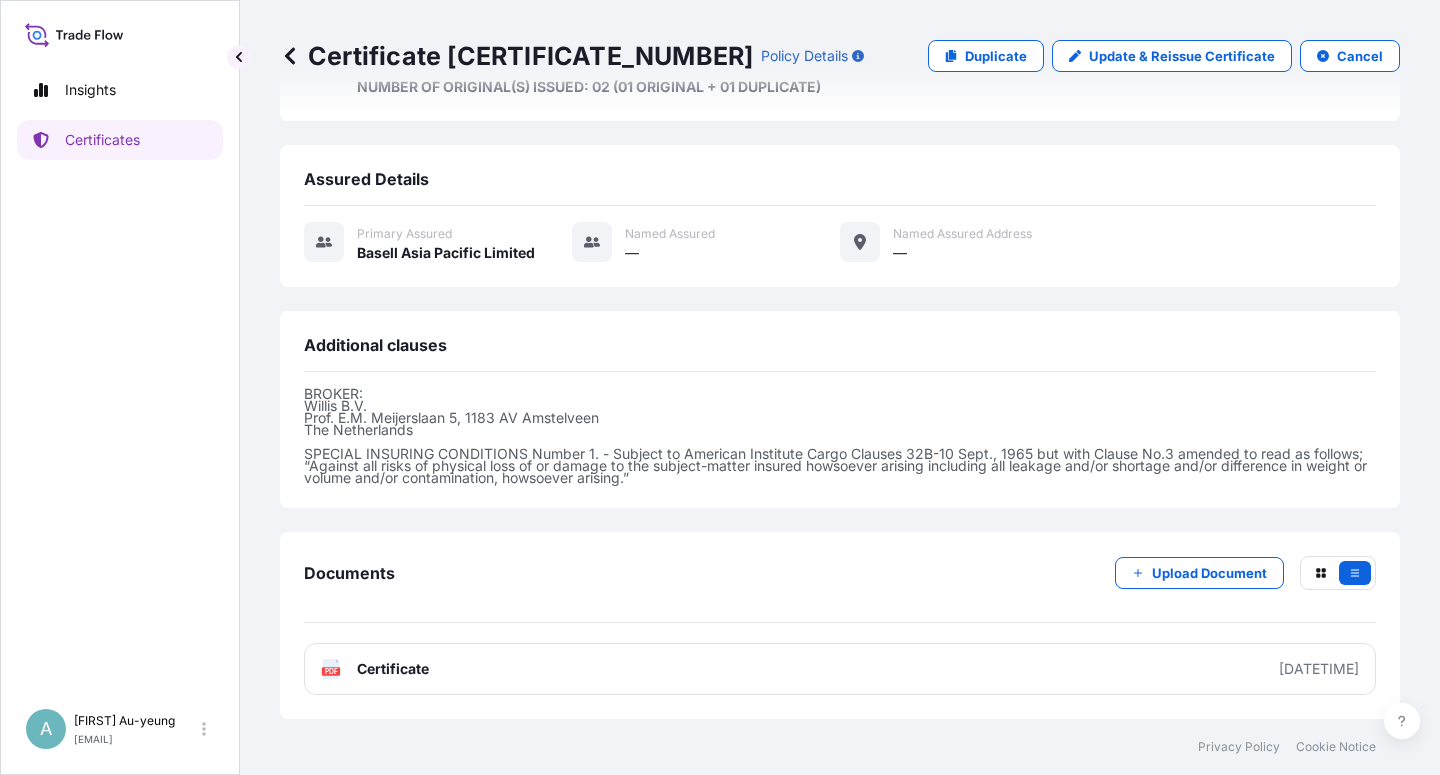click on "Certificate" at bounding box center [393, 669] 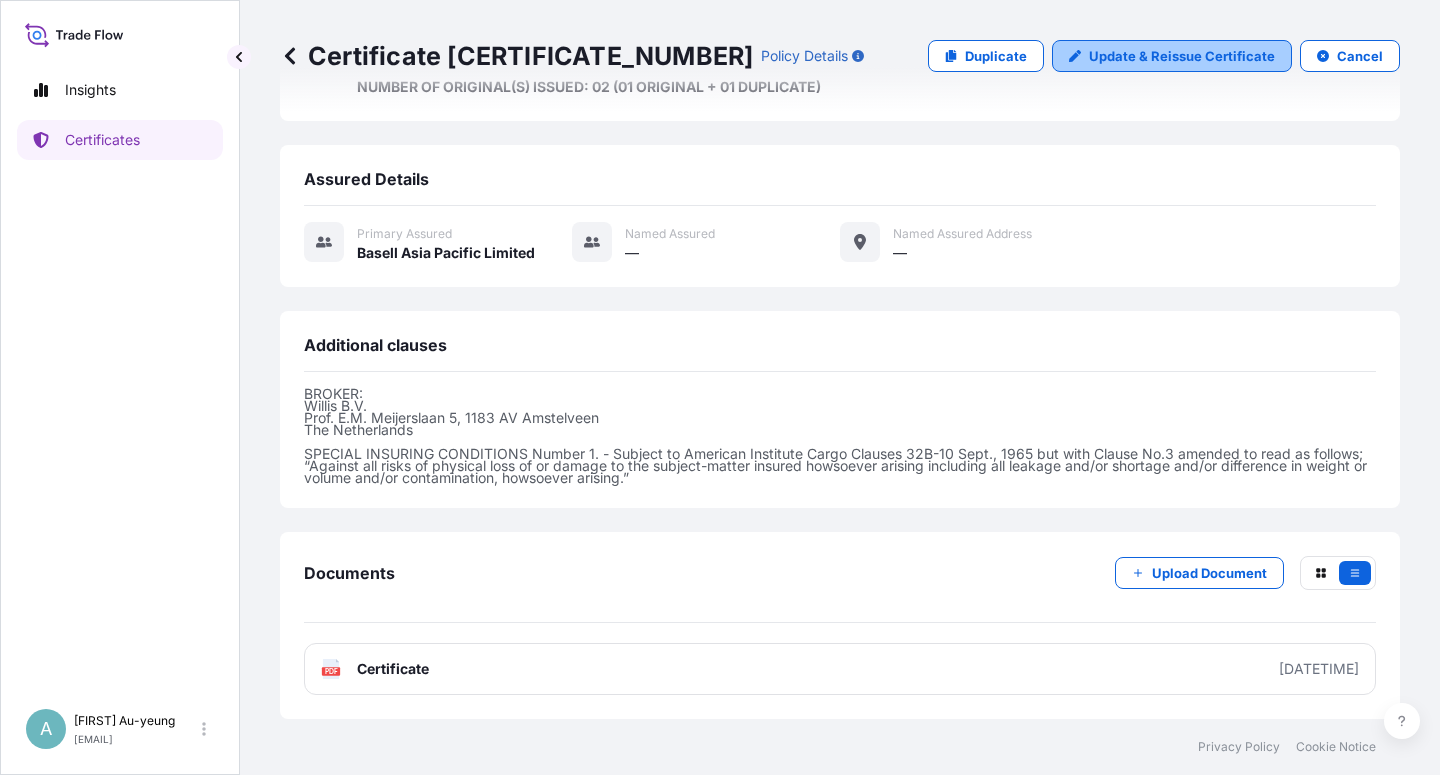 click on "Update & Reissue Certificate" at bounding box center [1182, 56] 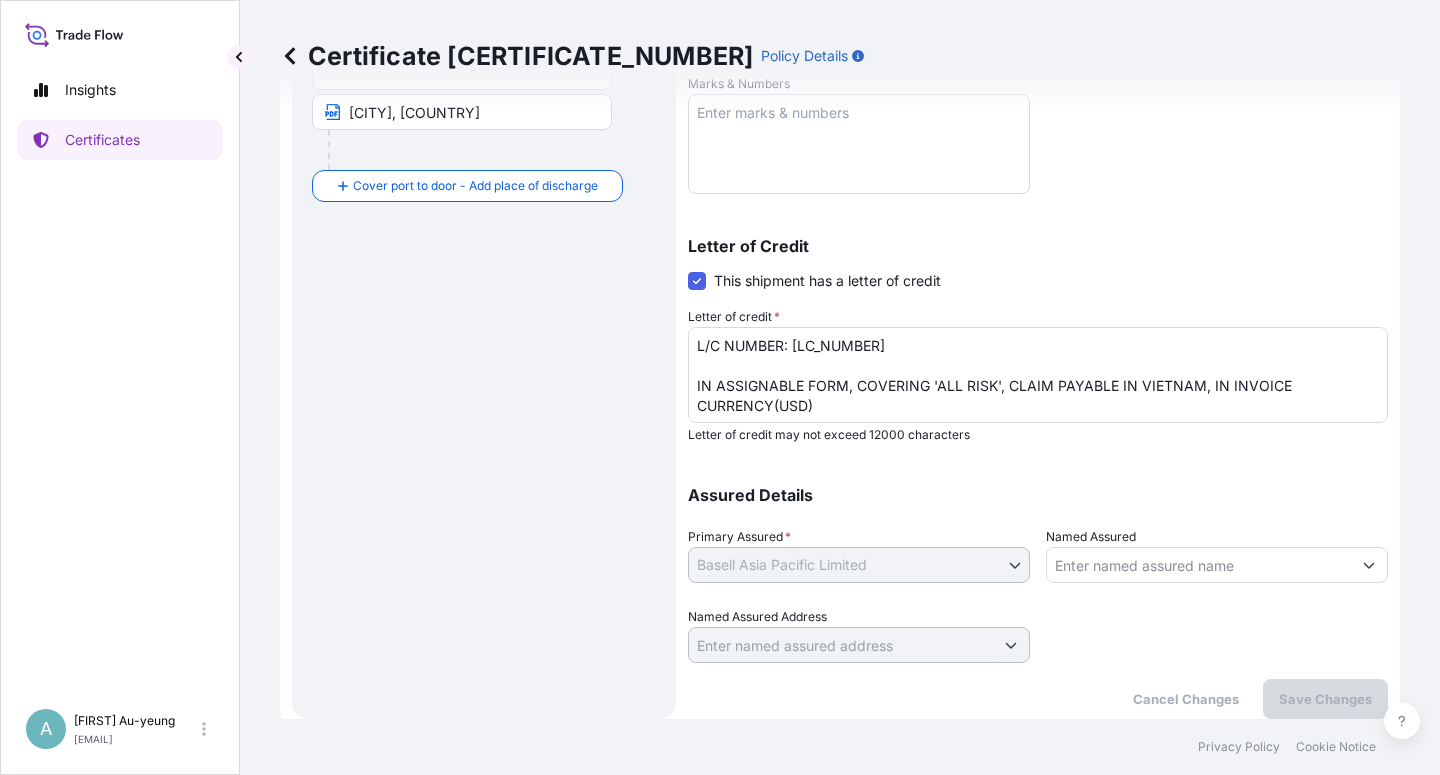 scroll, scrollTop: 0, scrollLeft: 0, axis: both 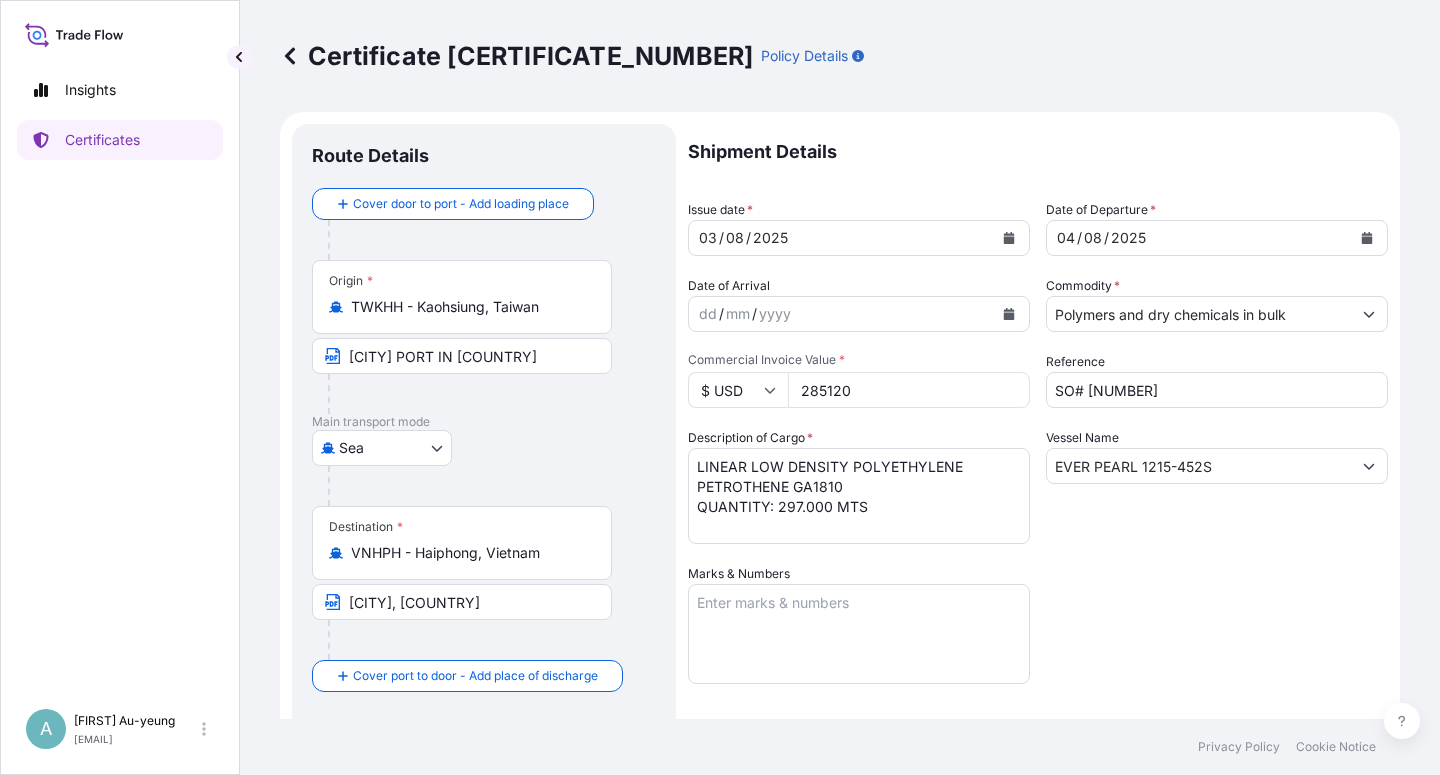 click 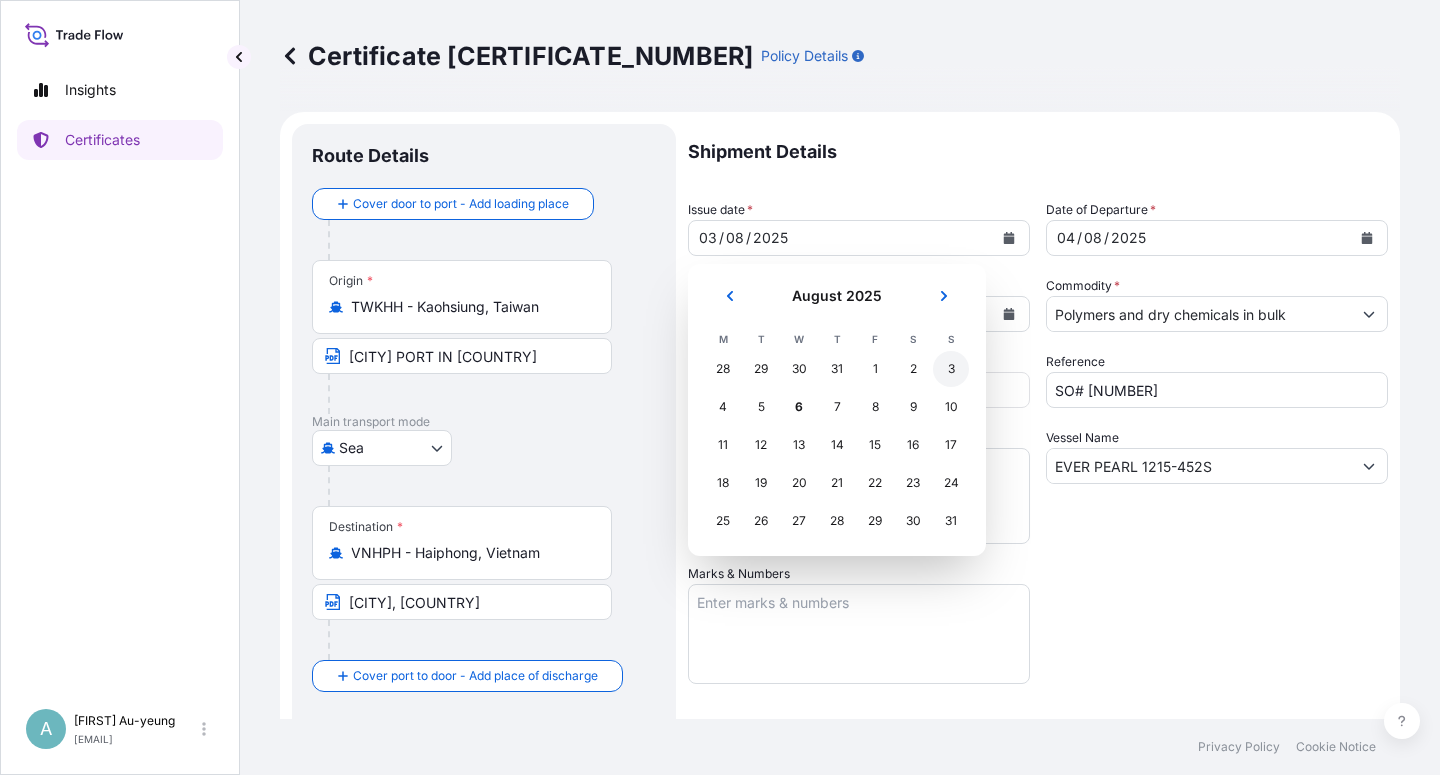click on "3" at bounding box center (951, 369) 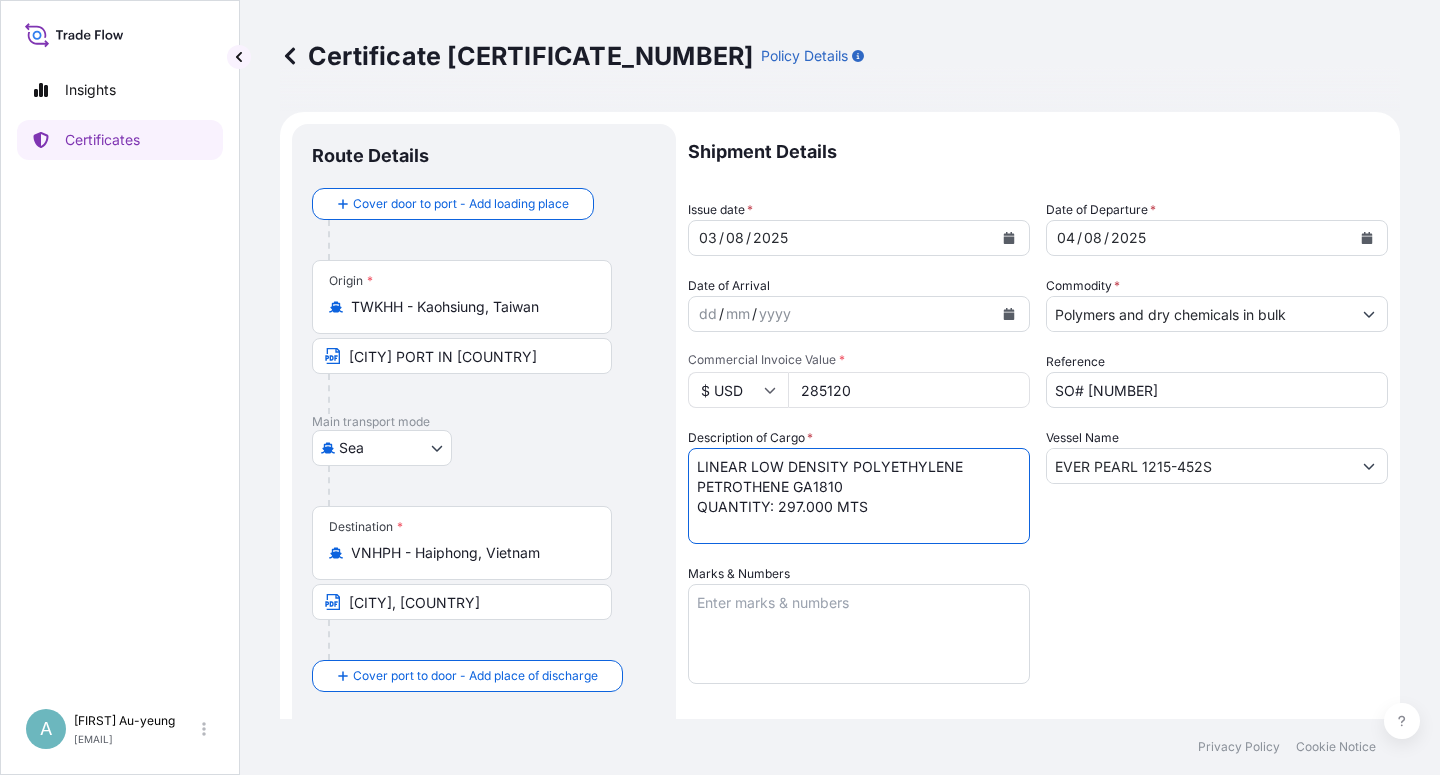 click on "LINEAR LOW DENSITY POLYETHYLENE PETROTHENE GA1810
QUANTITY: 297.000 MTS" at bounding box center (859, 496) 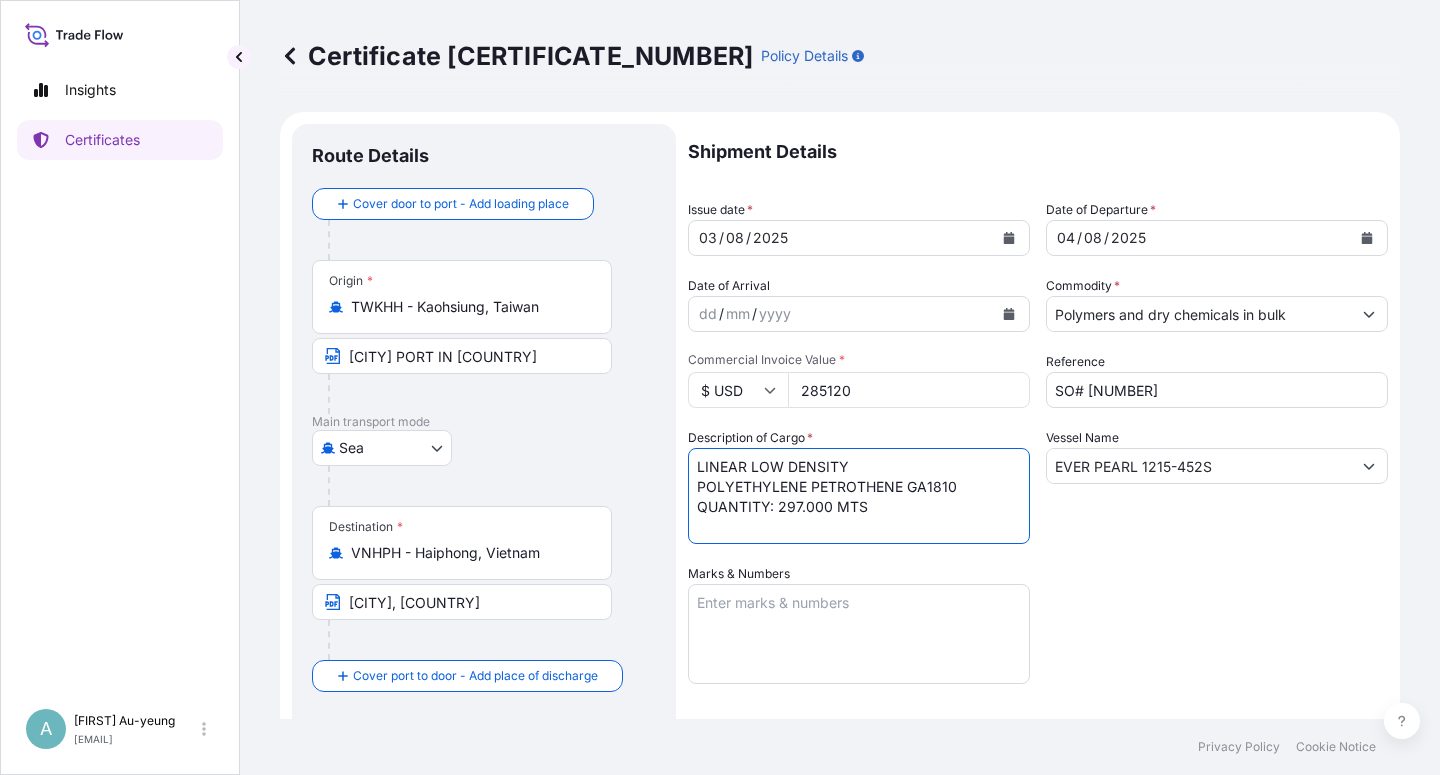 click on "LINEAR LOW DENSITY POLYETHYLENE PETROTHENE GA1810
QUANTITY: 297.000 MTS" at bounding box center [859, 496] 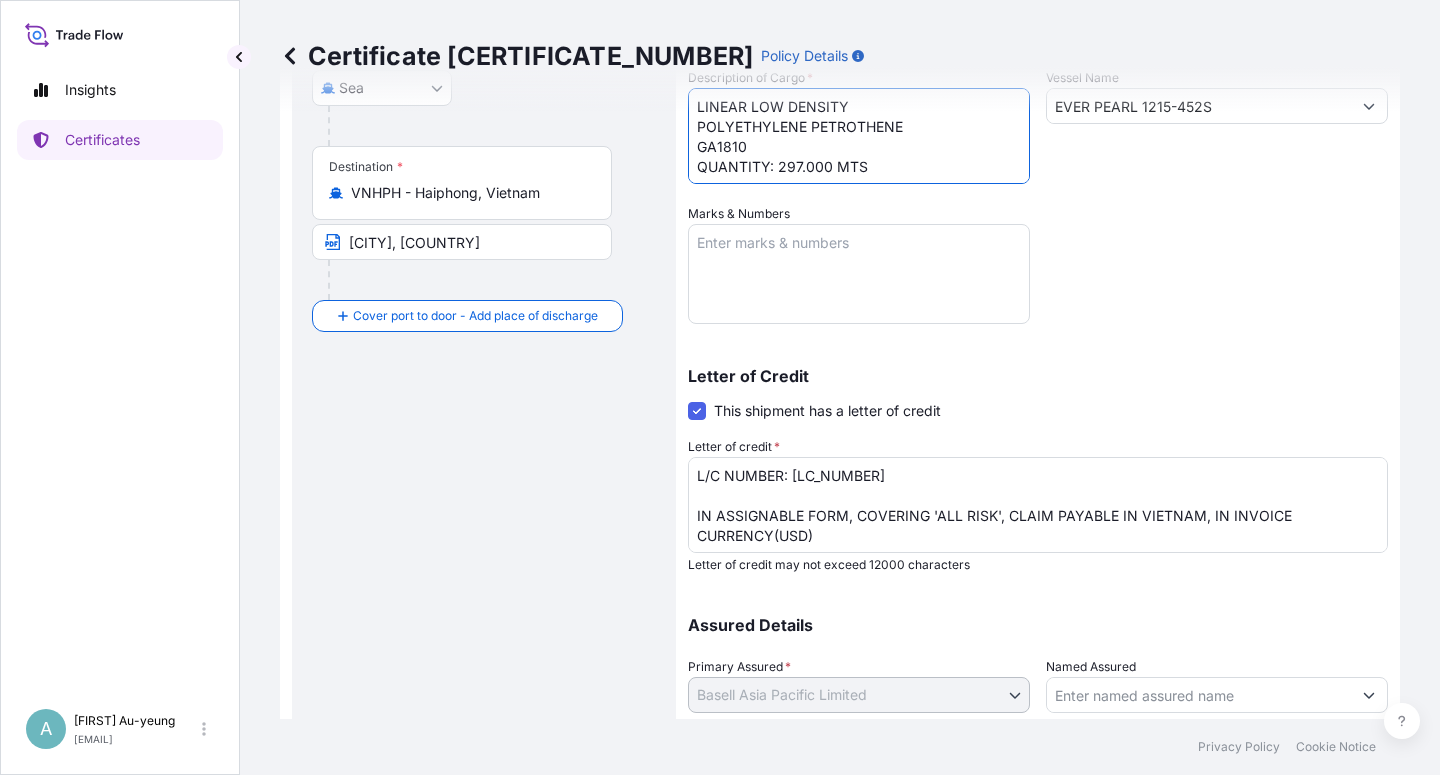 scroll, scrollTop: 490, scrollLeft: 0, axis: vertical 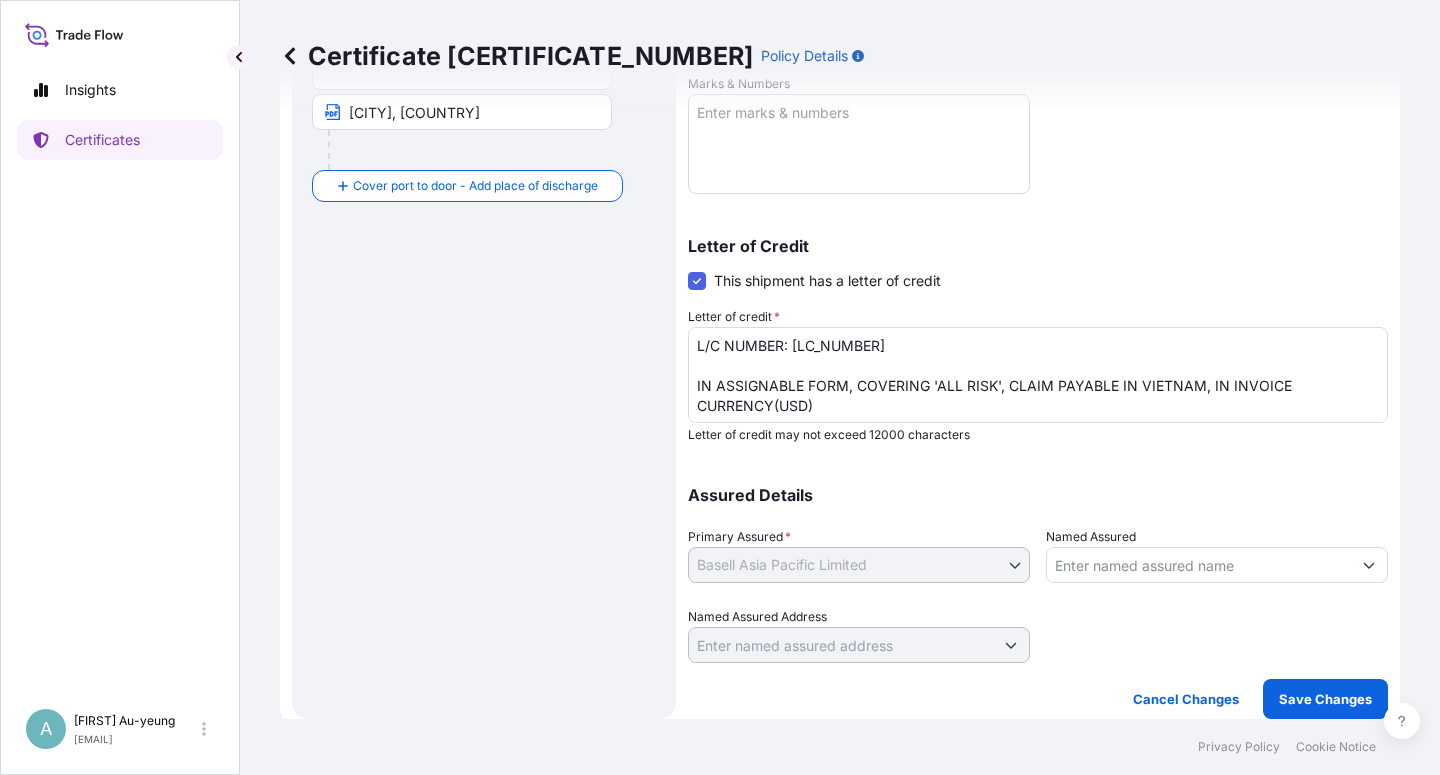 type on "LINEAR LOW DENSITY
POLYETHYLENE PETROTHENE
GA1810
QUANTITY: 297.000 MTS" 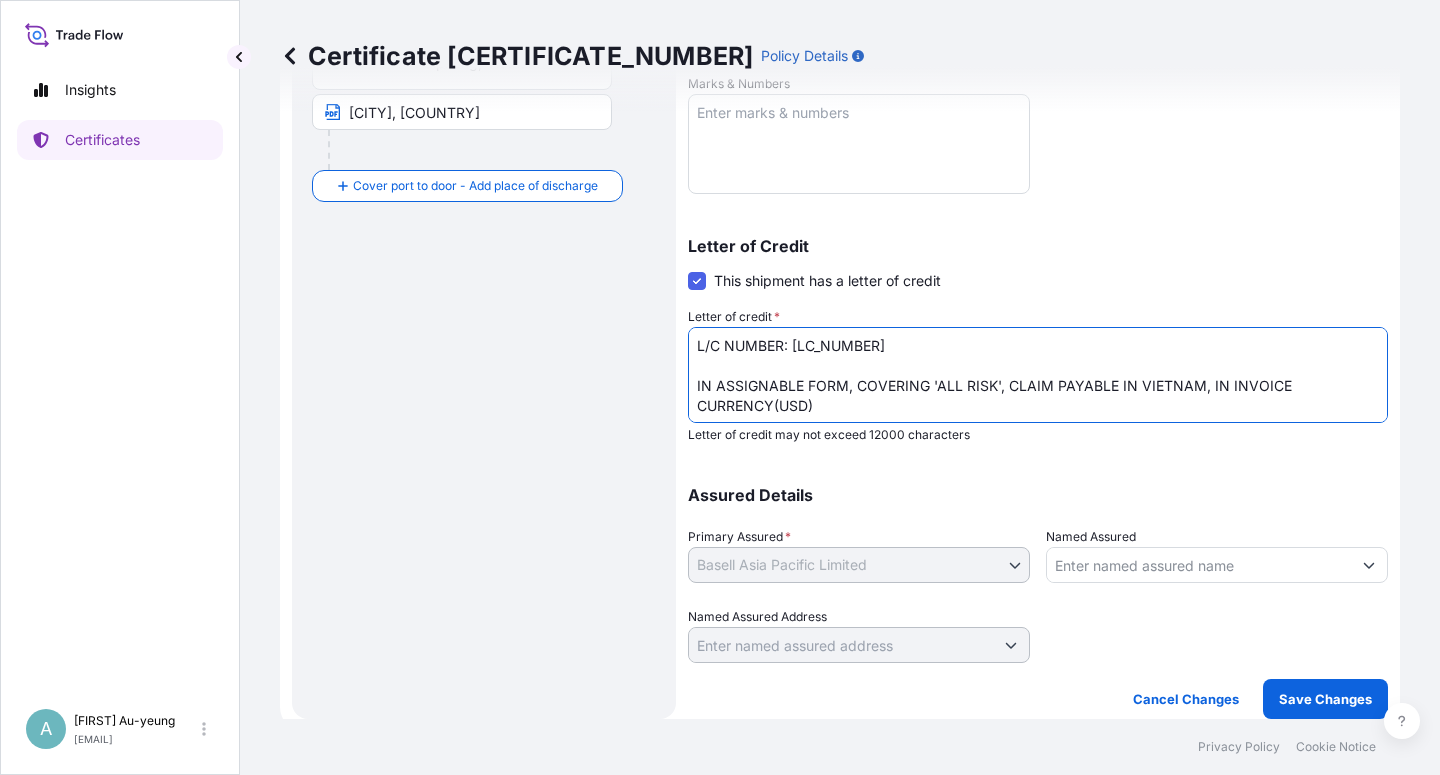 click on "L/C NUMBER: [LC_NUMBER]
IN ASSIGNABLE FORM, COVERING 'ALL RISK', CLAIM PAYABLE IN VIETNAM, IN INVOICE CURRENCY(USD)
NUMBER OF ORIGINAL(S) ISSUED: 02 (01 ORIGINAL + 01 DUPLICATE)" at bounding box center [1038, 375] 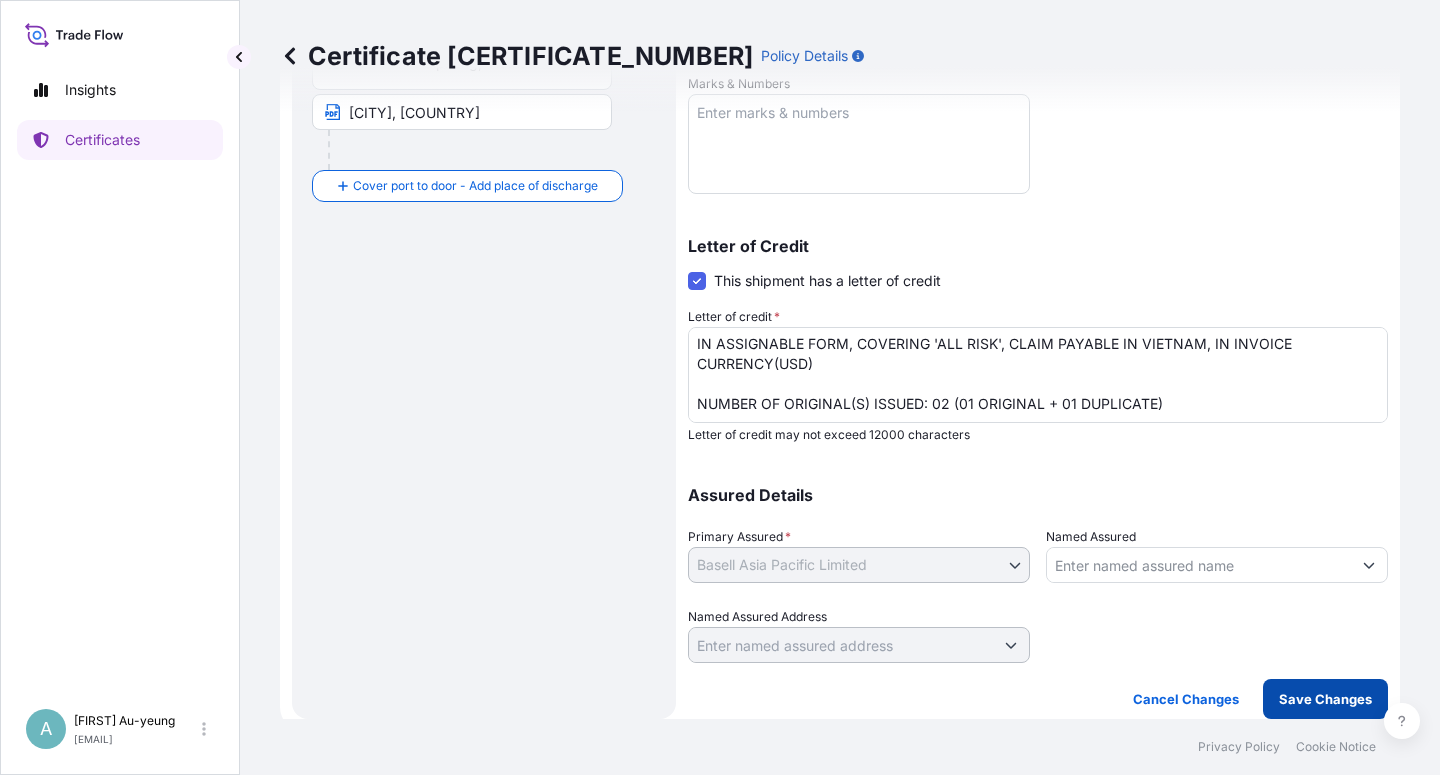 click on "Save Changes" at bounding box center (1325, 699) 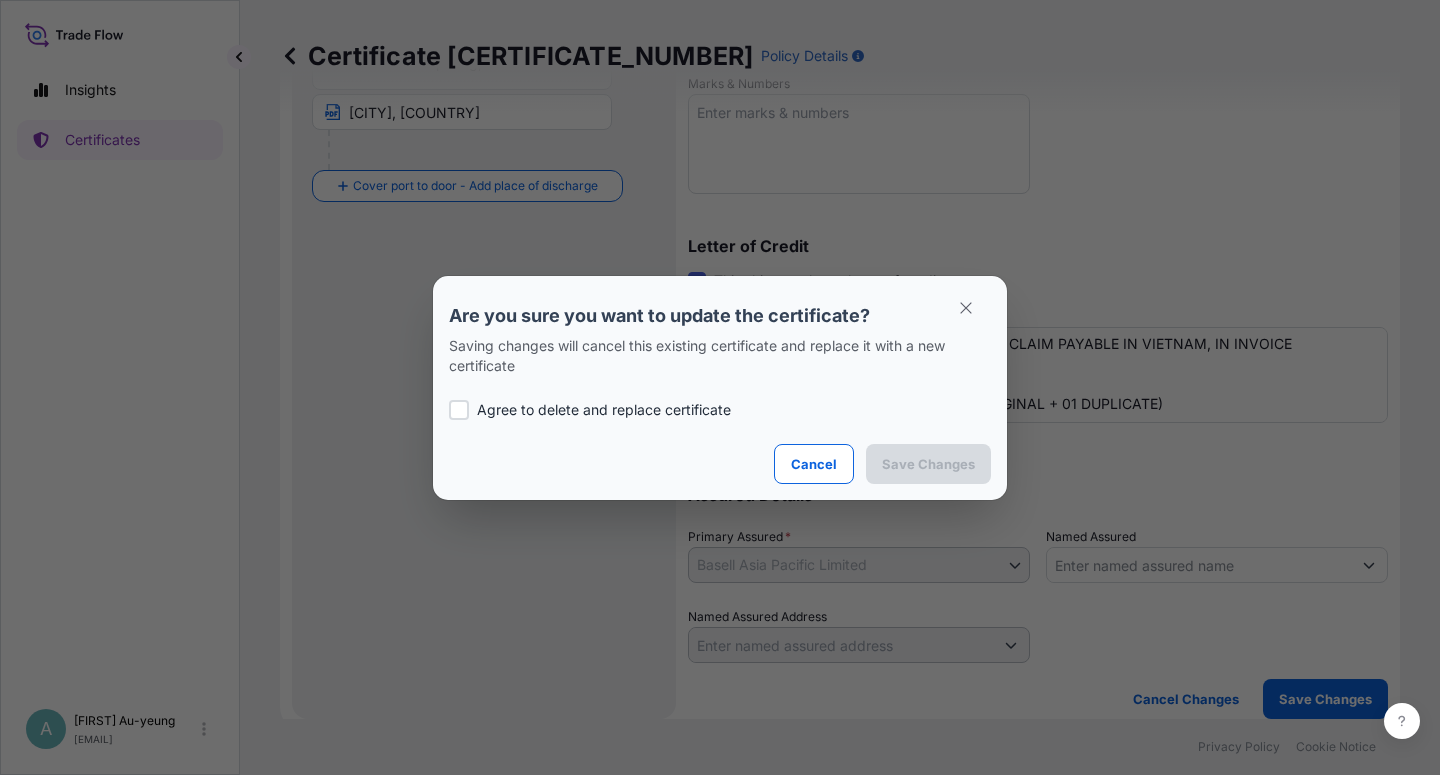 click on "Agree to delete and replace certificate" at bounding box center (604, 410) 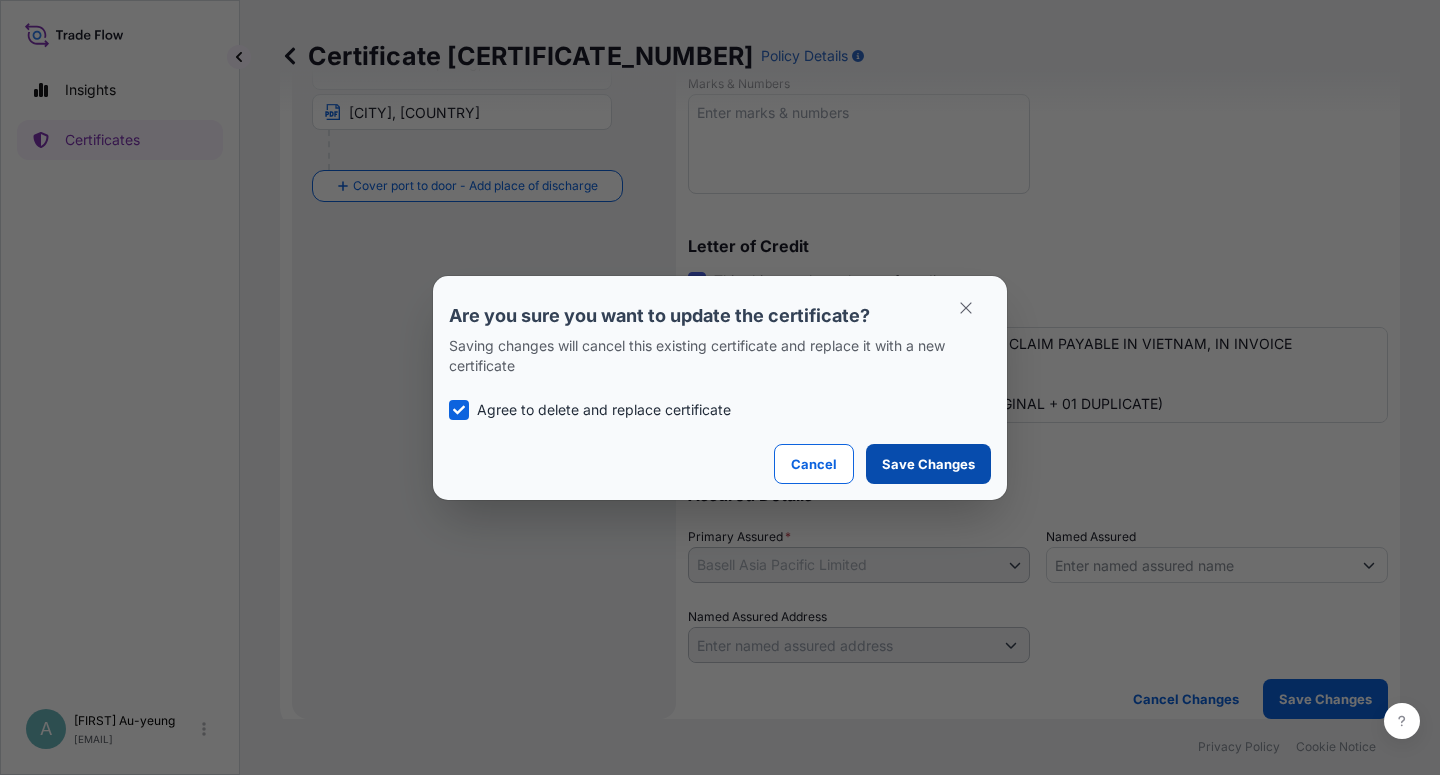 click on "Save Changes" at bounding box center [928, 464] 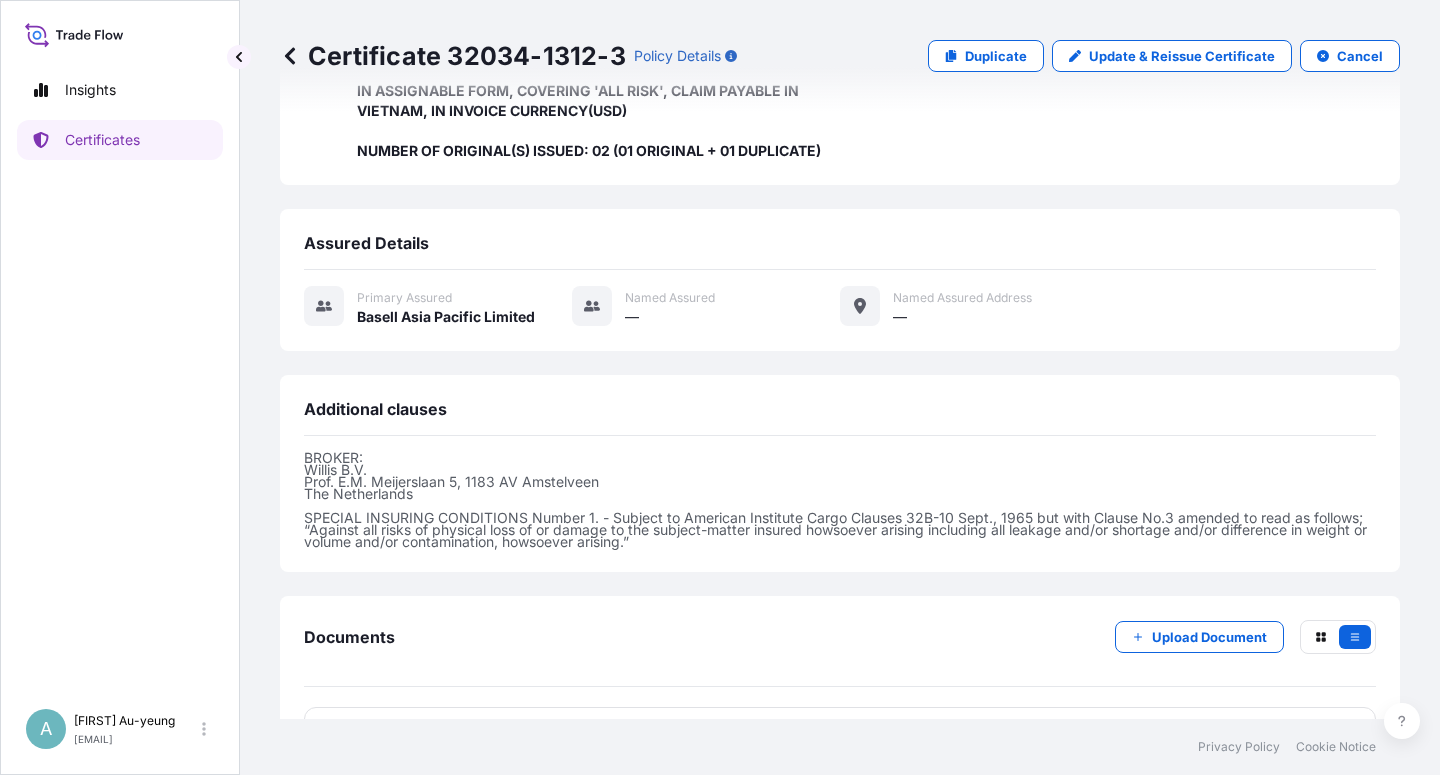 scroll, scrollTop: 554, scrollLeft: 0, axis: vertical 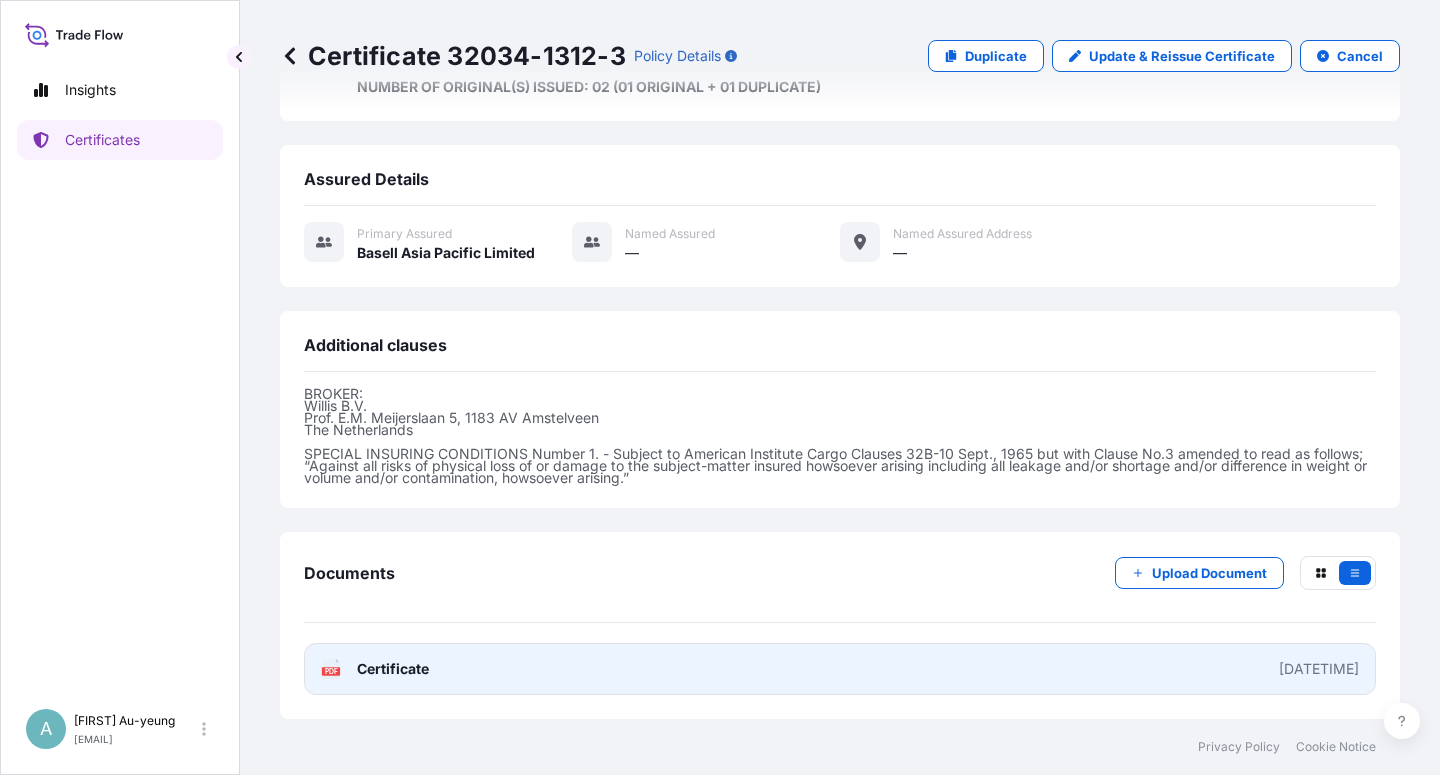 click on "PDF Certificate [DATETIME]" at bounding box center [840, 669] 